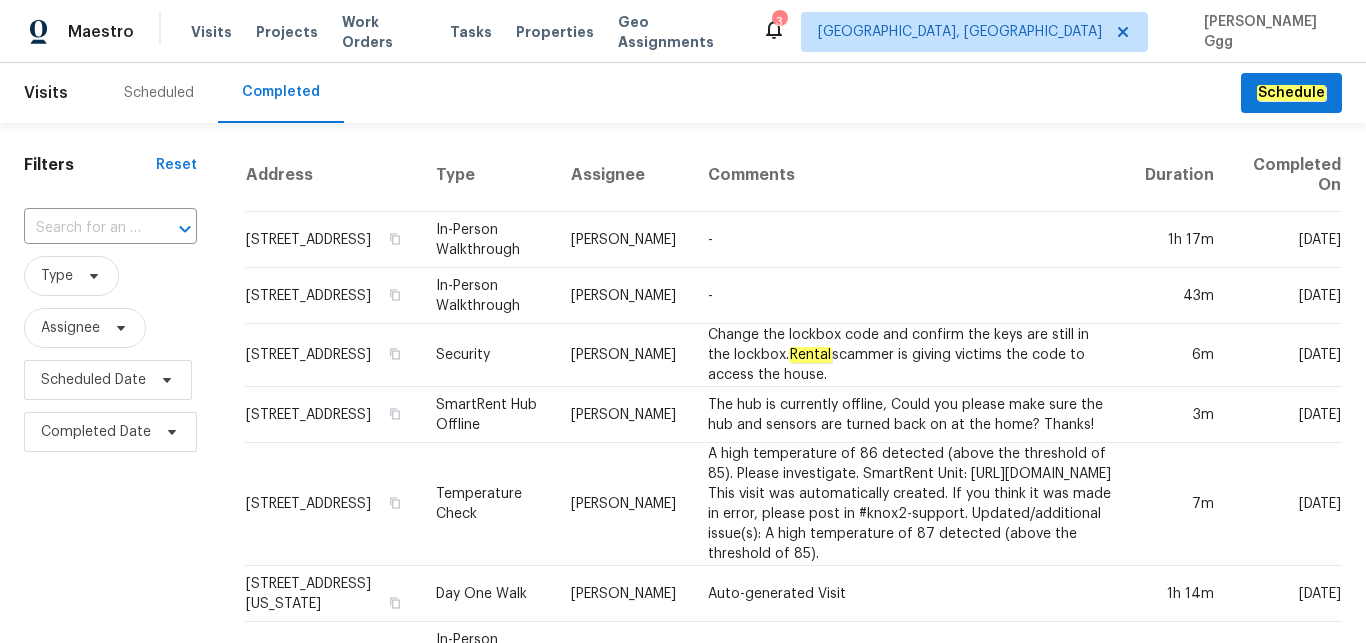 scroll, scrollTop: 0, scrollLeft: 0, axis: both 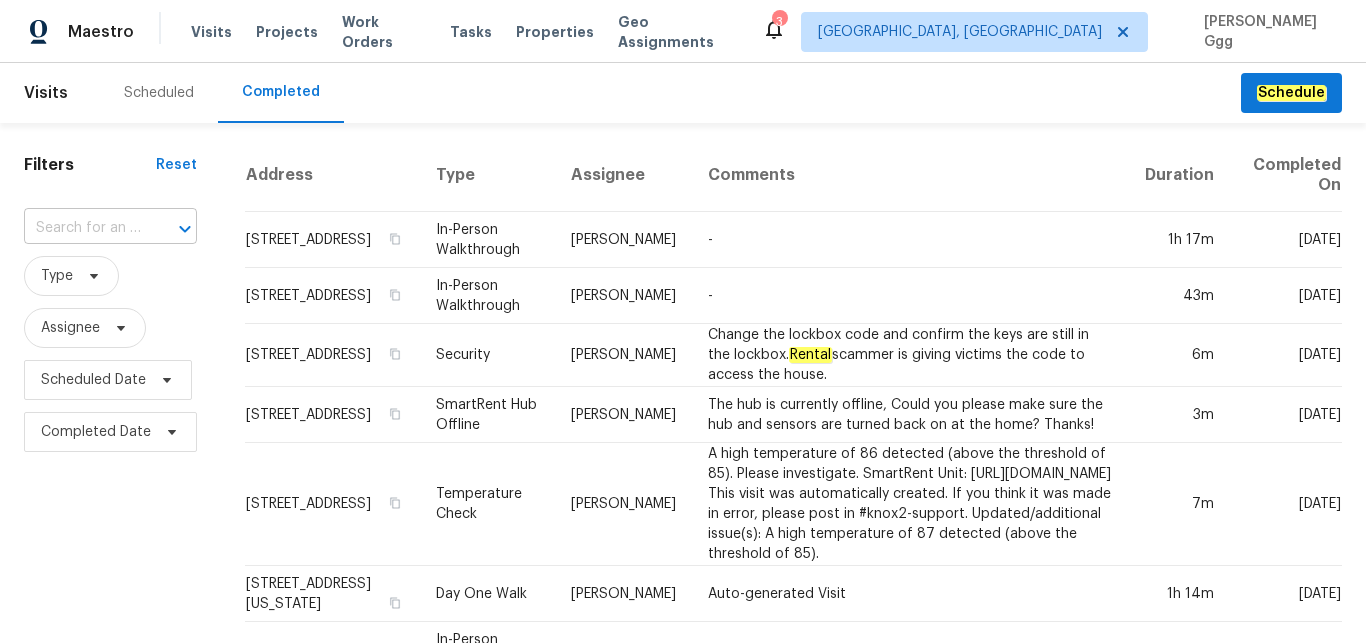 click at bounding box center (82, 228) 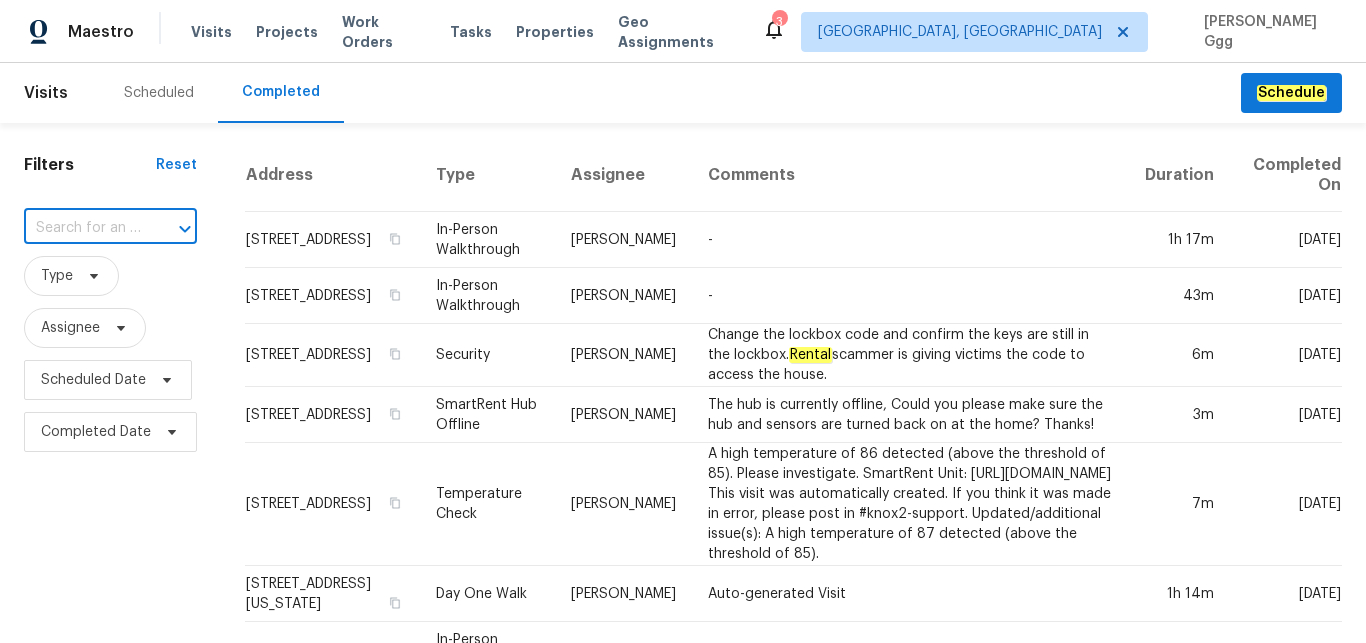 paste on "[STREET_ADDRESS]" 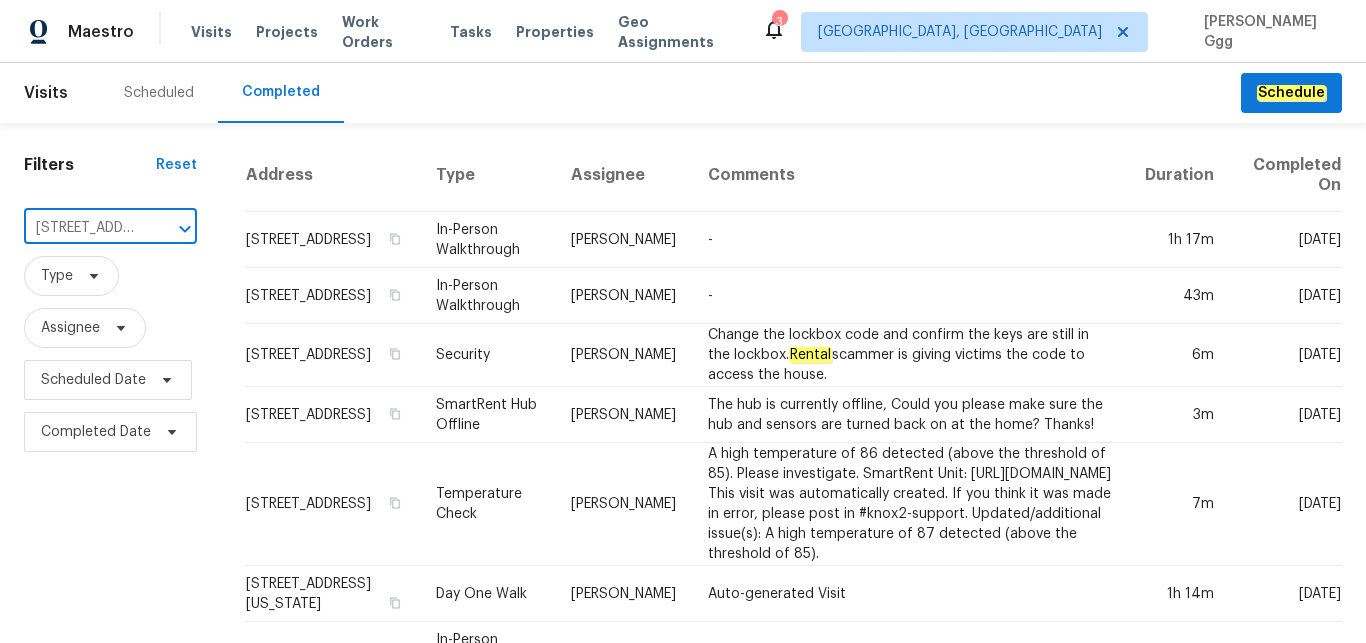 scroll, scrollTop: 0, scrollLeft: 152, axis: horizontal 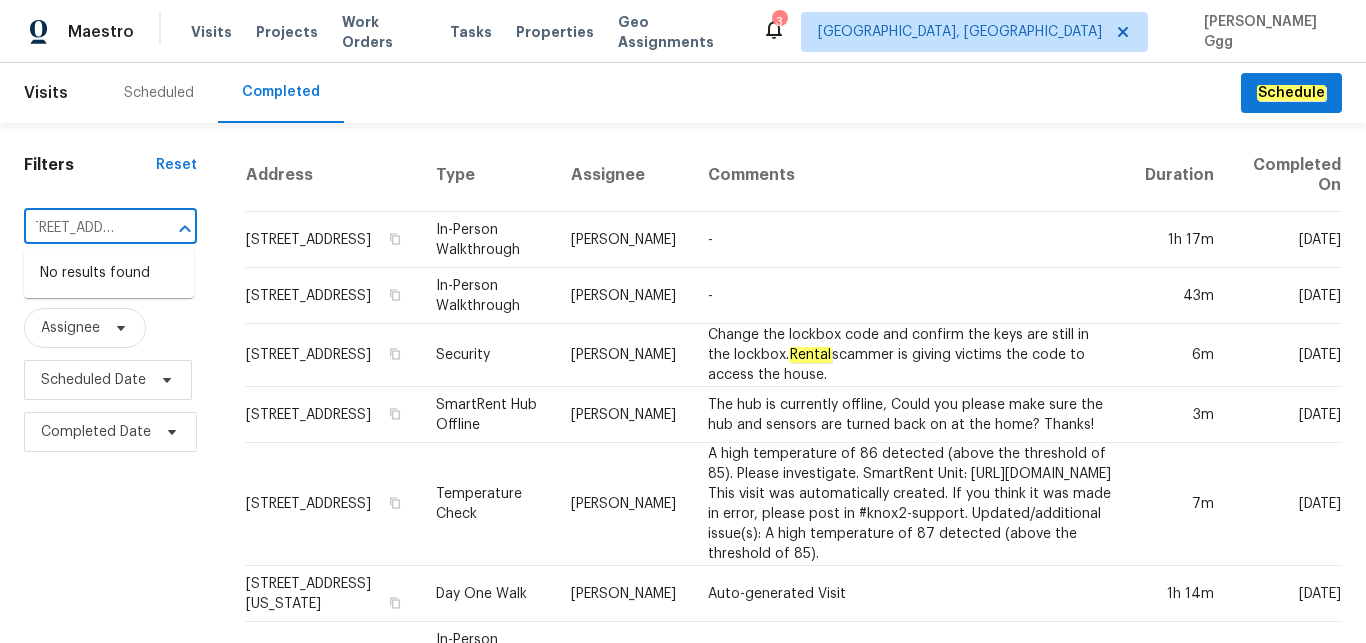 drag, startPoint x: 93, startPoint y: 232, endPoint x: 153, endPoint y: 228, distance: 60.133186 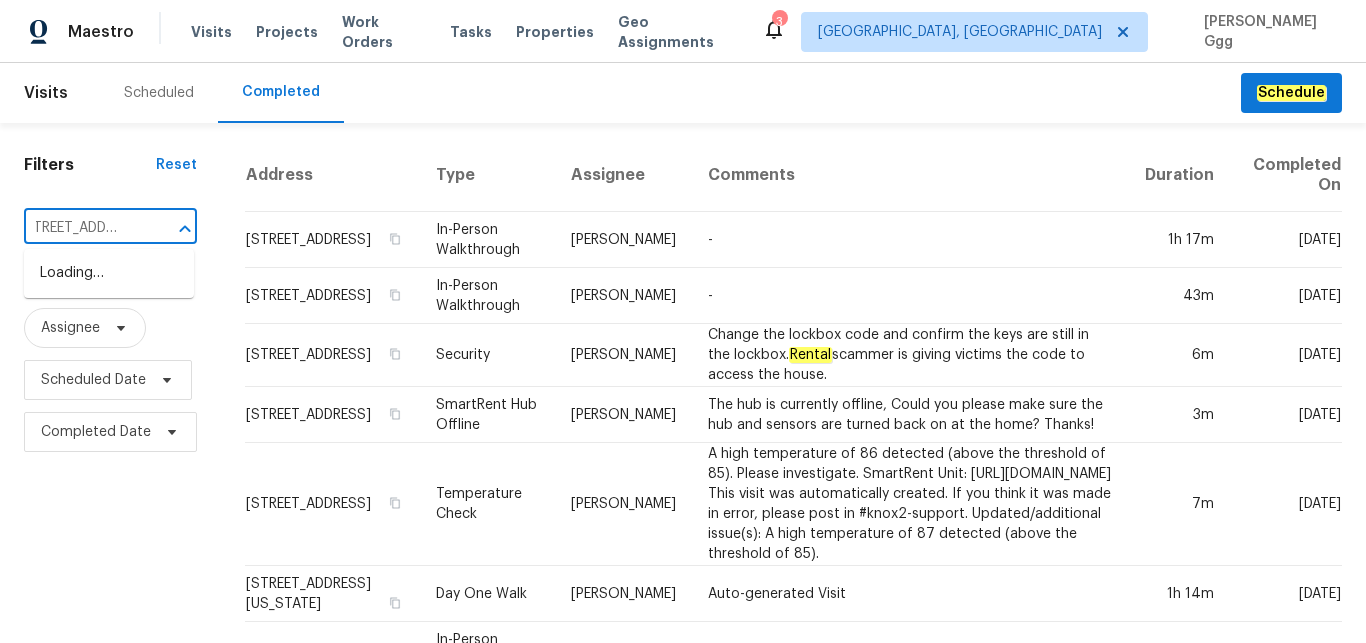 scroll, scrollTop: 0, scrollLeft: 13, axis: horizontal 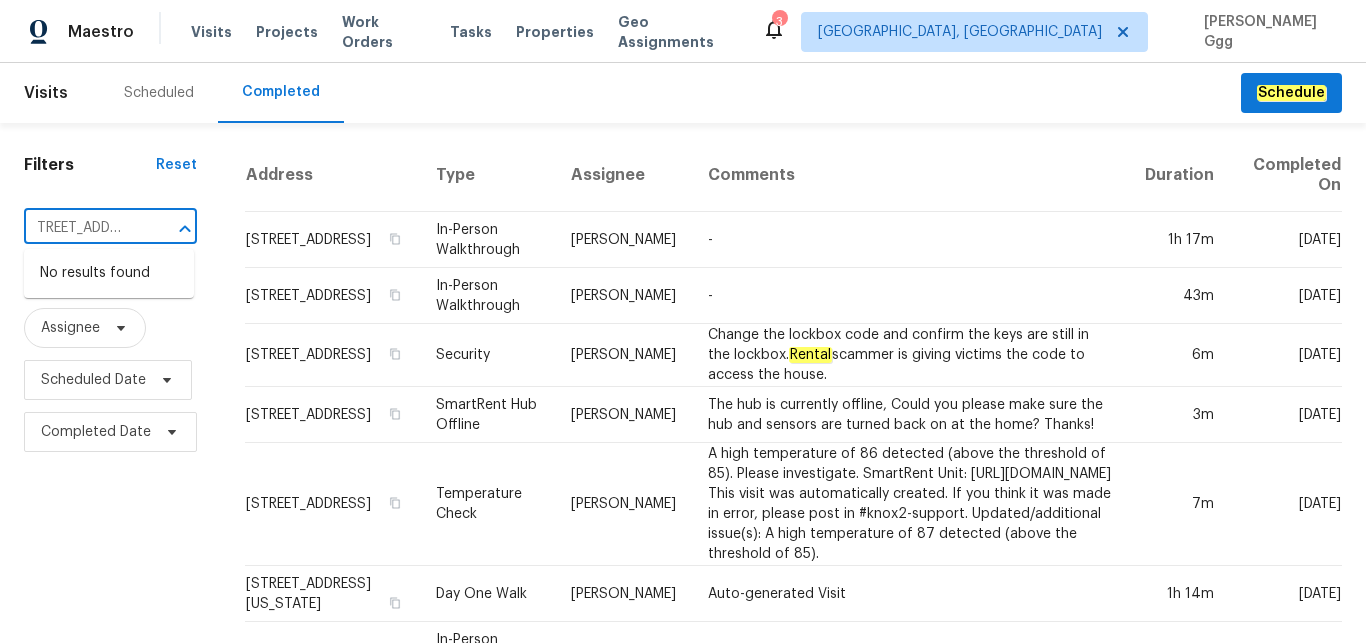 type on "[STREET_ADDRESS]" 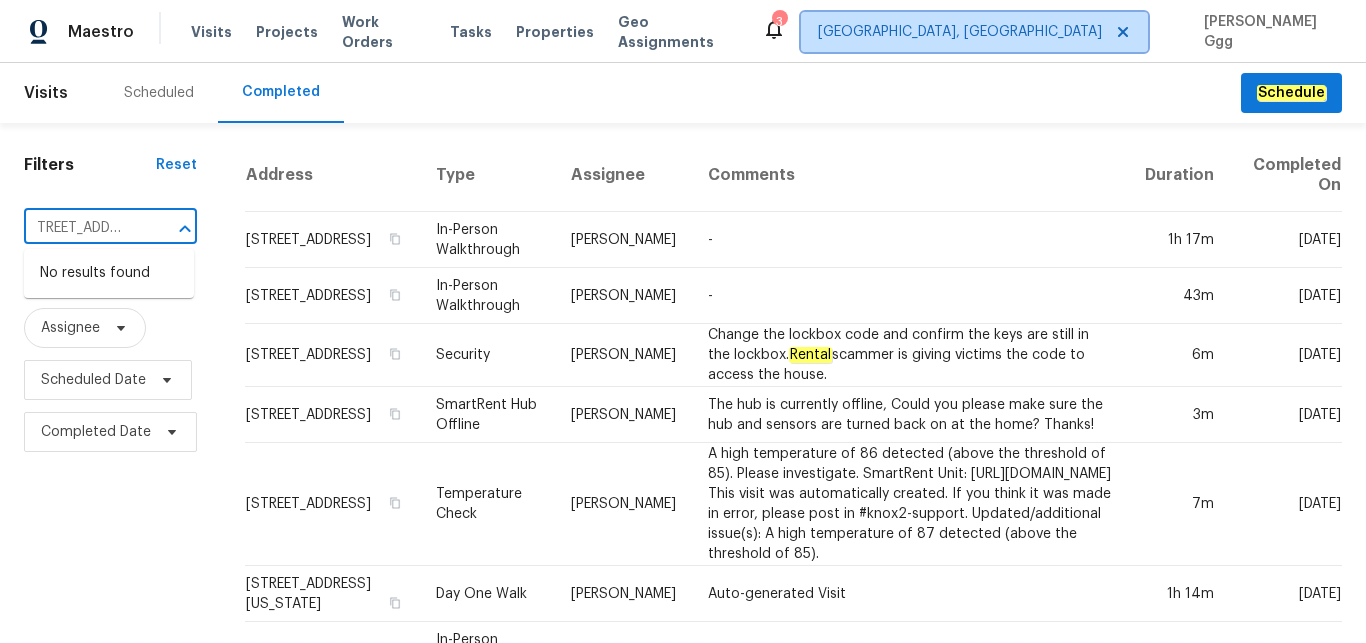 type 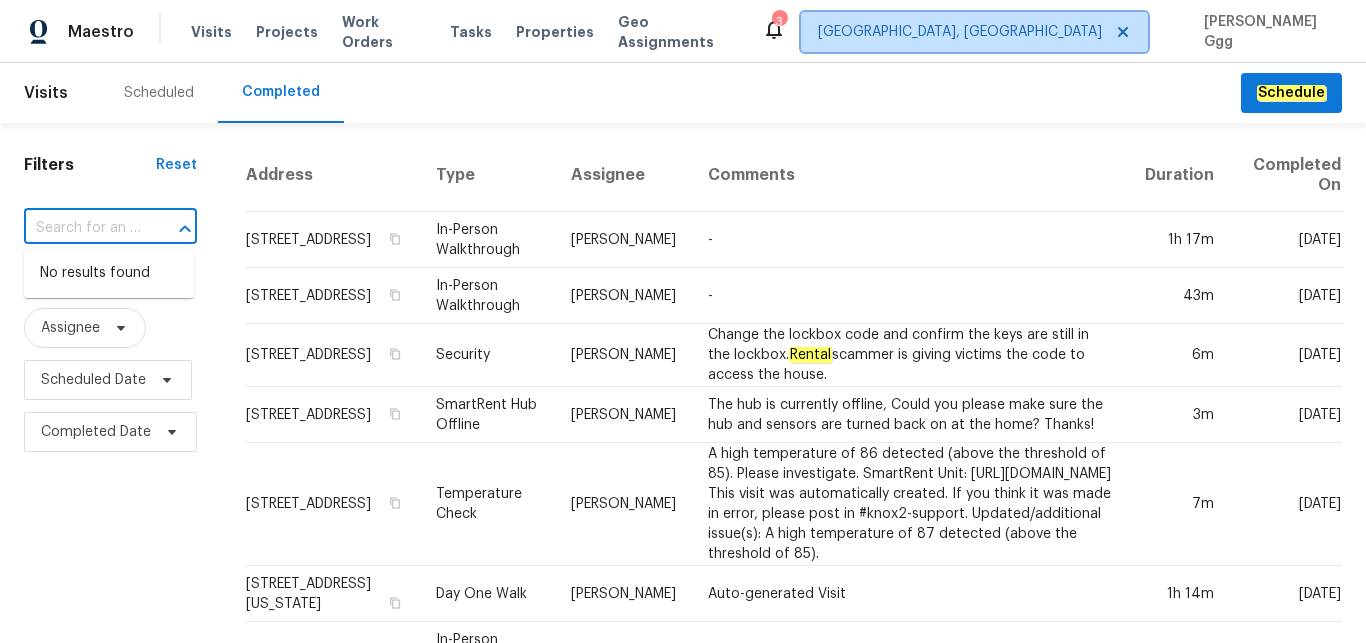 scroll, scrollTop: 0, scrollLeft: 0, axis: both 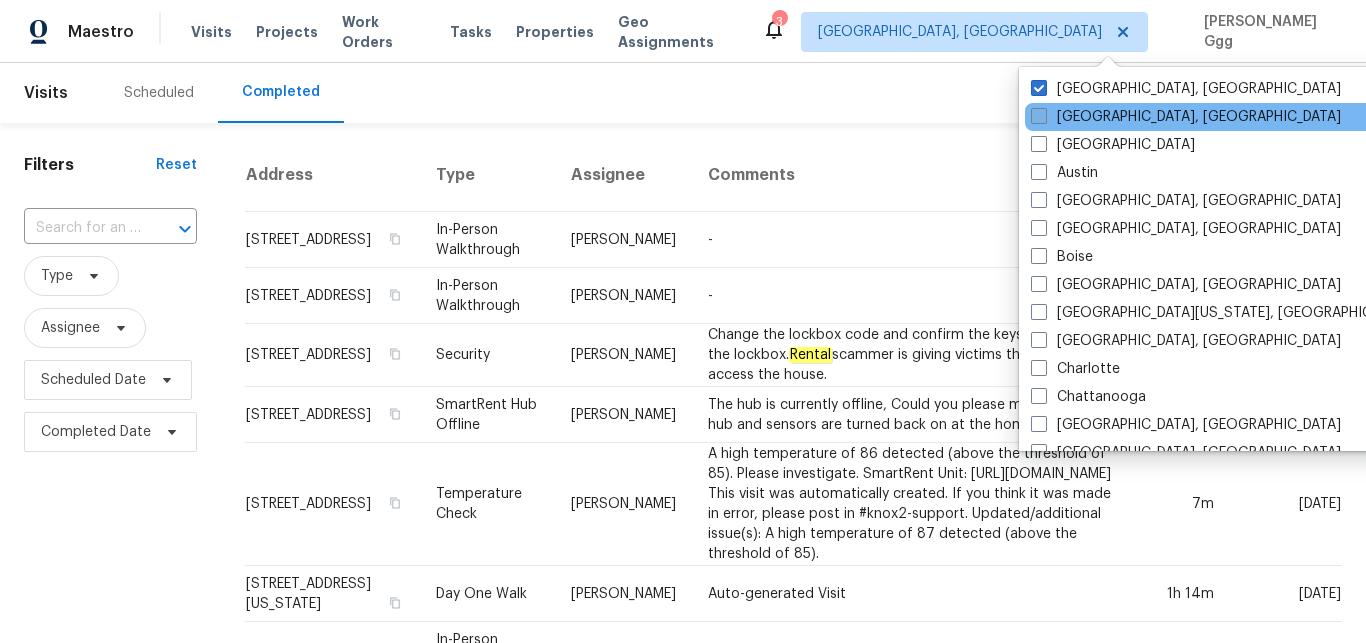 click on "[GEOGRAPHIC_DATA], [GEOGRAPHIC_DATA]" at bounding box center [1186, 117] 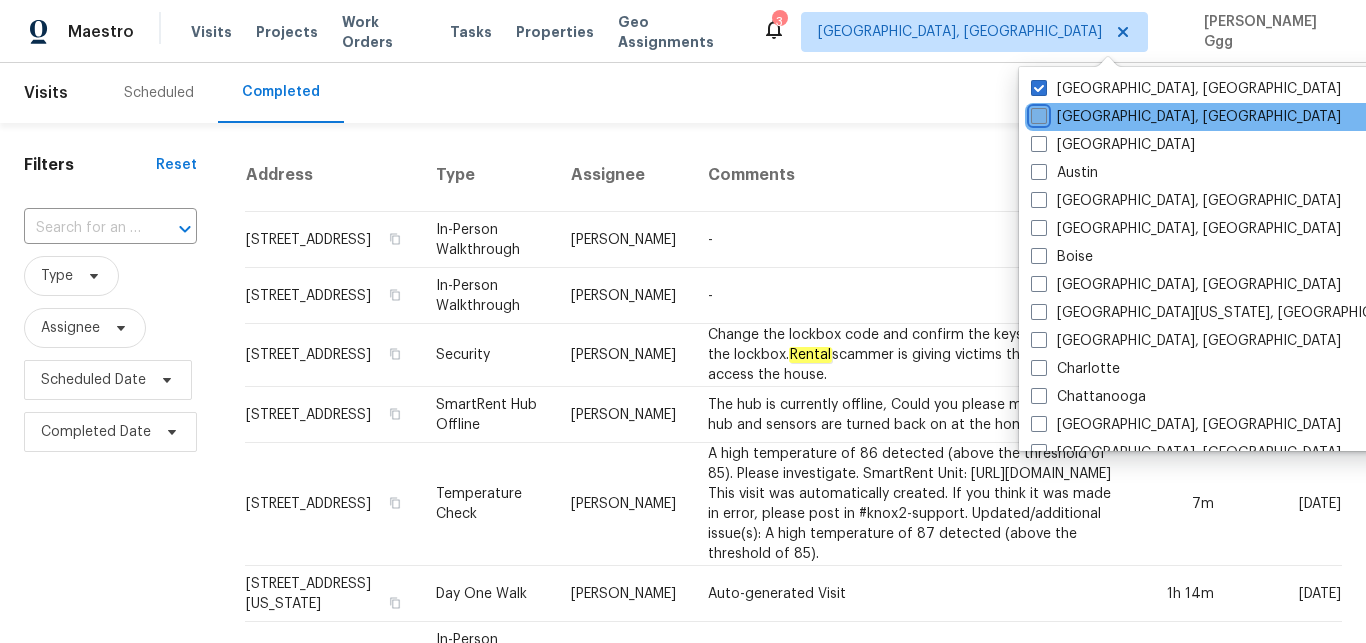 click on "[GEOGRAPHIC_DATA], [GEOGRAPHIC_DATA]" at bounding box center [1037, 113] 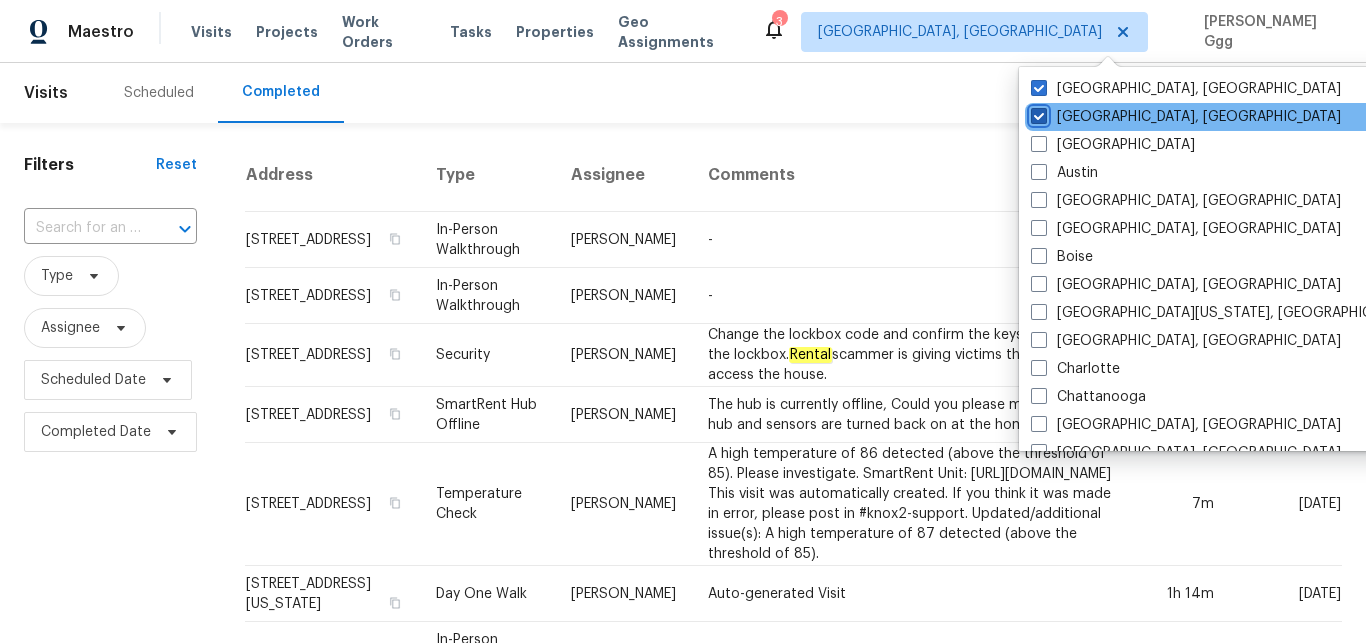 checkbox on "true" 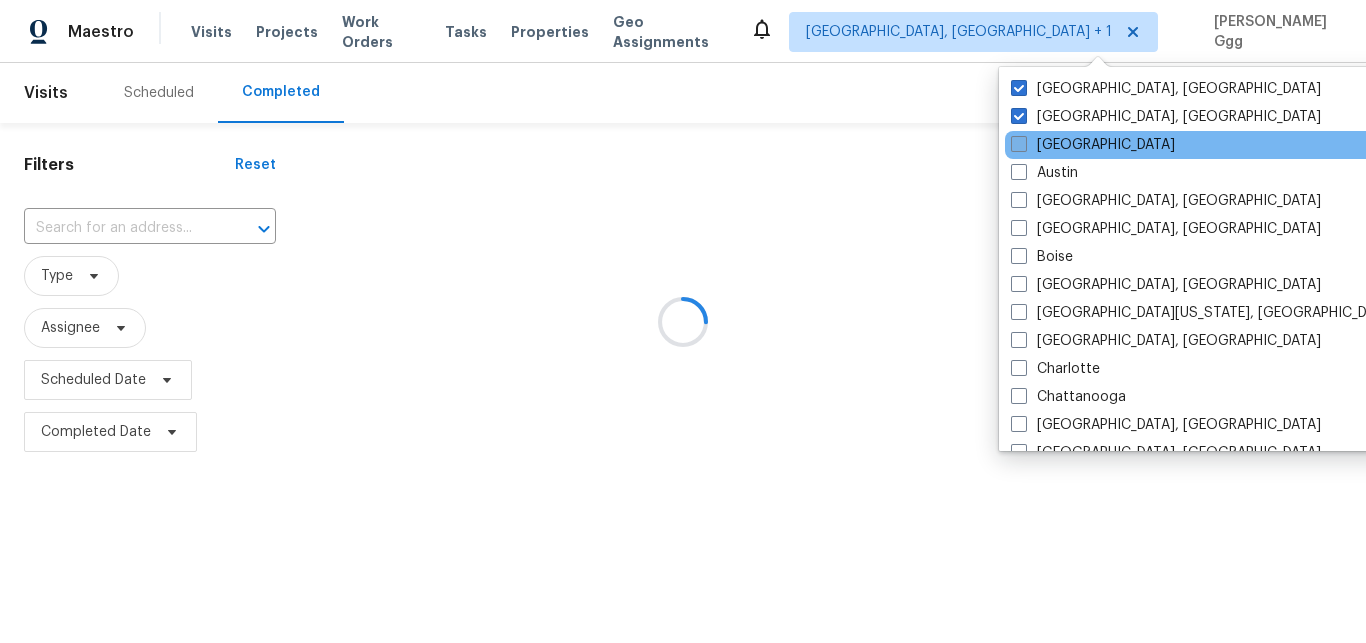 click on "[GEOGRAPHIC_DATA]" at bounding box center [1093, 145] 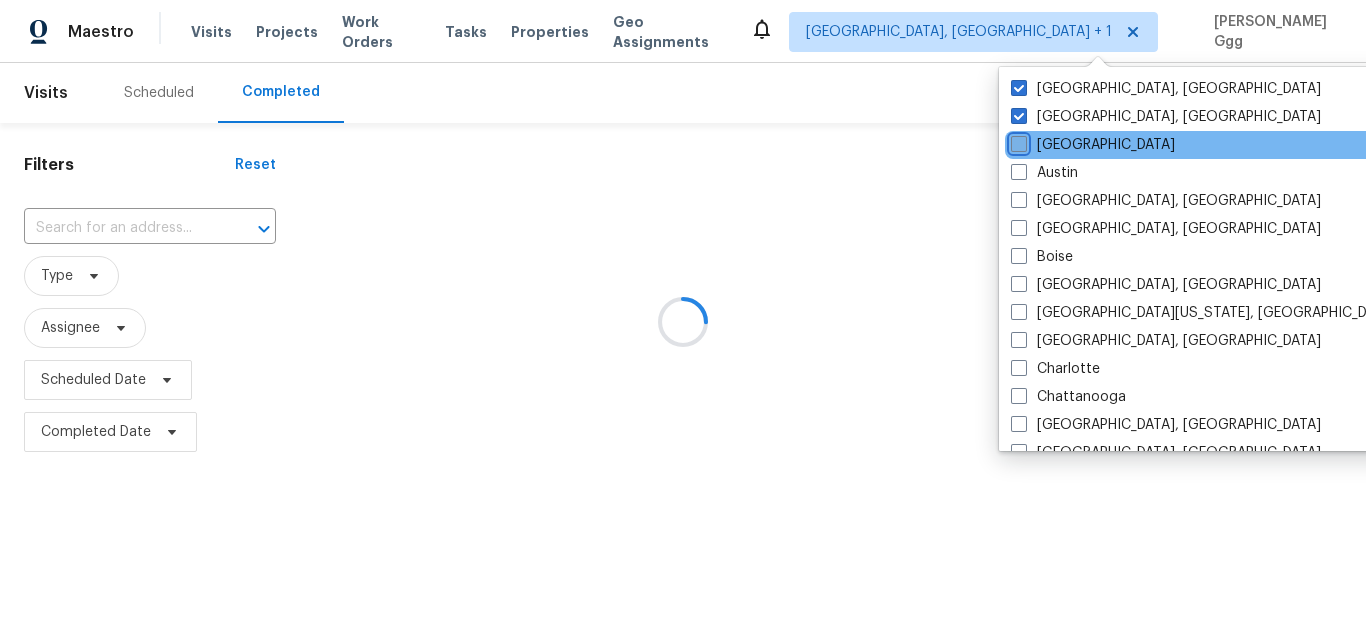 click on "[GEOGRAPHIC_DATA]" at bounding box center [1017, 141] 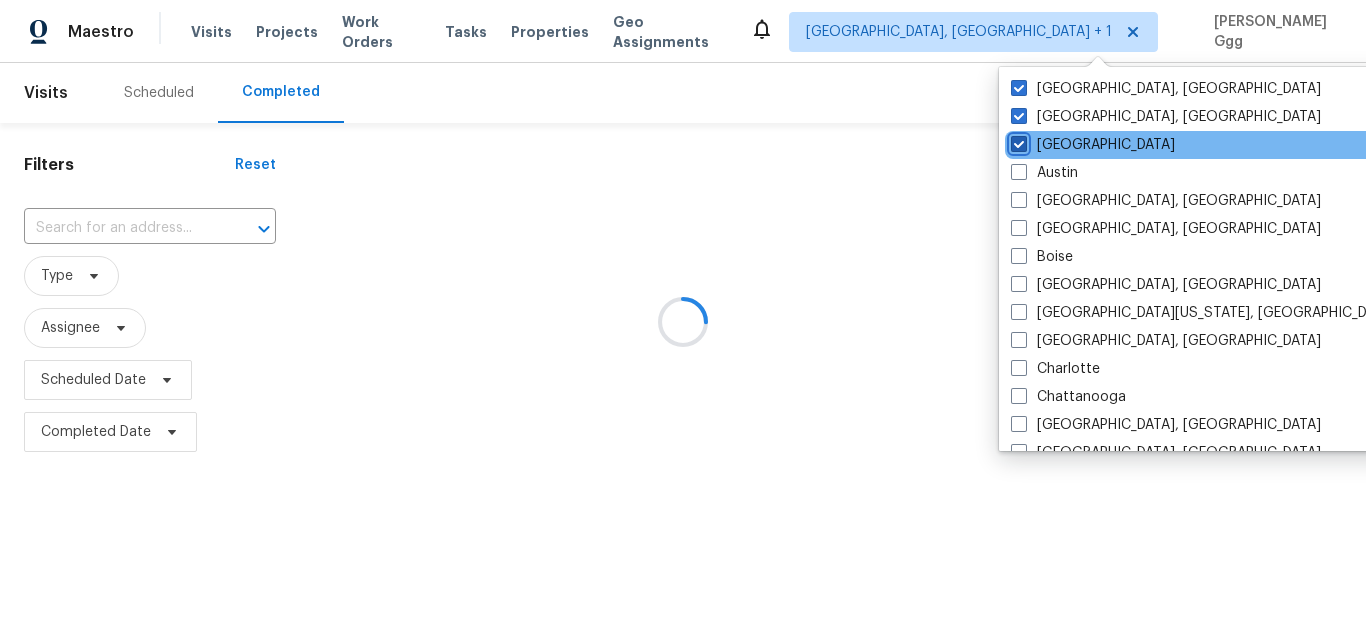 checkbox on "true" 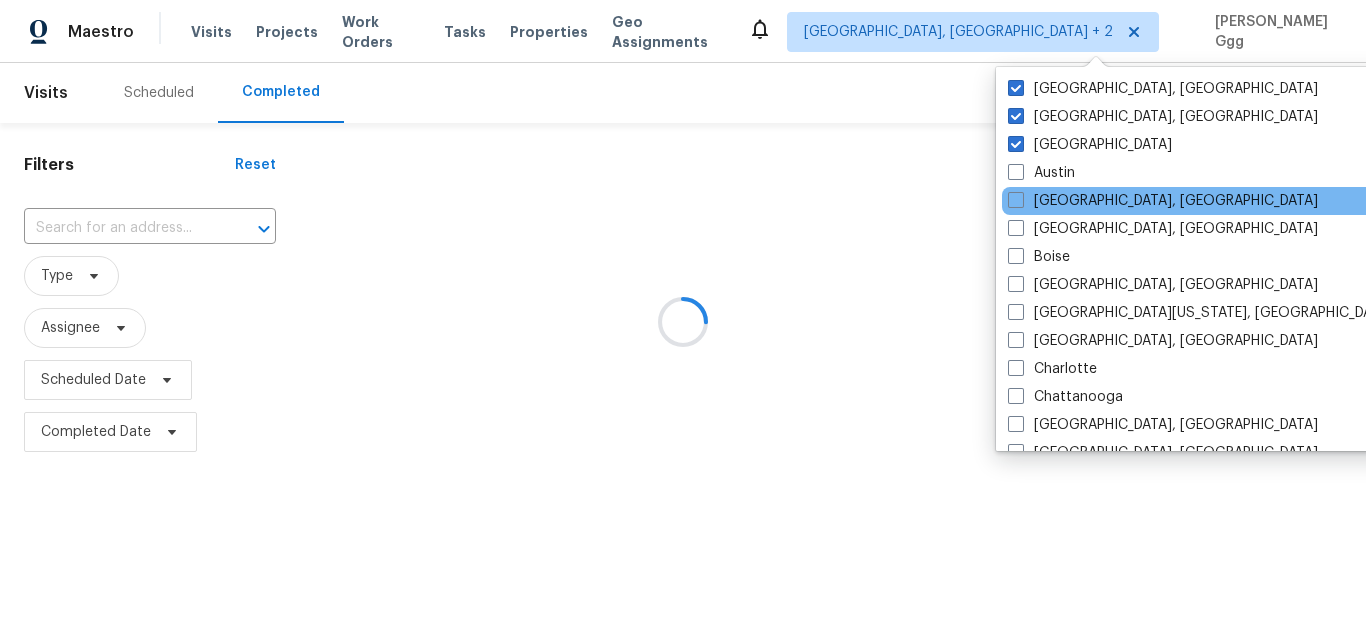 click on "[GEOGRAPHIC_DATA], [GEOGRAPHIC_DATA]" at bounding box center [1203, 201] 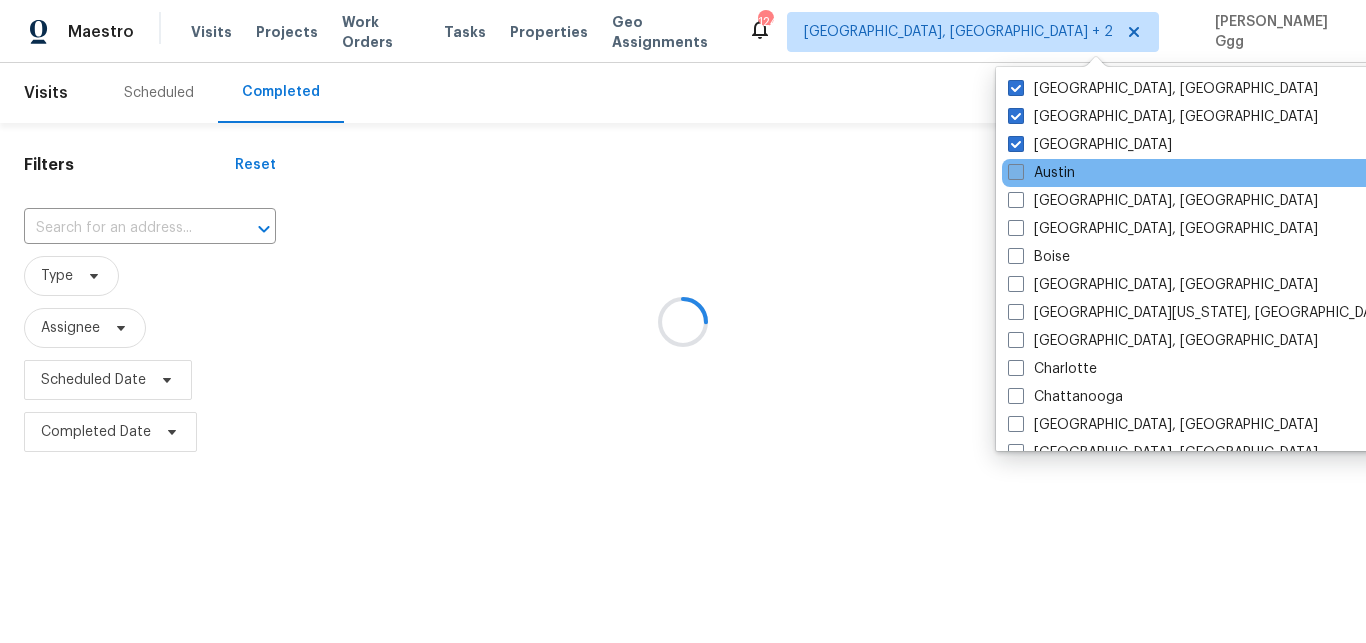 click on "Austin" at bounding box center [1041, 173] 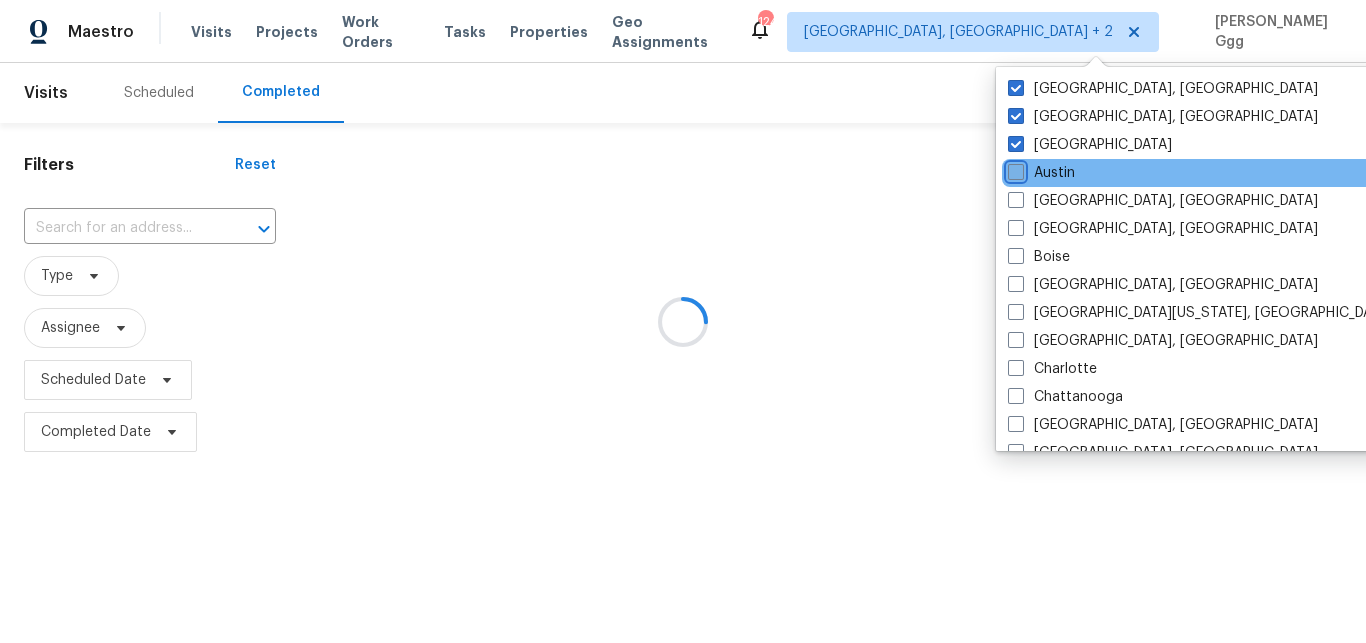click on "Austin" at bounding box center [1014, 169] 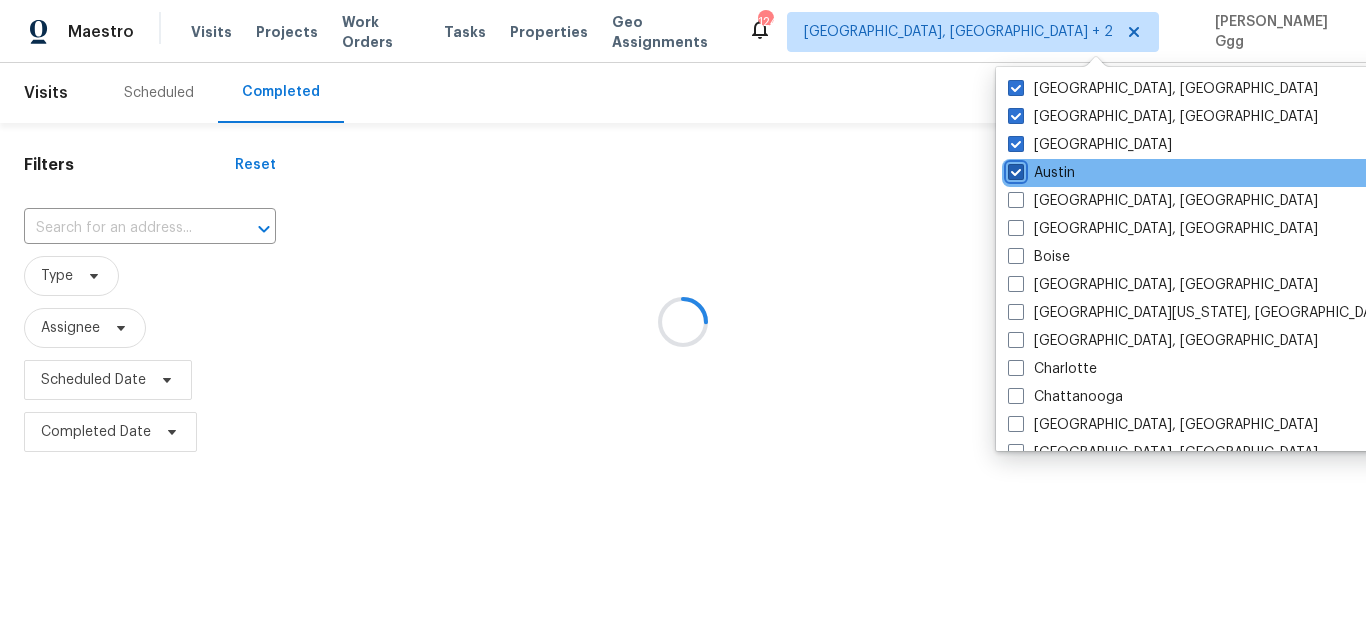 checkbox on "true" 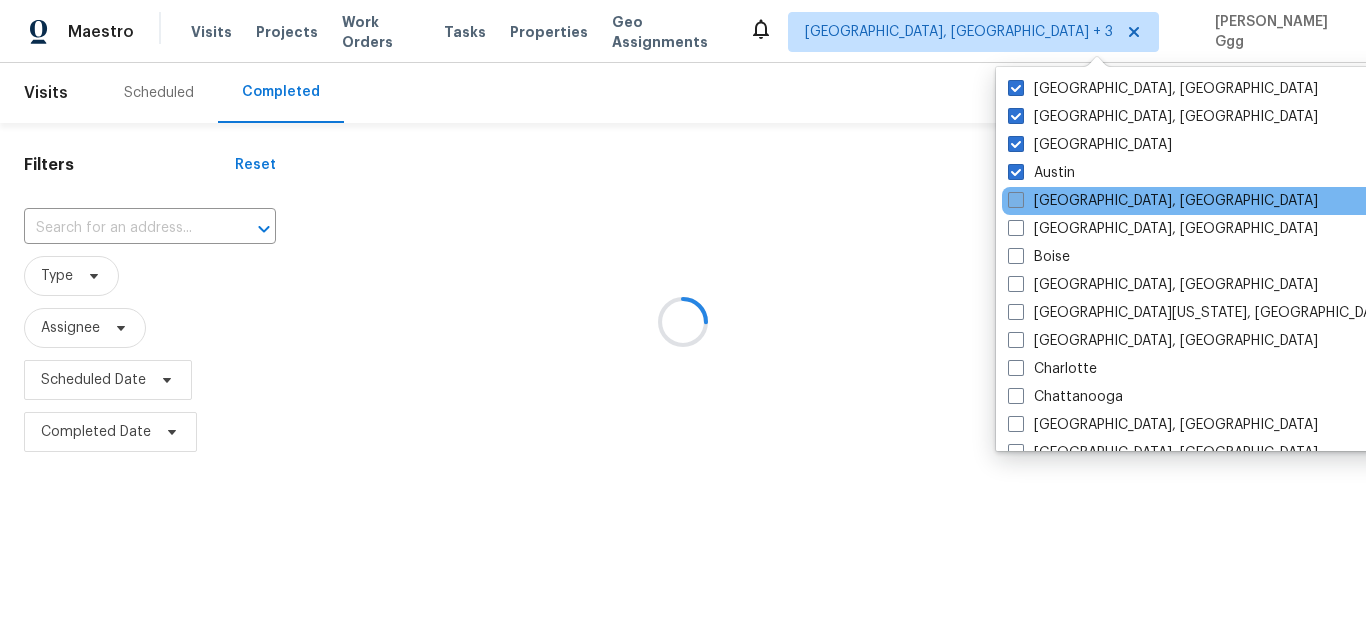 click on "[GEOGRAPHIC_DATA], [GEOGRAPHIC_DATA]" at bounding box center (1163, 201) 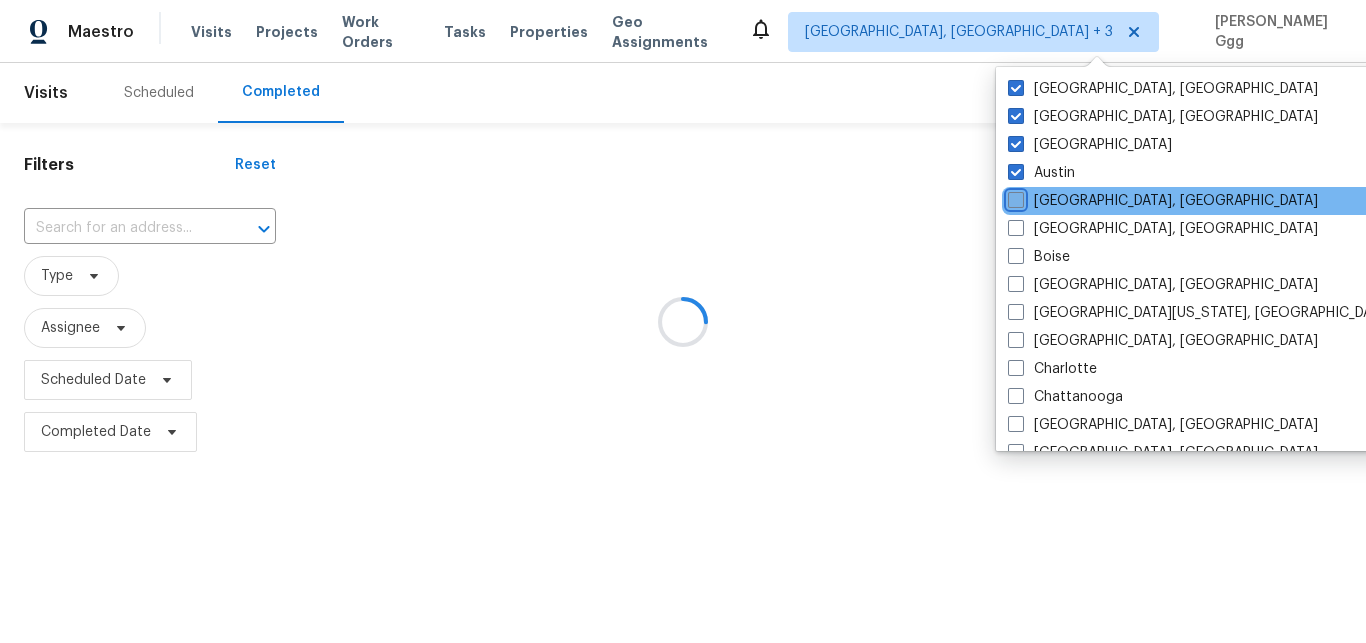 click on "[GEOGRAPHIC_DATA], [GEOGRAPHIC_DATA]" at bounding box center (1014, 197) 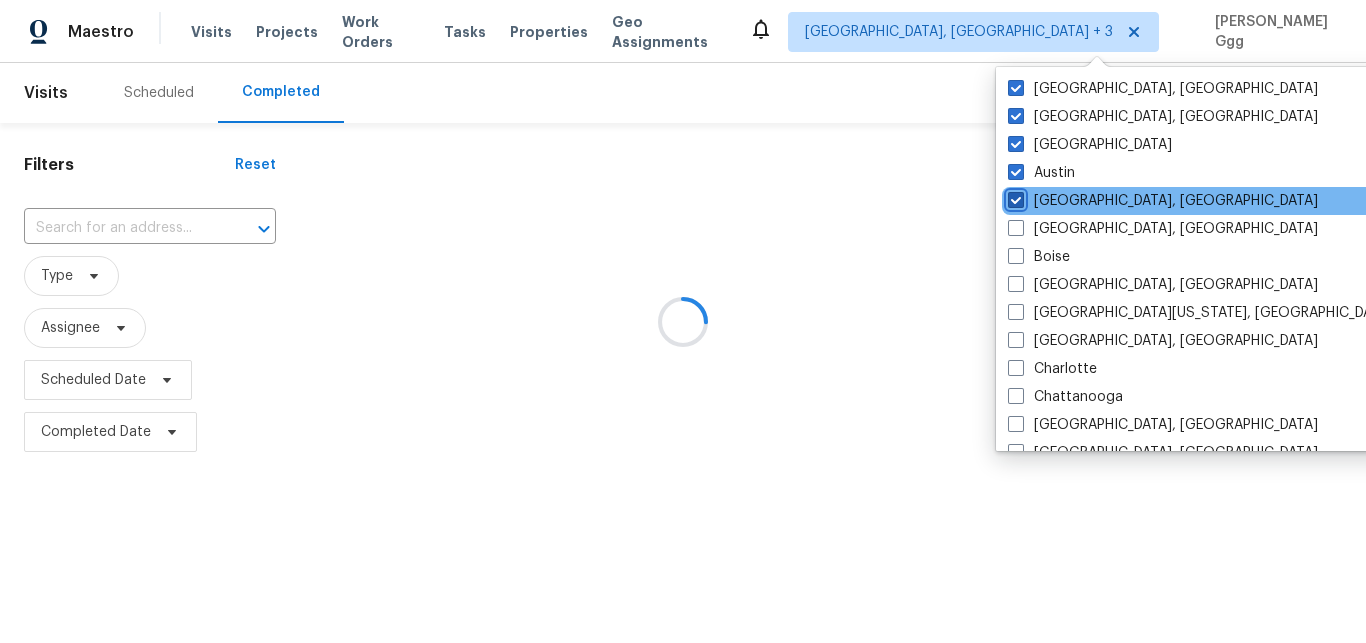 checkbox on "true" 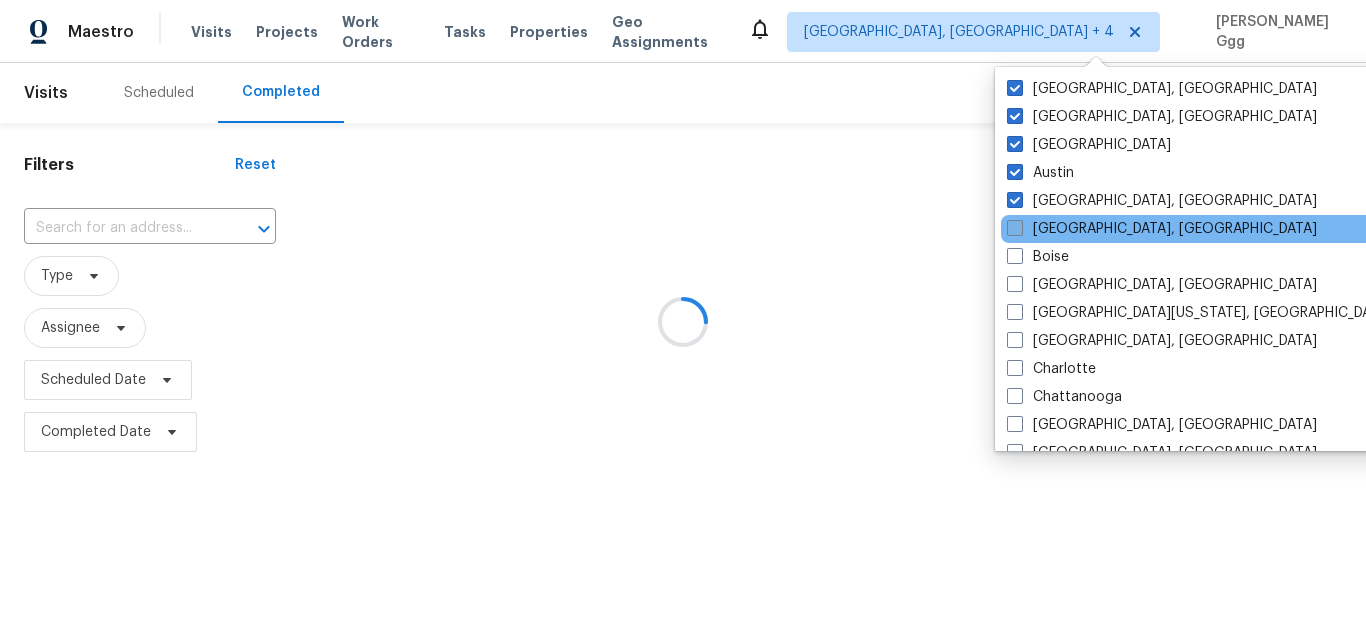 click on "[GEOGRAPHIC_DATA], [GEOGRAPHIC_DATA]" at bounding box center [1162, 229] 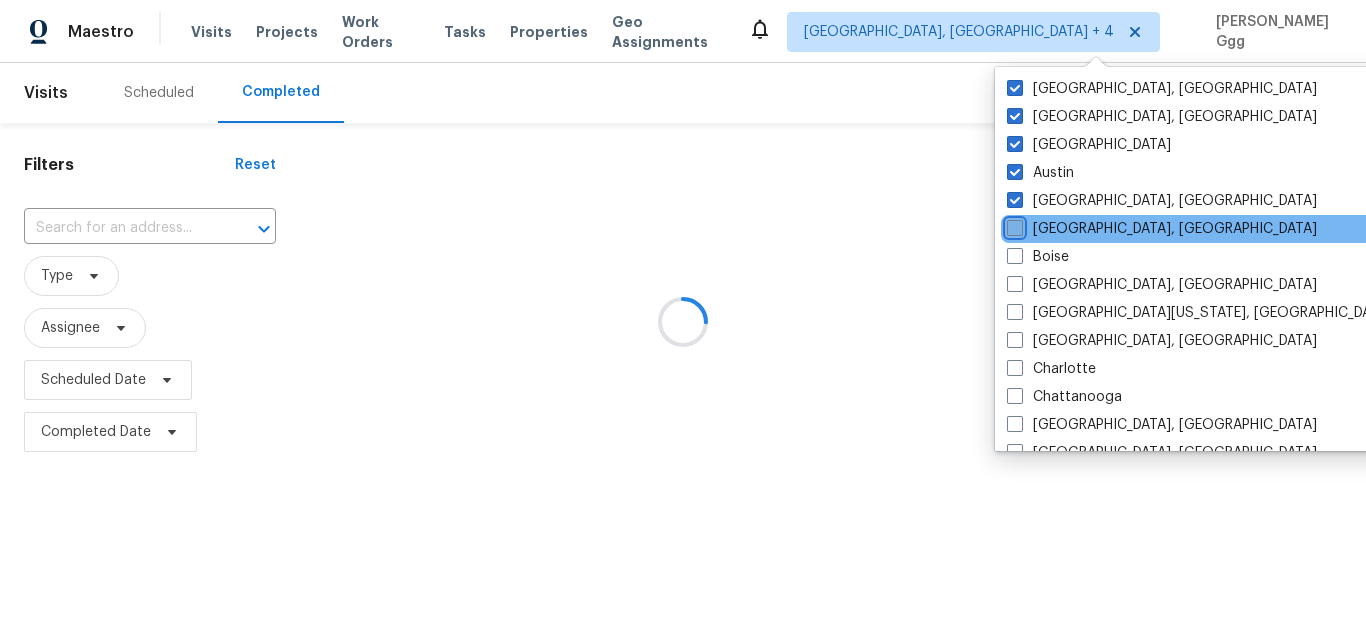 click on "[GEOGRAPHIC_DATA], [GEOGRAPHIC_DATA]" at bounding box center (1013, 225) 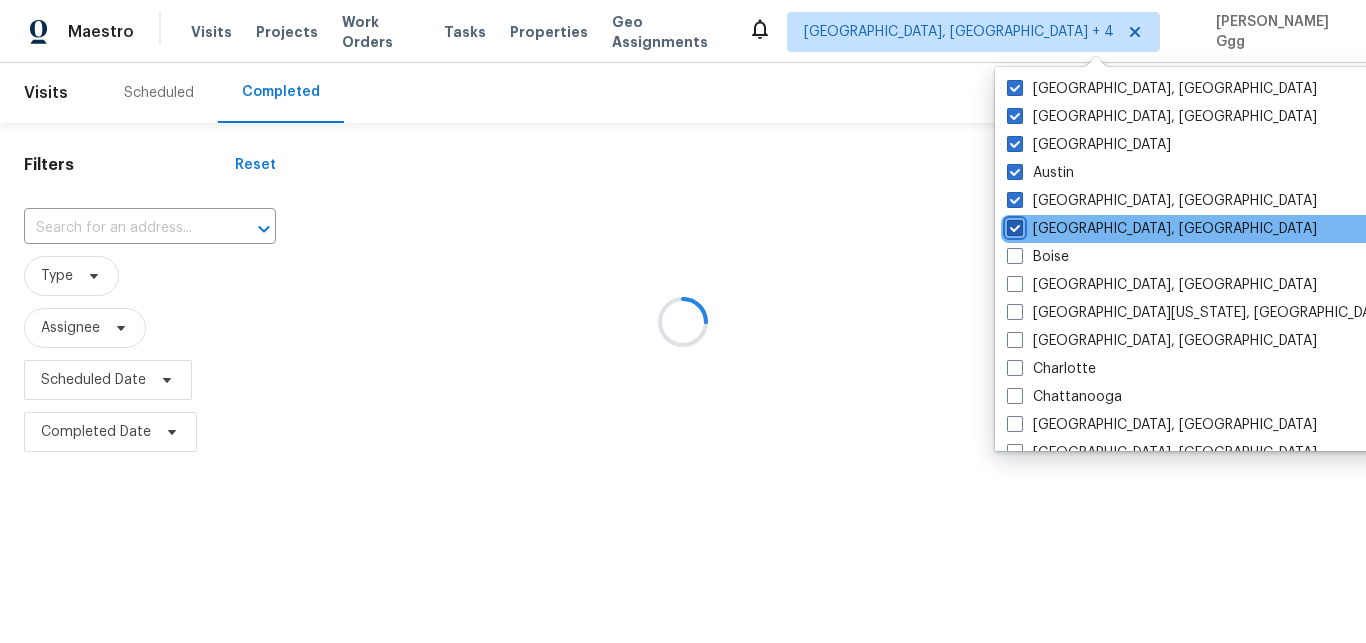checkbox on "true" 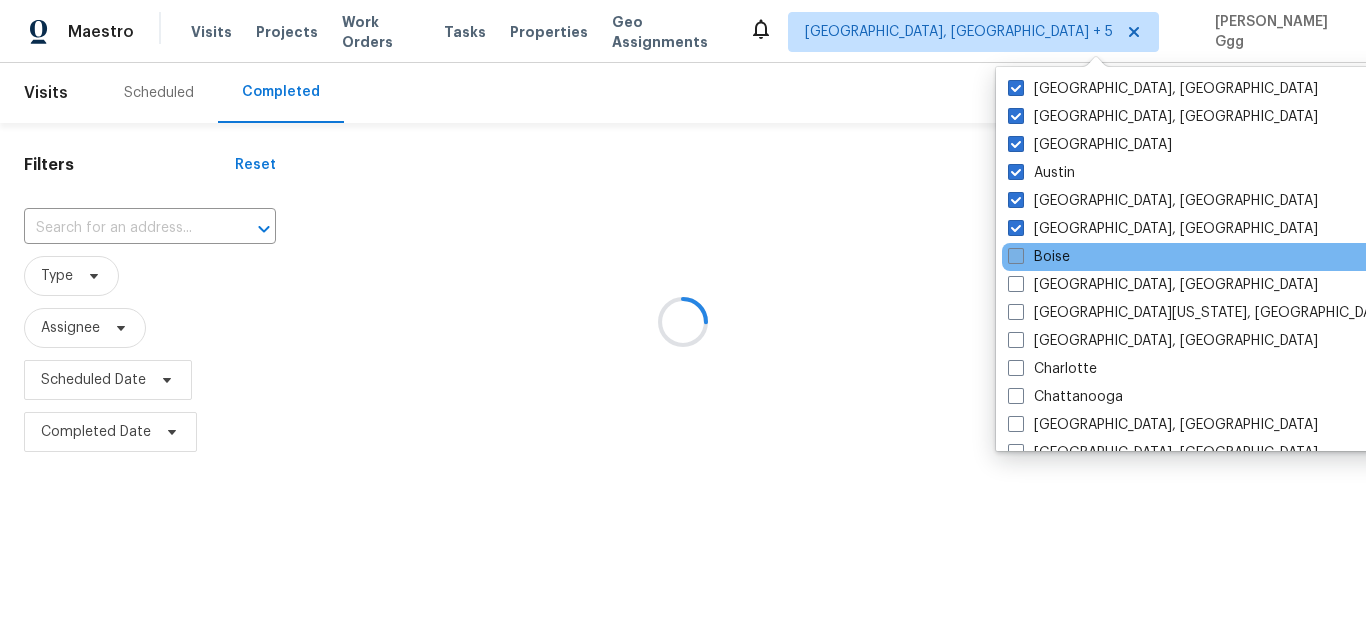 click on "Boise" at bounding box center [1039, 257] 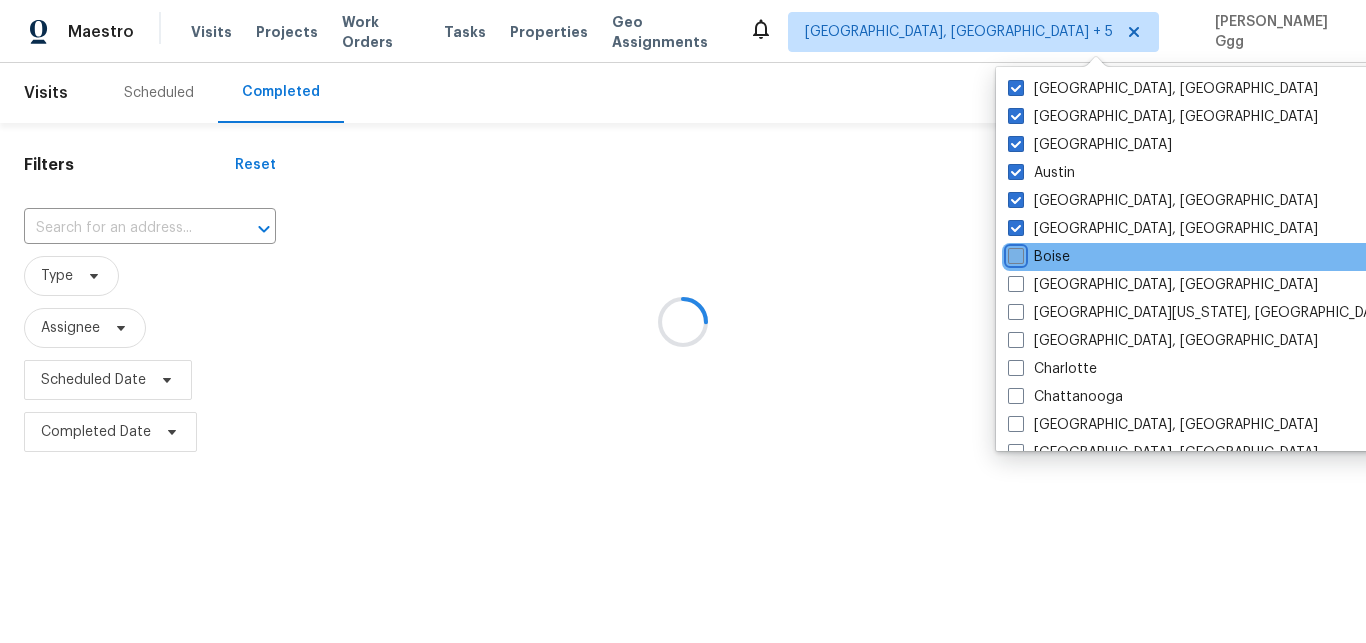 click on "Boise" at bounding box center (1014, 253) 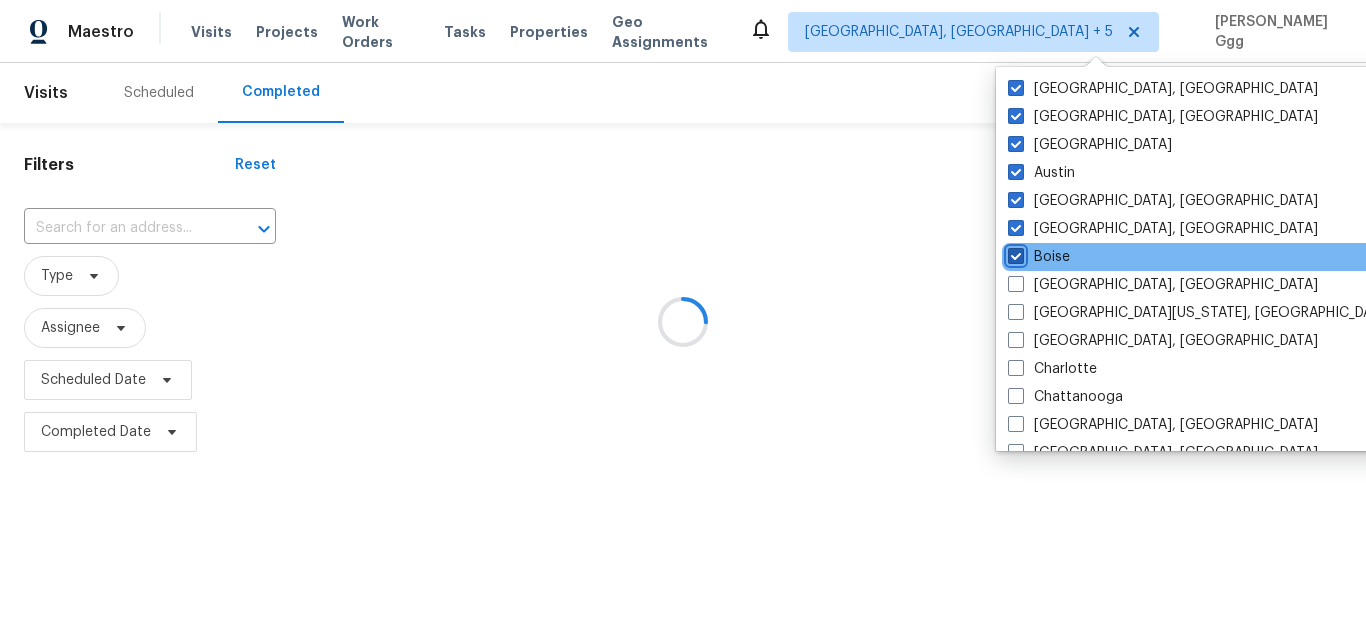 checkbox on "true" 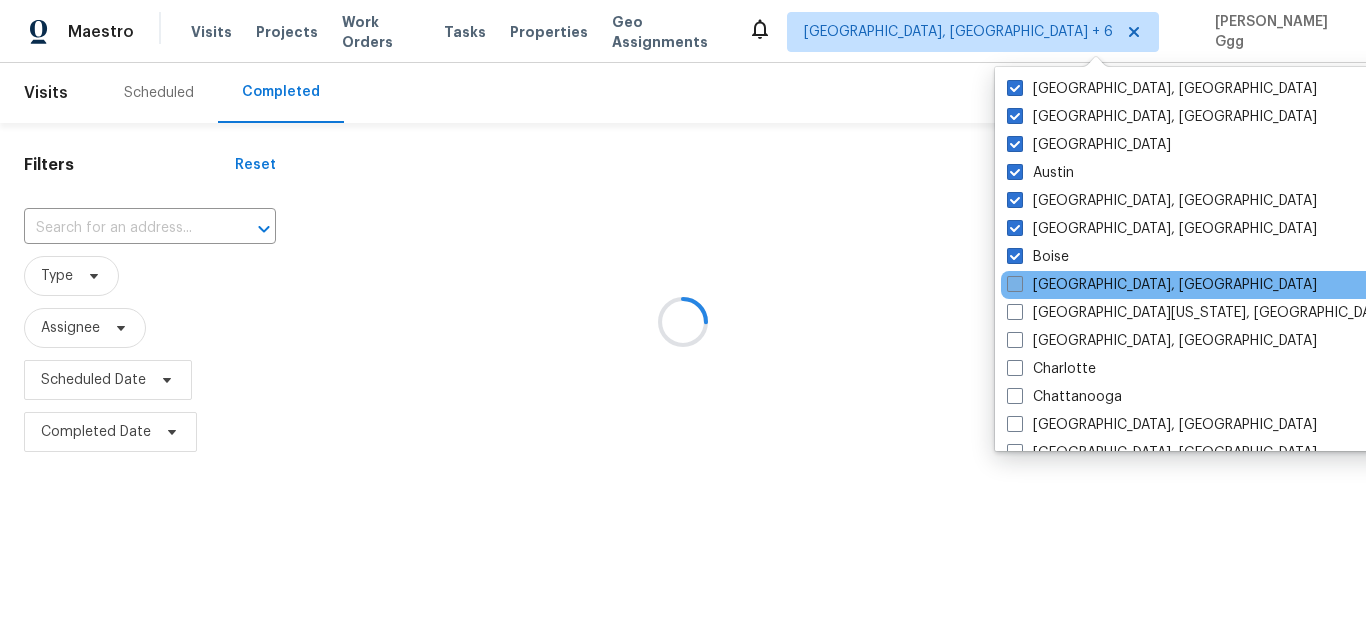drag, startPoint x: 1060, startPoint y: 282, endPoint x: 1080, endPoint y: 294, distance: 23.323807 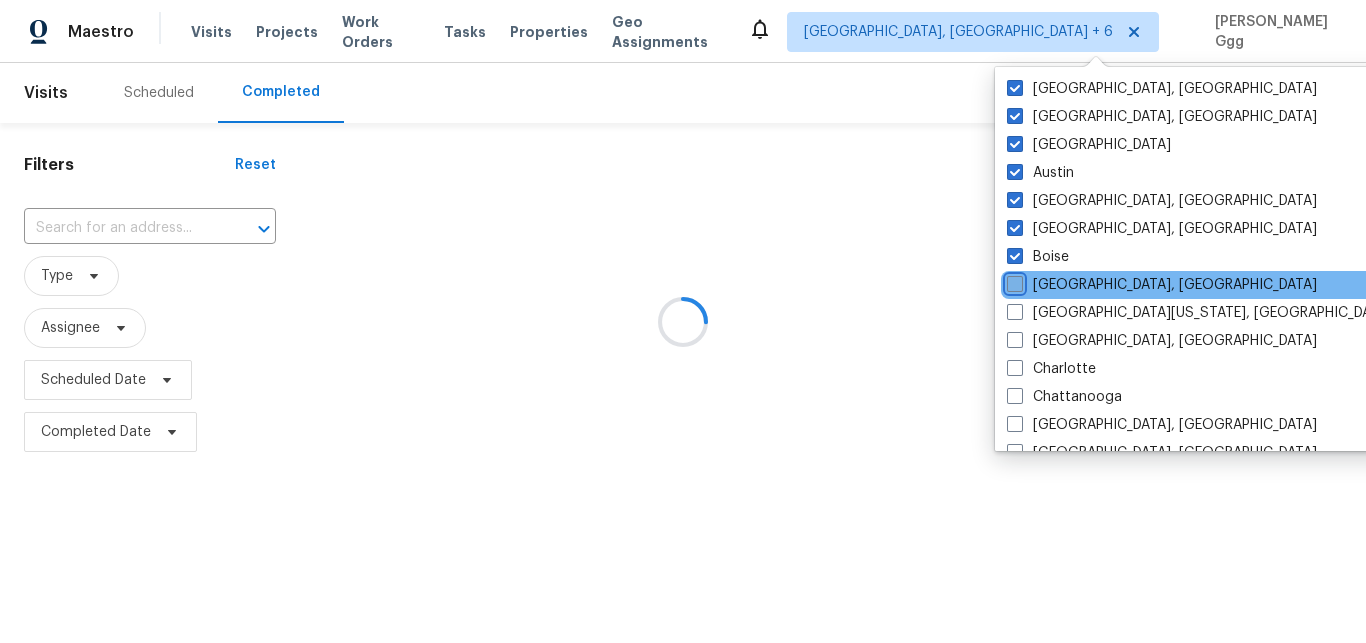click on "[GEOGRAPHIC_DATA], [GEOGRAPHIC_DATA]" at bounding box center [1013, 281] 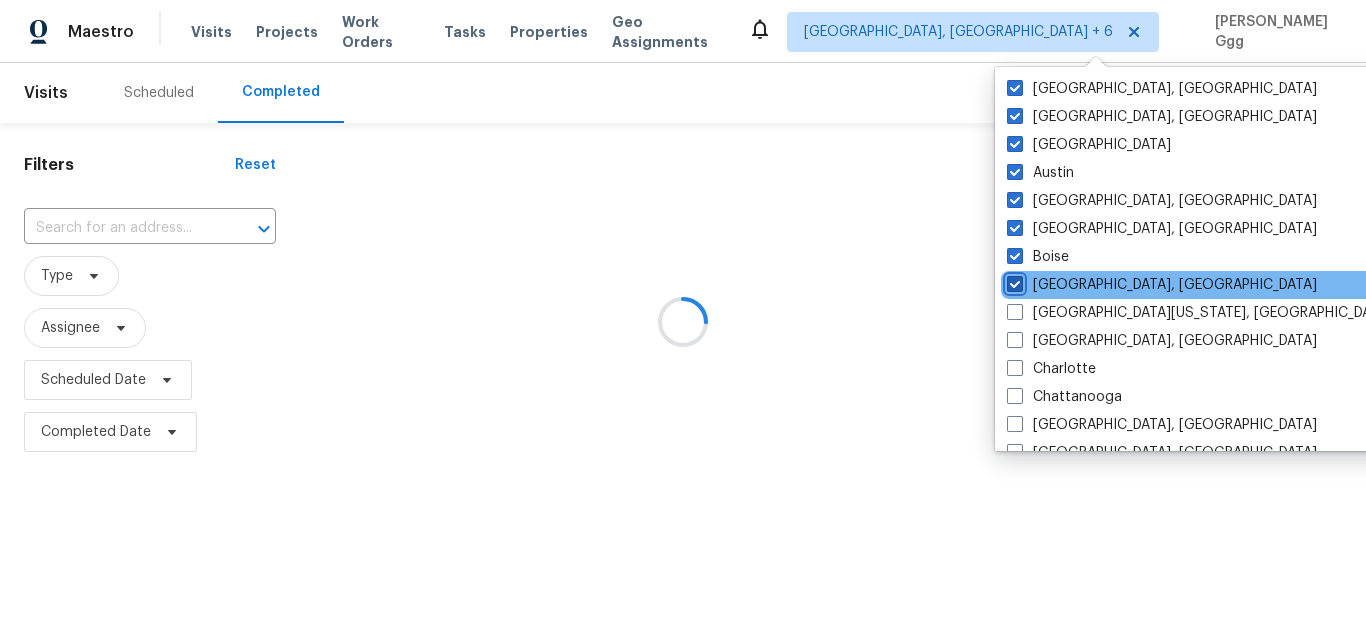 checkbox on "true" 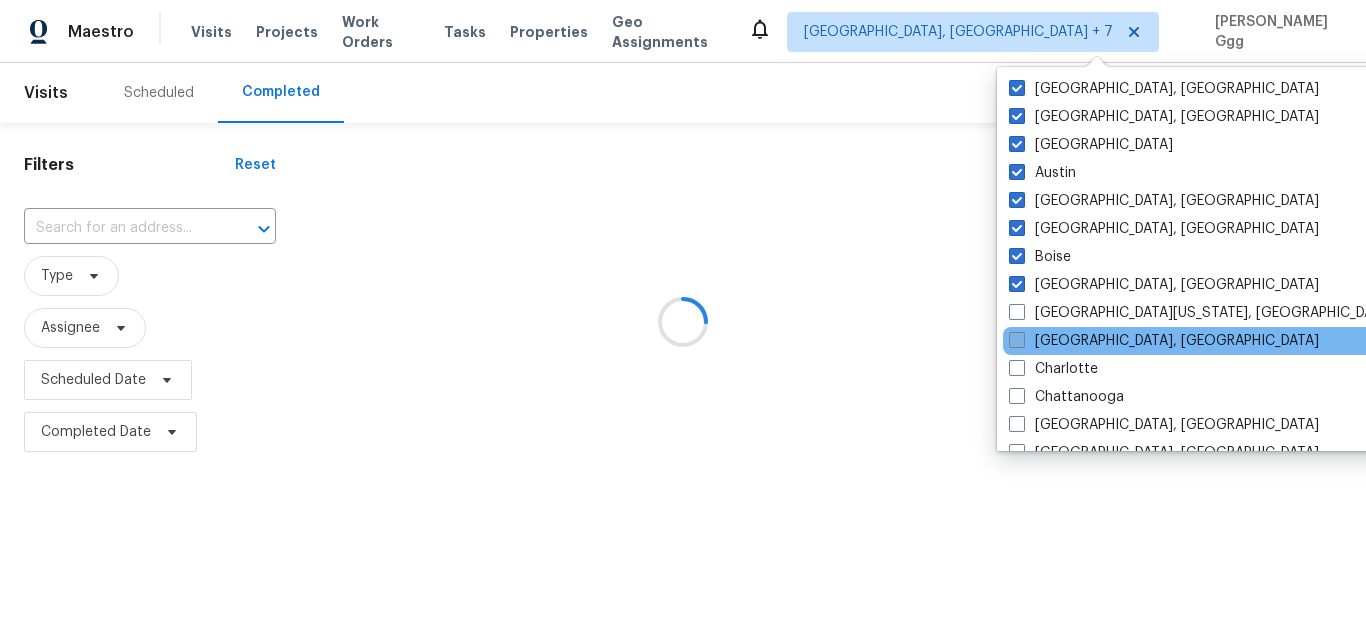 click on "[GEOGRAPHIC_DATA], [GEOGRAPHIC_DATA]" at bounding box center [1164, 341] 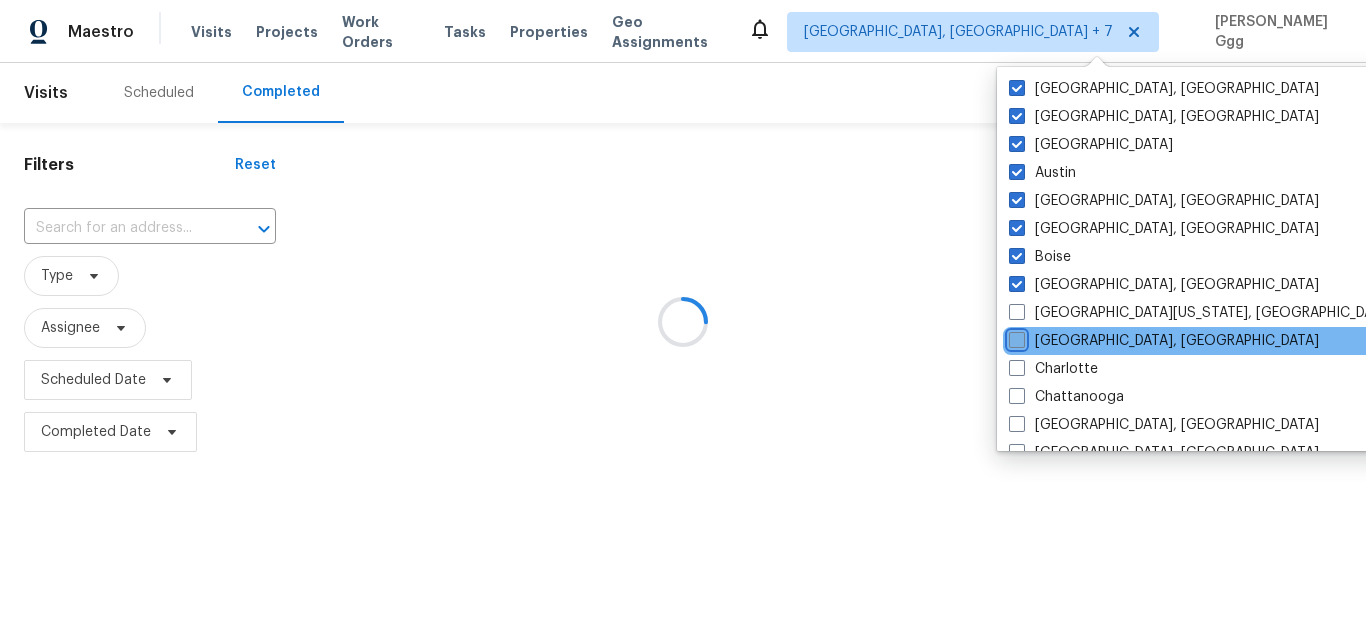 click on "[GEOGRAPHIC_DATA], [GEOGRAPHIC_DATA]" at bounding box center (1015, 337) 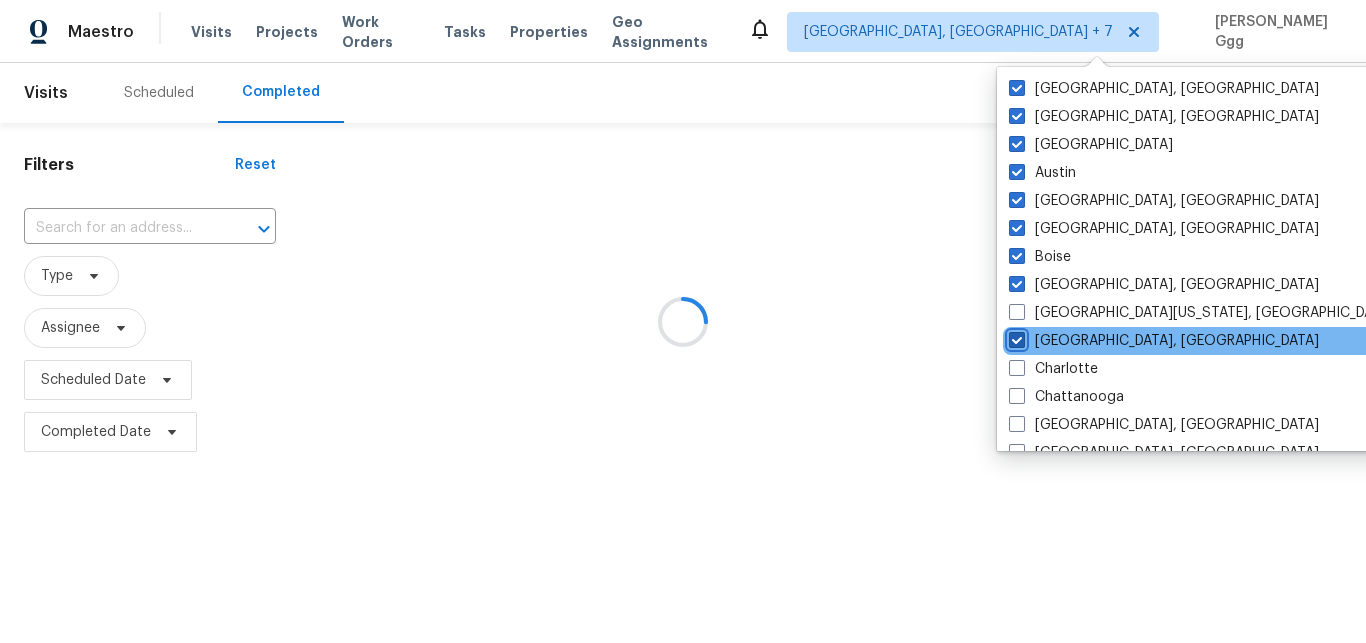 checkbox on "true" 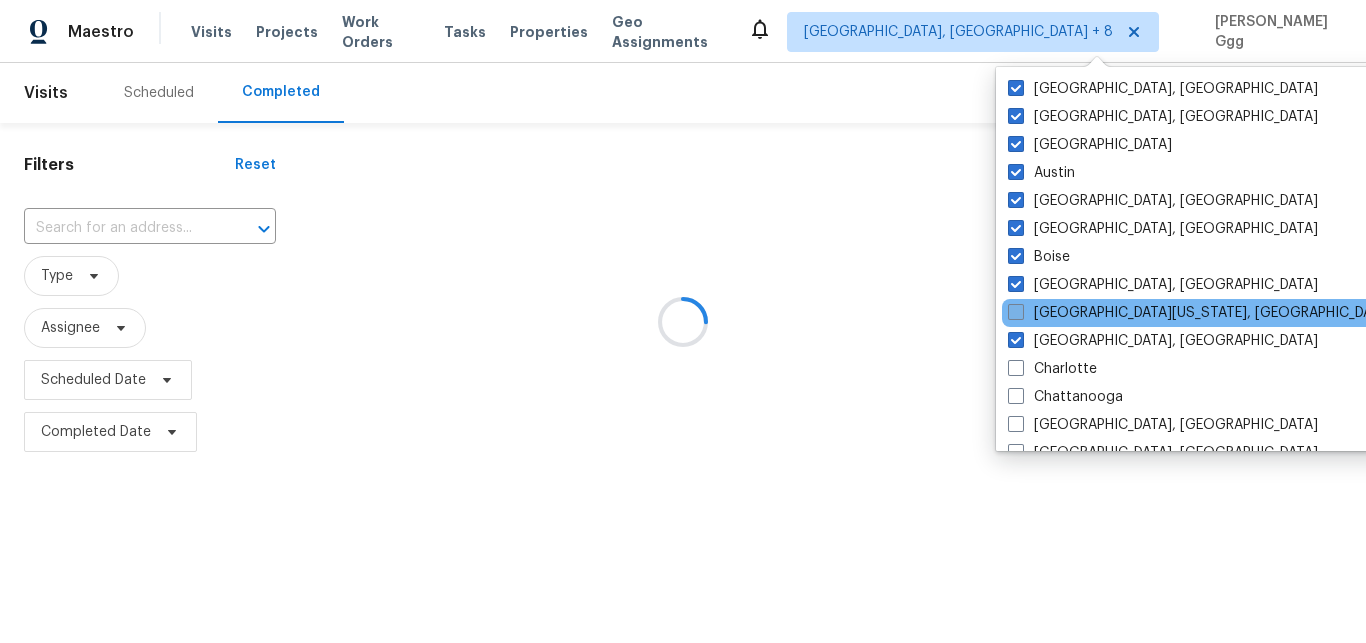 click on "[GEOGRAPHIC_DATA][US_STATE], [GEOGRAPHIC_DATA]" at bounding box center [1200, 313] 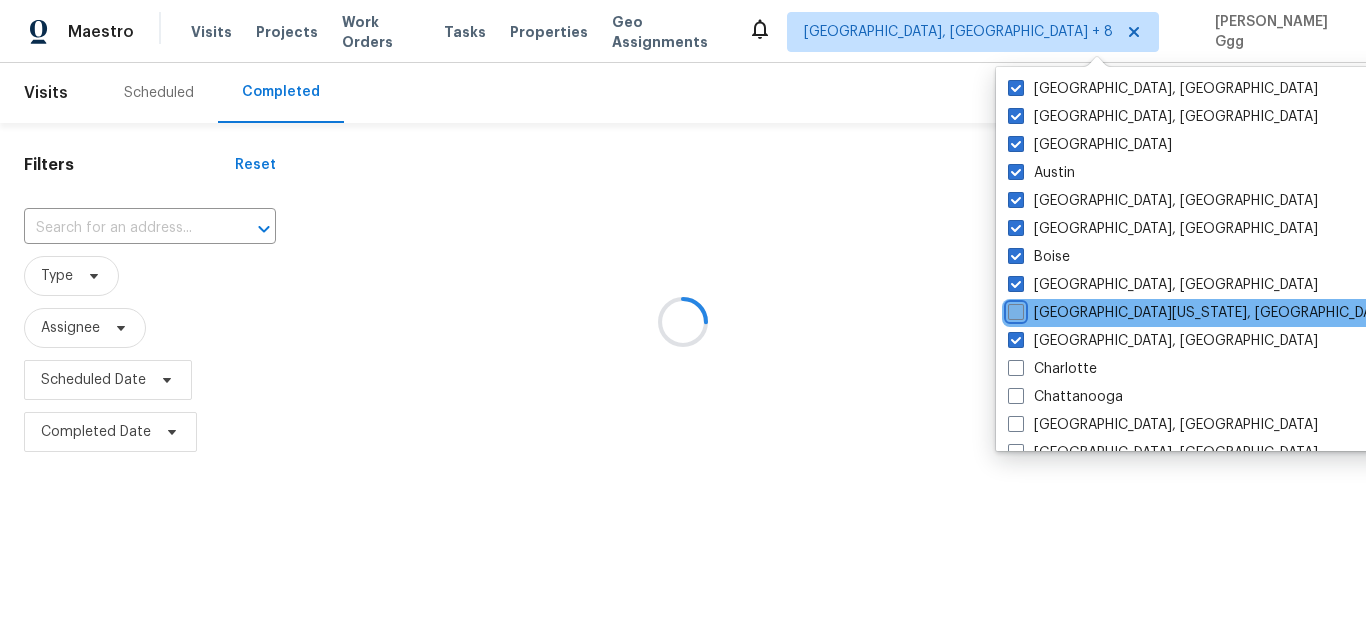 click on "[GEOGRAPHIC_DATA][US_STATE], [GEOGRAPHIC_DATA]" at bounding box center (1014, 309) 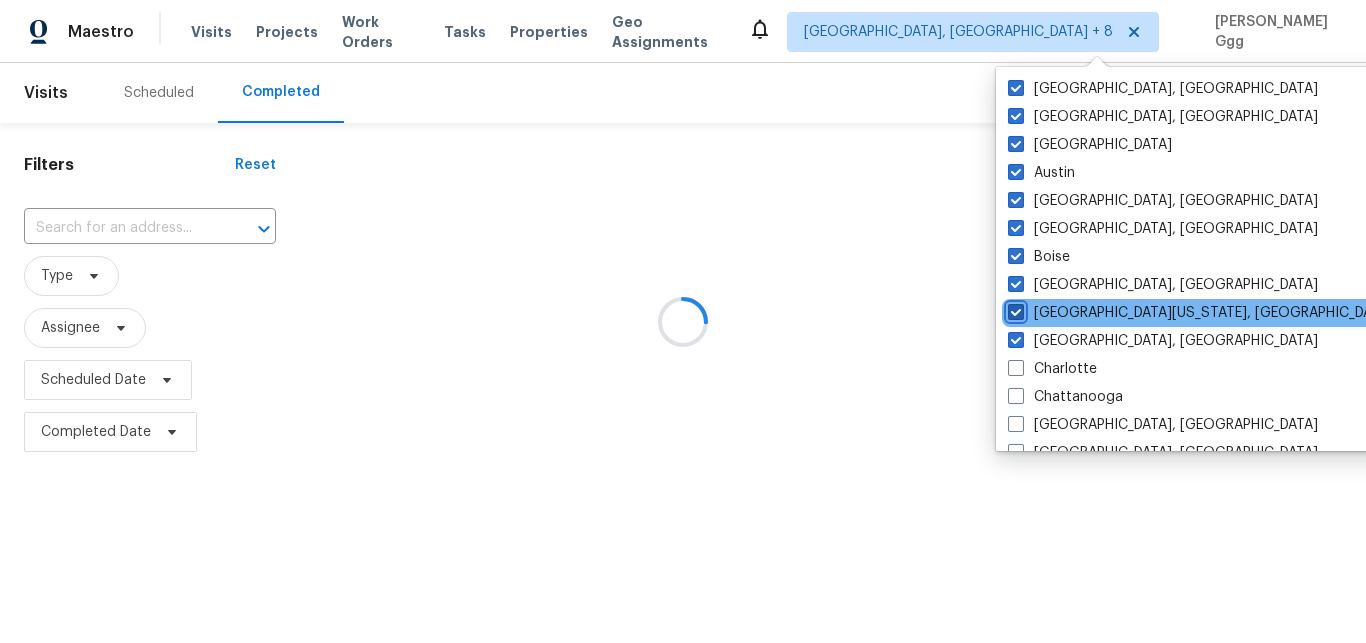 checkbox on "true" 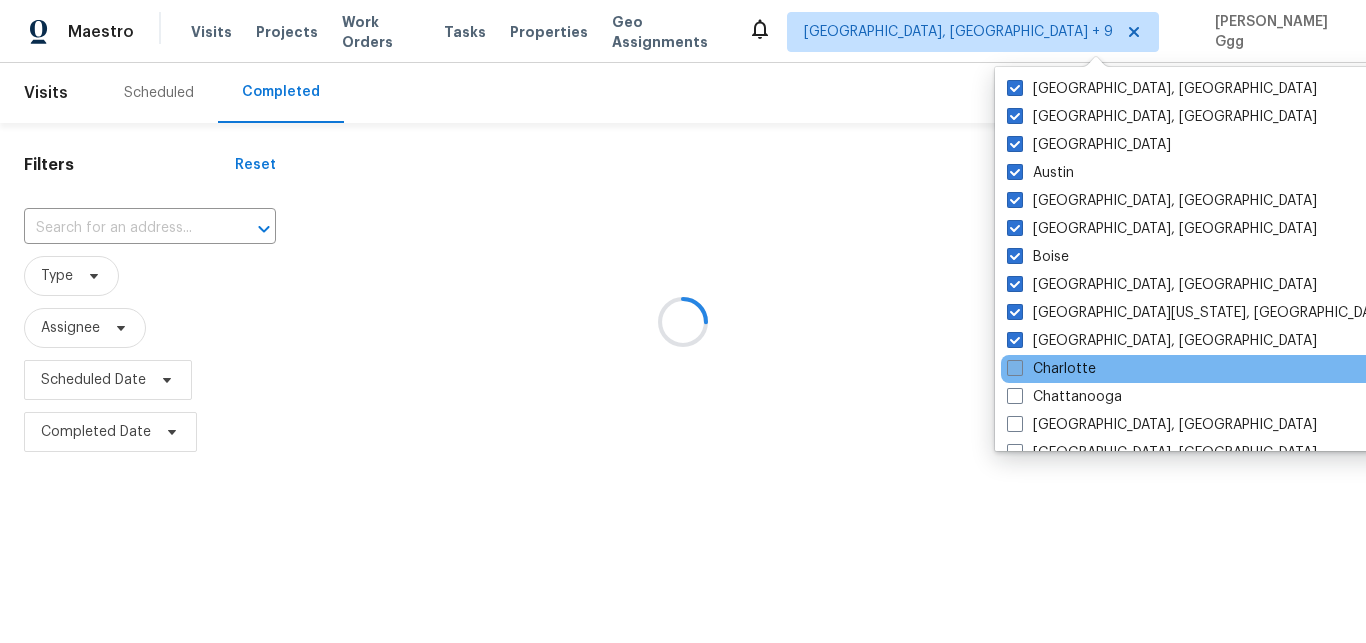 click on "Charlotte" at bounding box center [1051, 369] 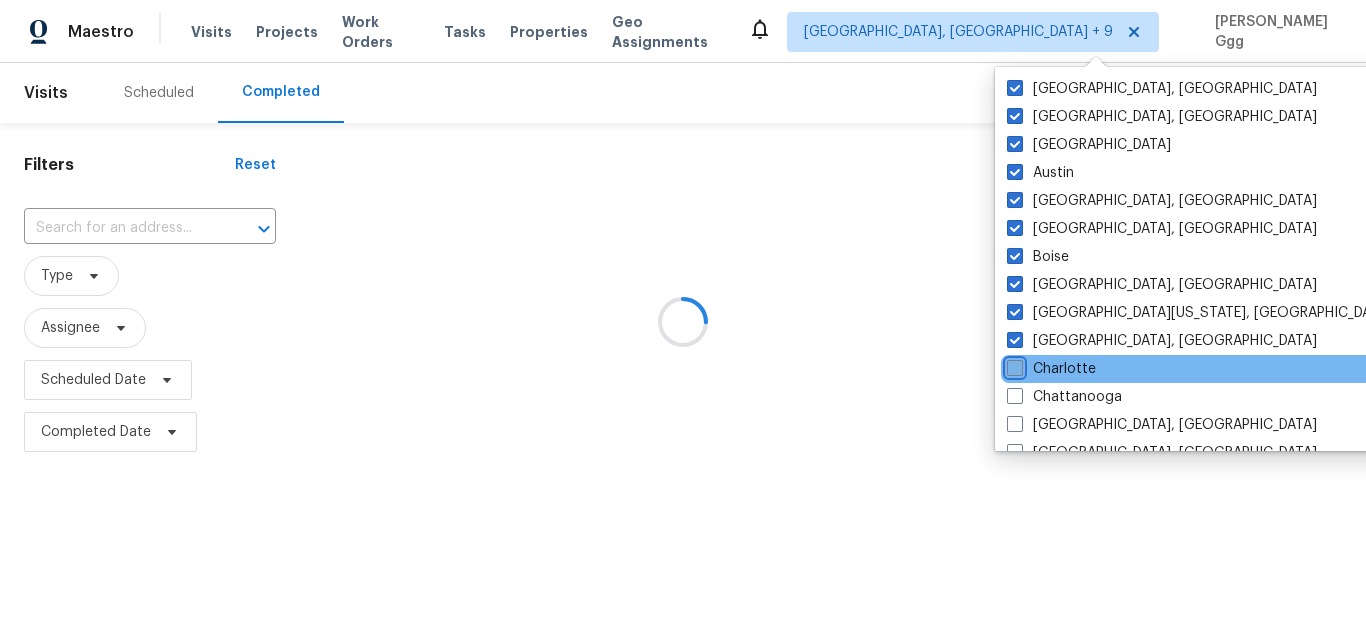 click on "Charlotte" at bounding box center [1013, 365] 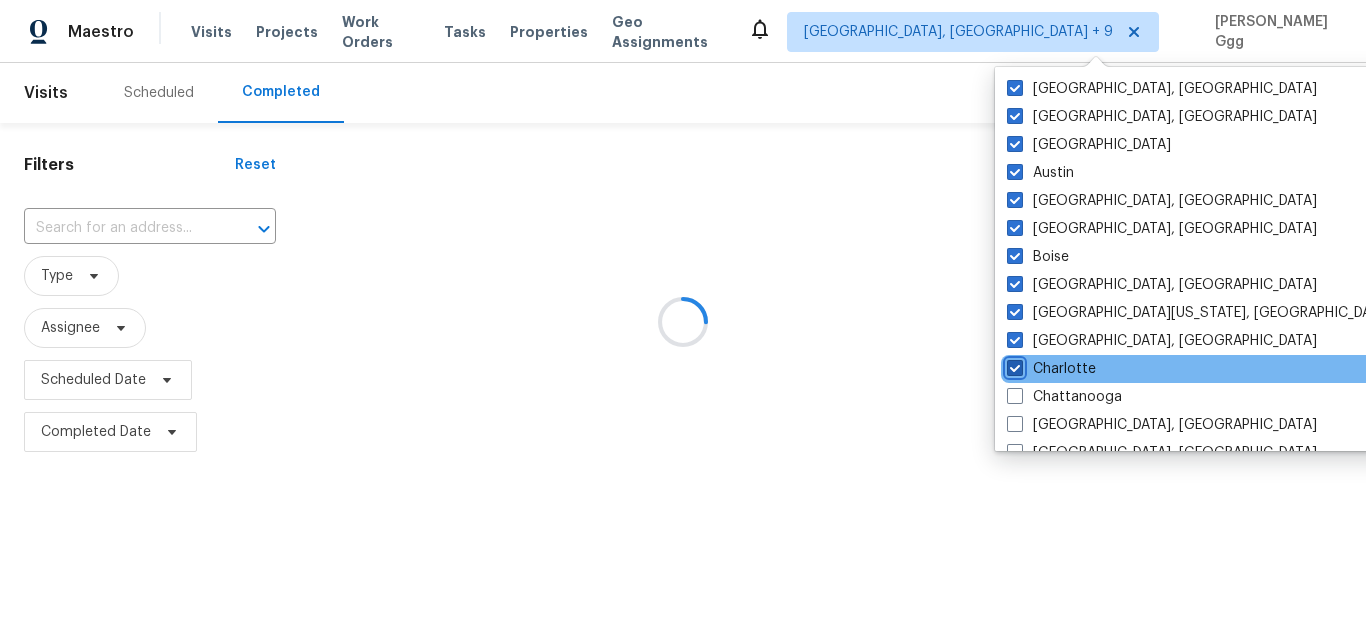 checkbox on "true" 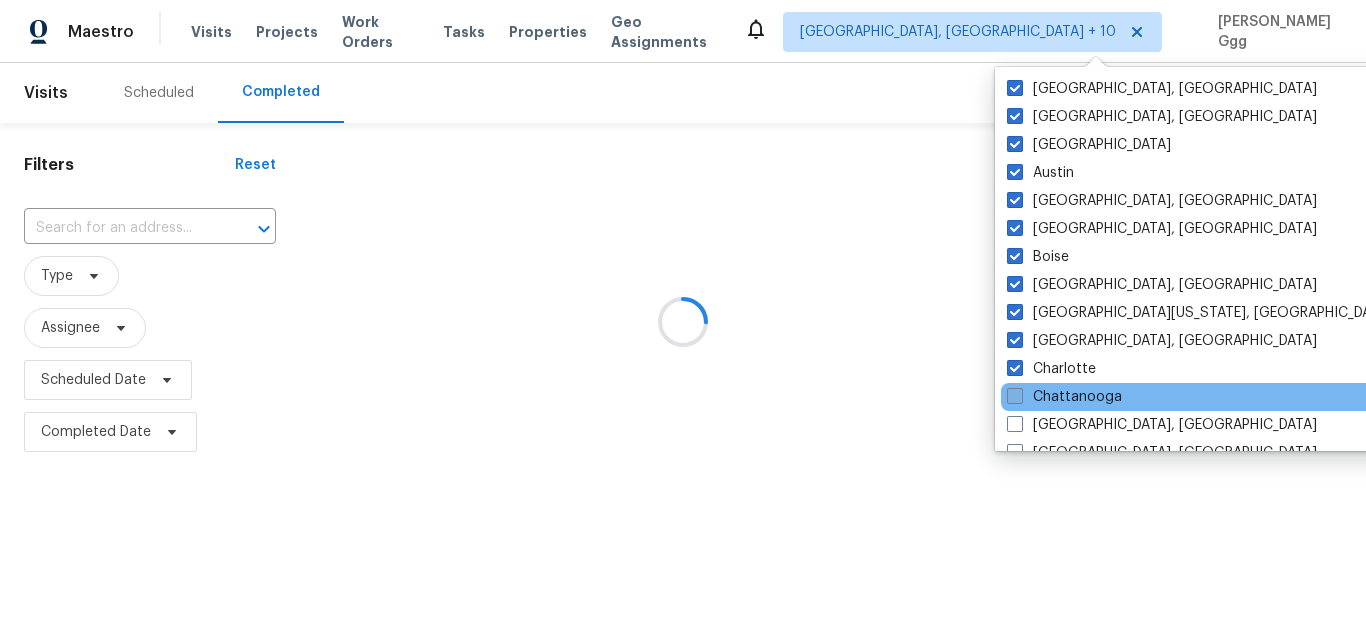 click on "Chattanooga" at bounding box center (1064, 397) 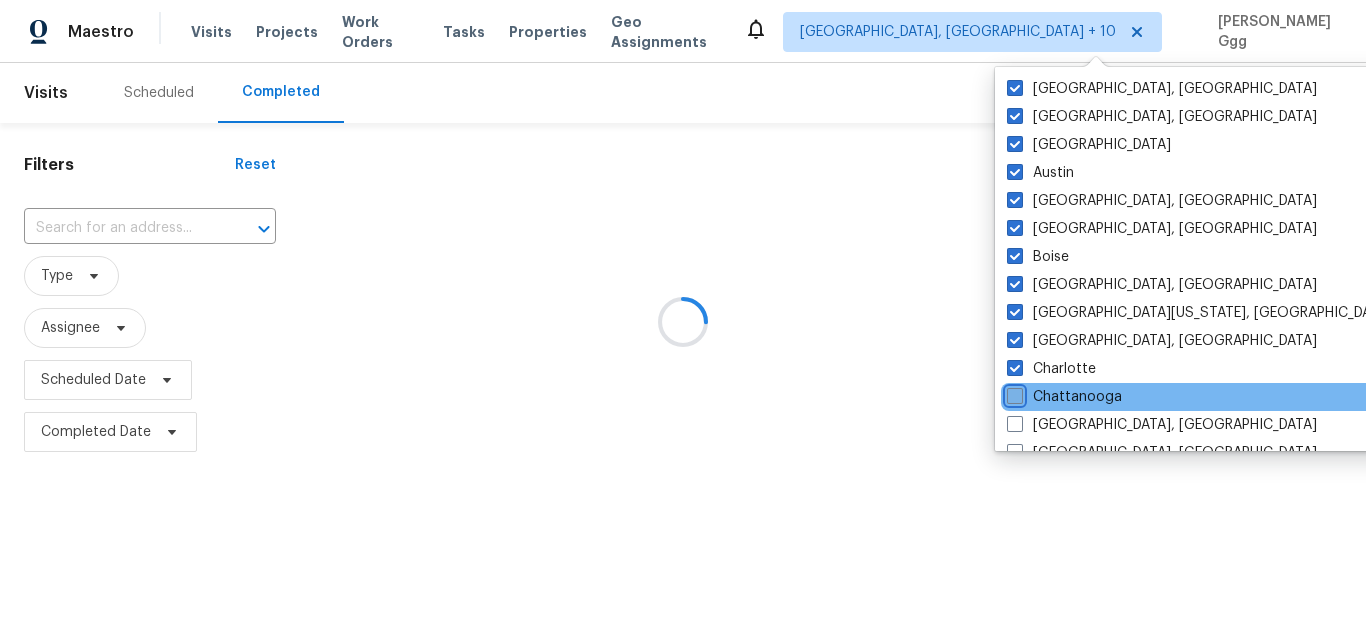 click on "Chattanooga" at bounding box center [1013, 393] 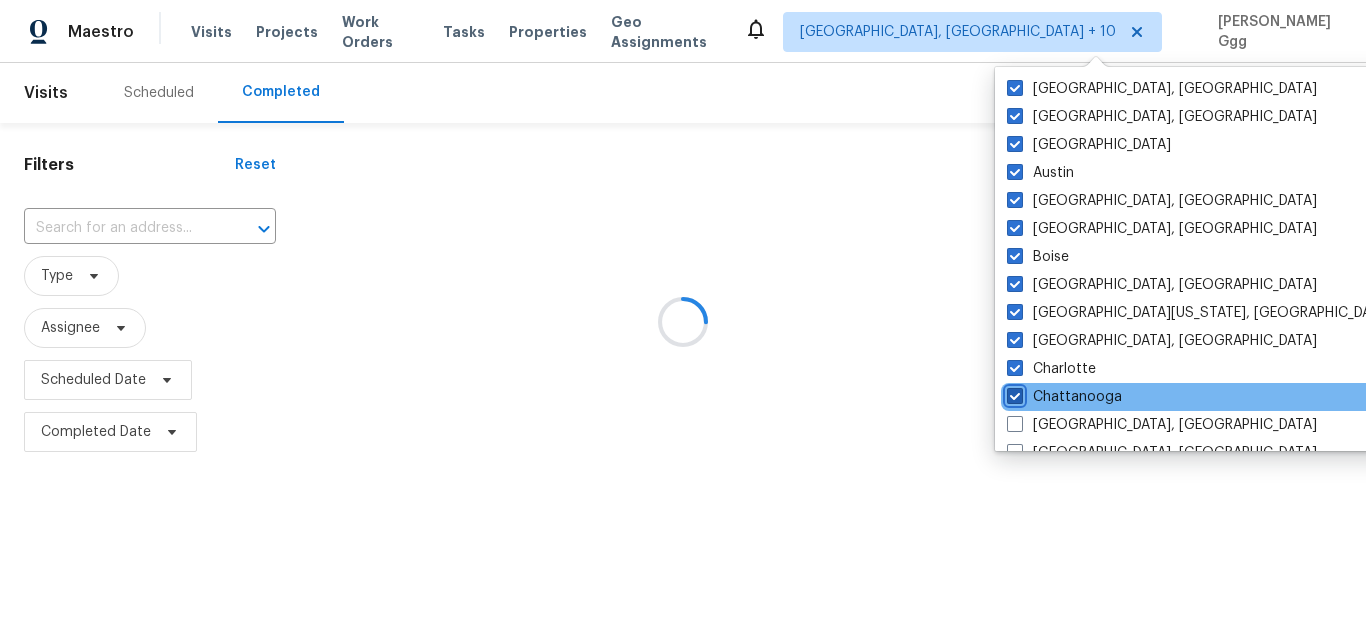 checkbox on "true" 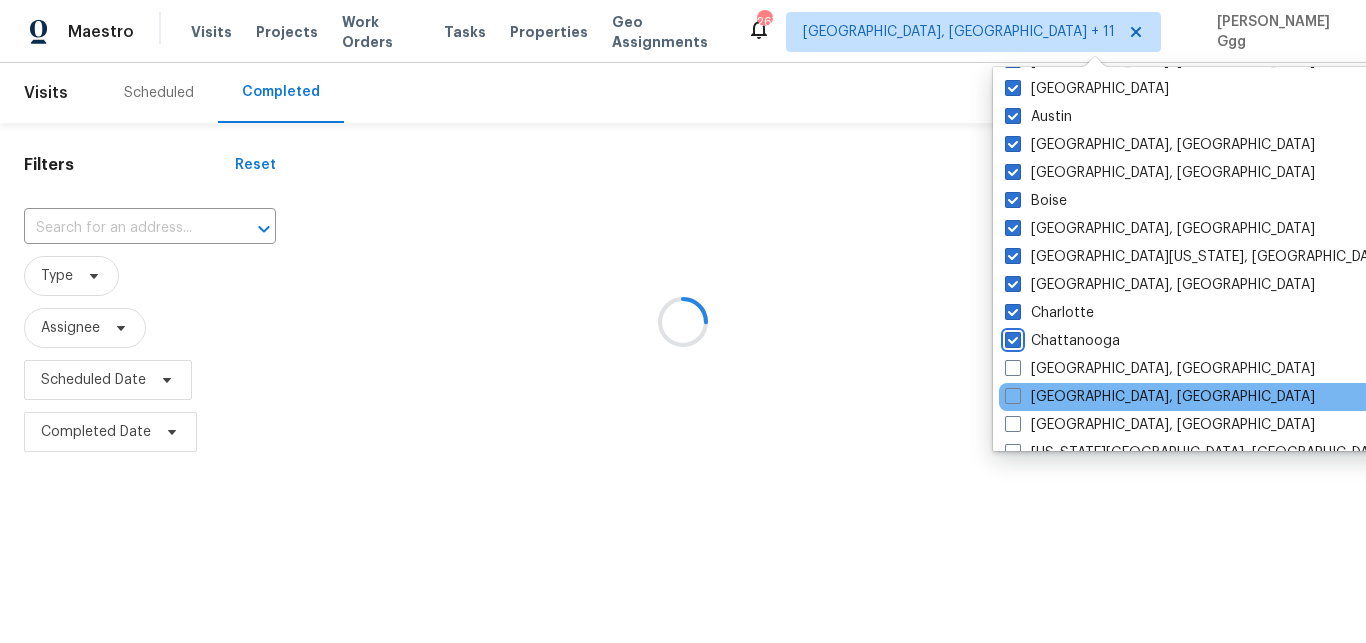 scroll, scrollTop: 84, scrollLeft: 0, axis: vertical 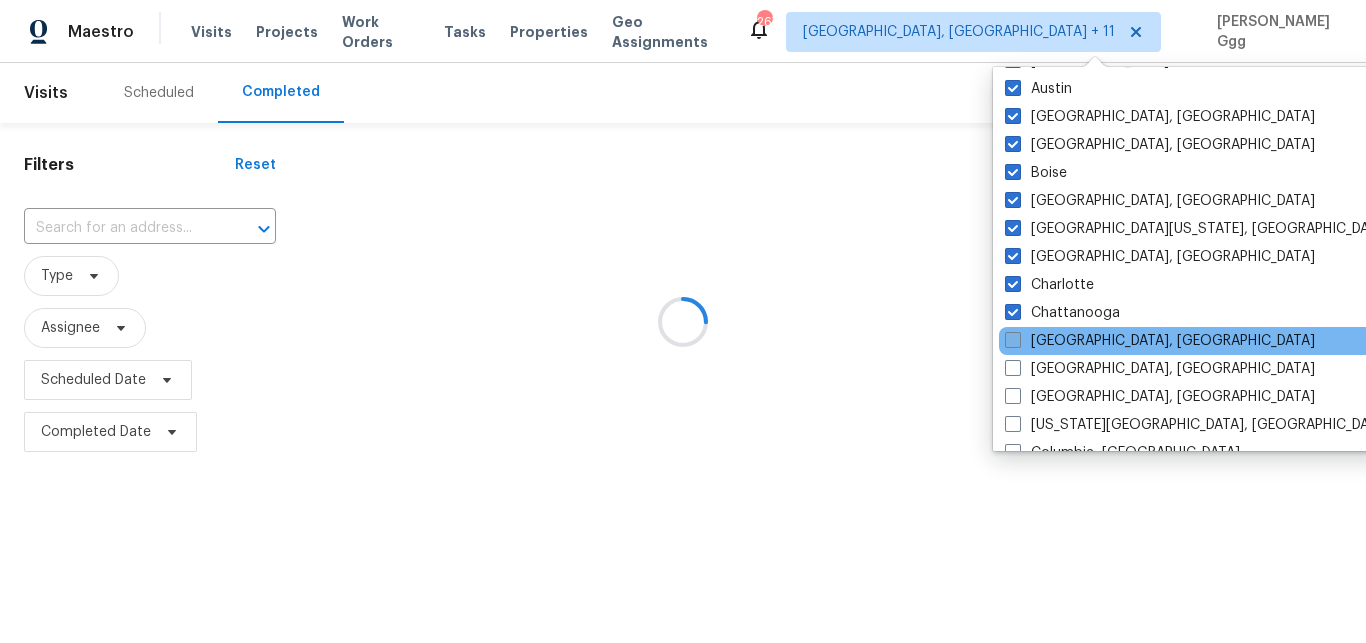 click on "[GEOGRAPHIC_DATA], [GEOGRAPHIC_DATA]" at bounding box center (1160, 341) 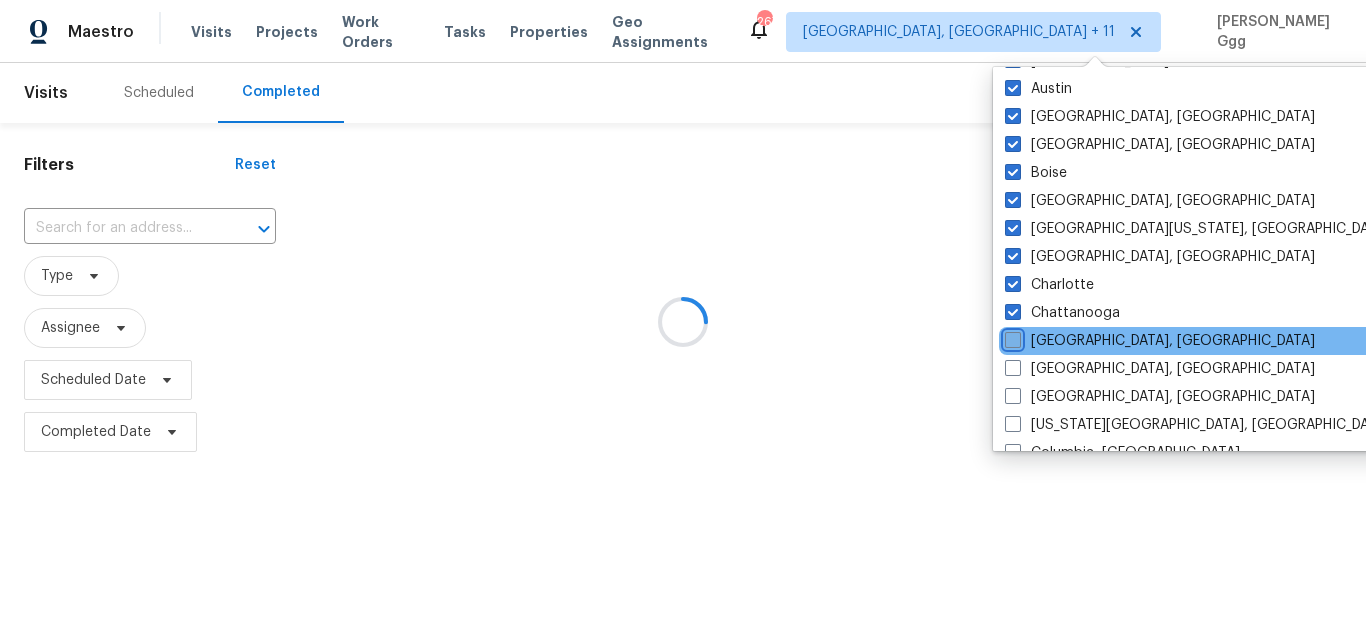 click on "[GEOGRAPHIC_DATA], [GEOGRAPHIC_DATA]" at bounding box center [1011, 337] 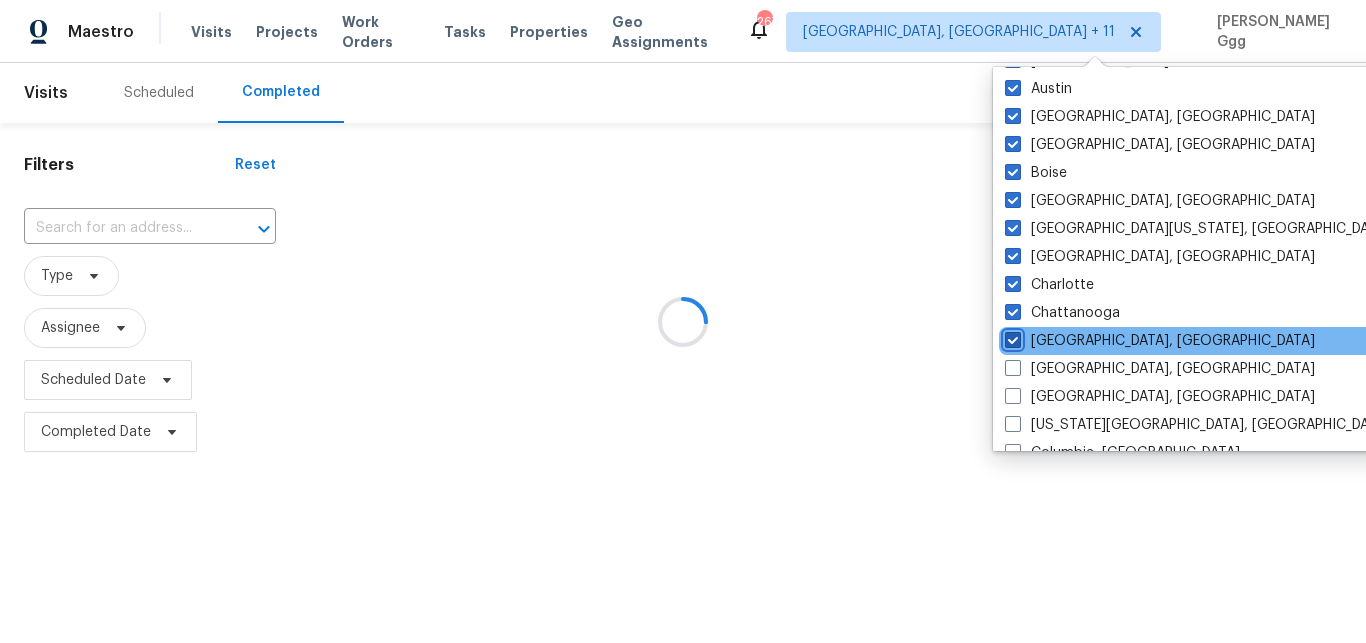checkbox on "true" 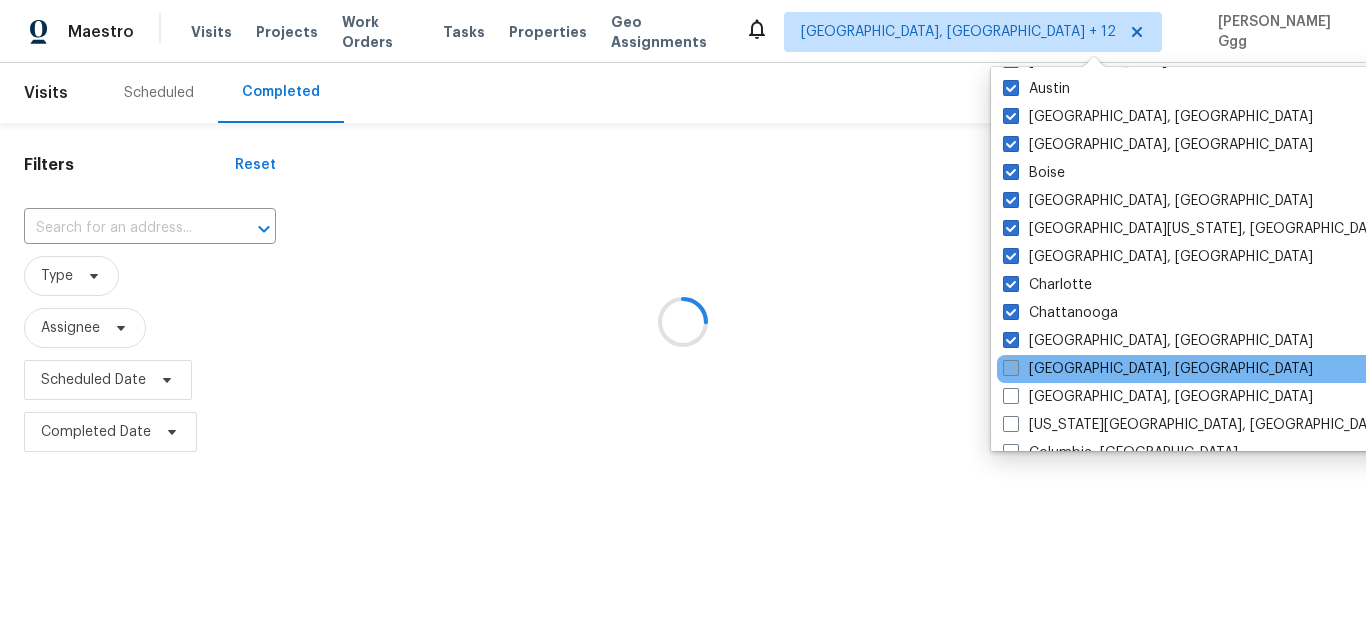 click on "[GEOGRAPHIC_DATA], [GEOGRAPHIC_DATA]" at bounding box center (1158, 369) 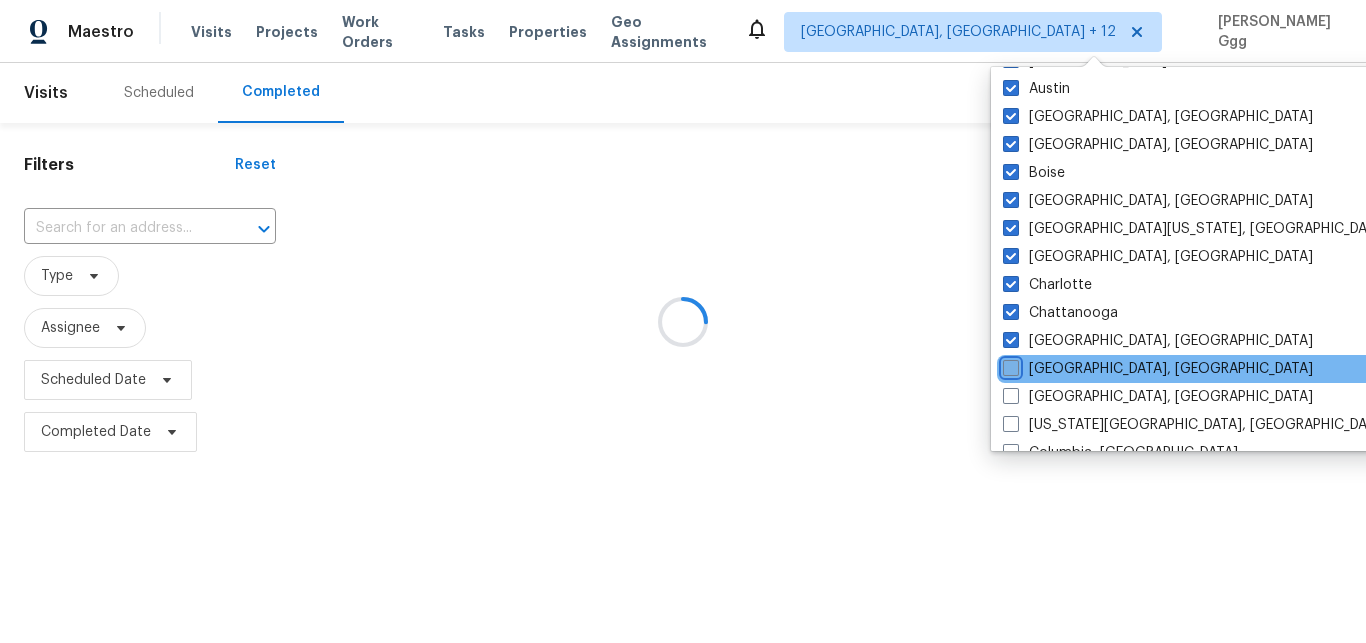 click on "[GEOGRAPHIC_DATA], [GEOGRAPHIC_DATA]" at bounding box center [1009, 365] 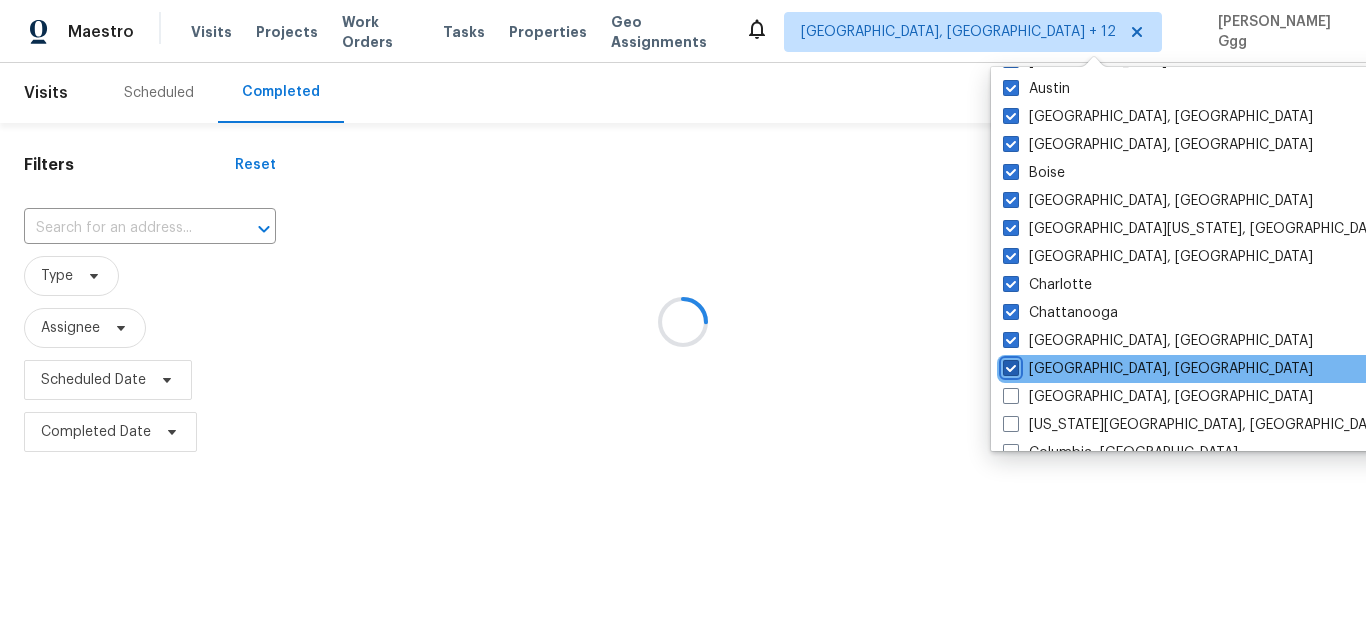 checkbox on "true" 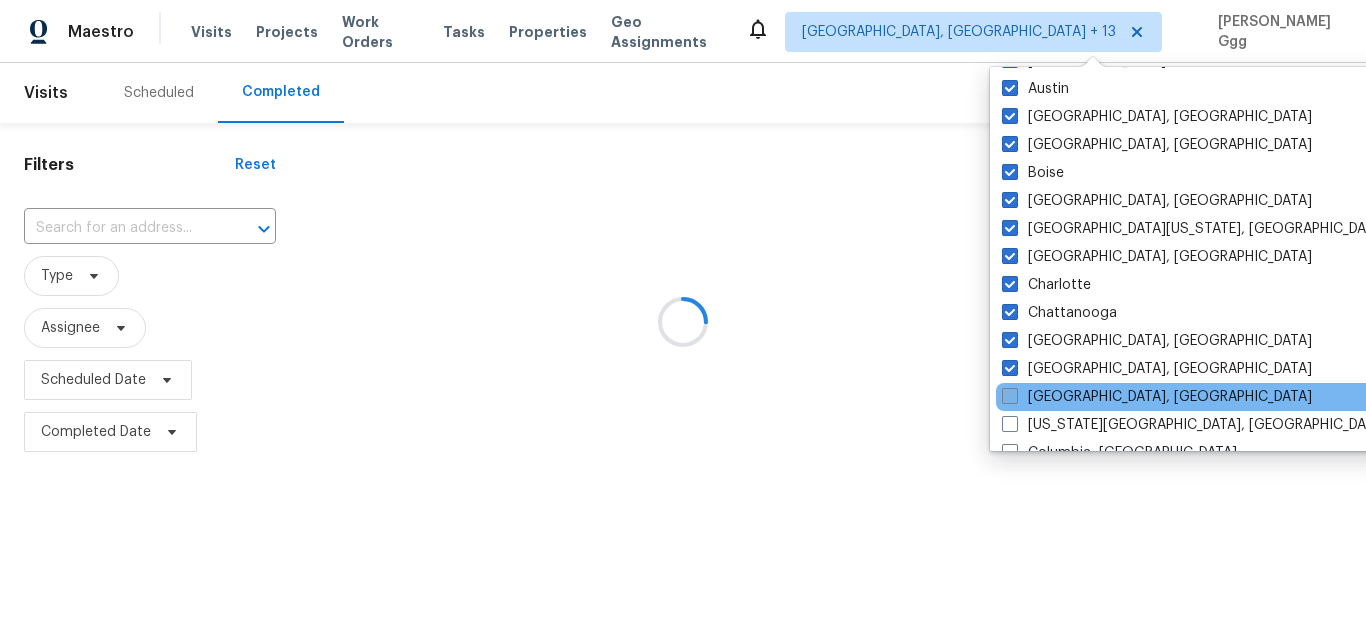 click on "[GEOGRAPHIC_DATA], [GEOGRAPHIC_DATA]" at bounding box center [1157, 397] 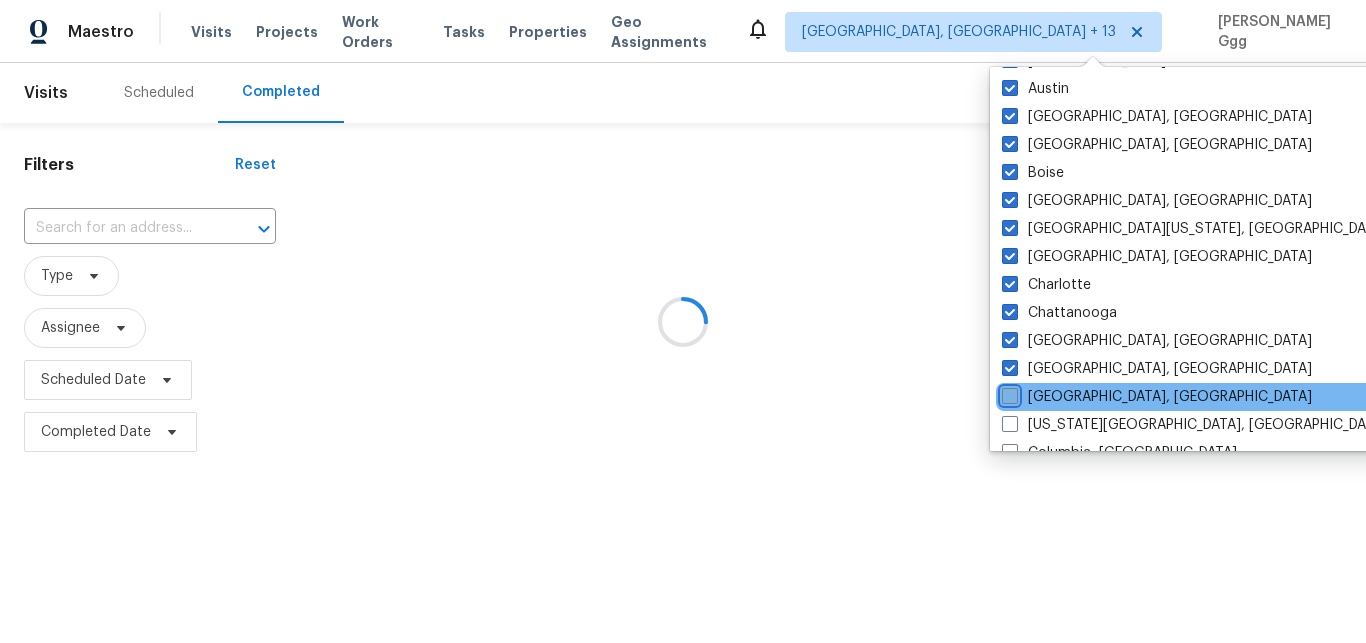 click on "[GEOGRAPHIC_DATA], [GEOGRAPHIC_DATA]" at bounding box center (1008, 393) 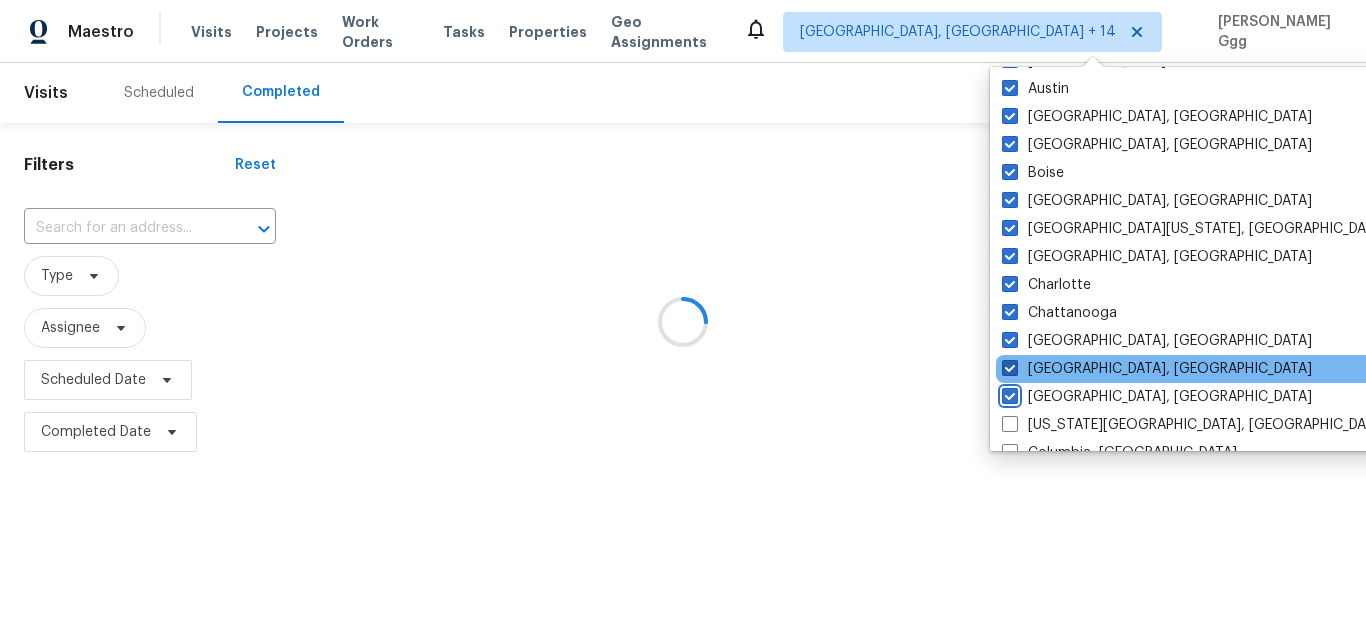 scroll, scrollTop: 252, scrollLeft: 0, axis: vertical 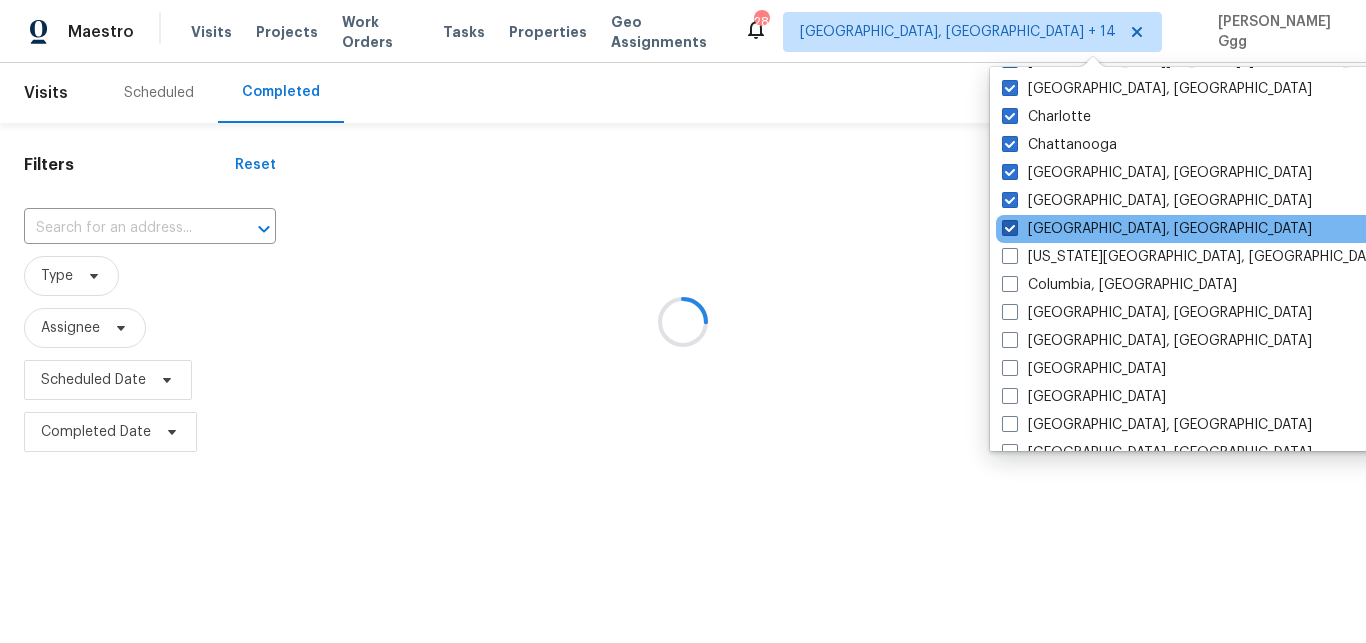 click on "[GEOGRAPHIC_DATA], [GEOGRAPHIC_DATA]" at bounding box center [1157, 229] 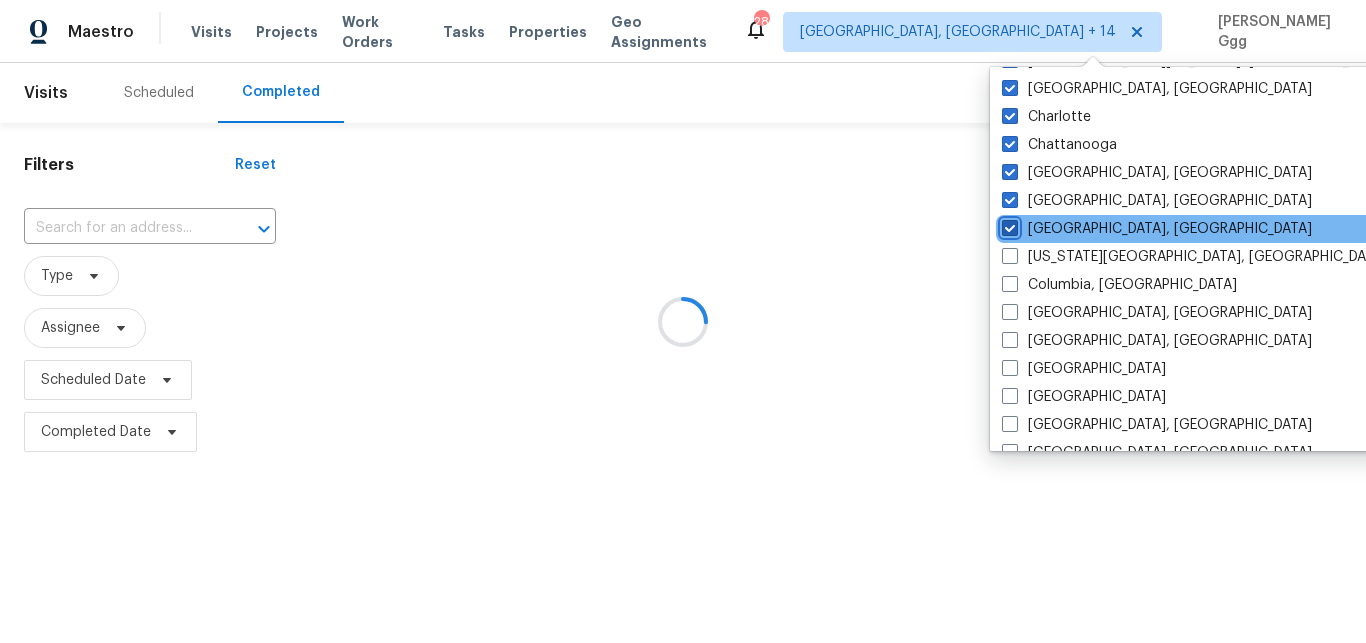 click on "[GEOGRAPHIC_DATA], [GEOGRAPHIC_DATA]" at bounding box center (1008, 225) 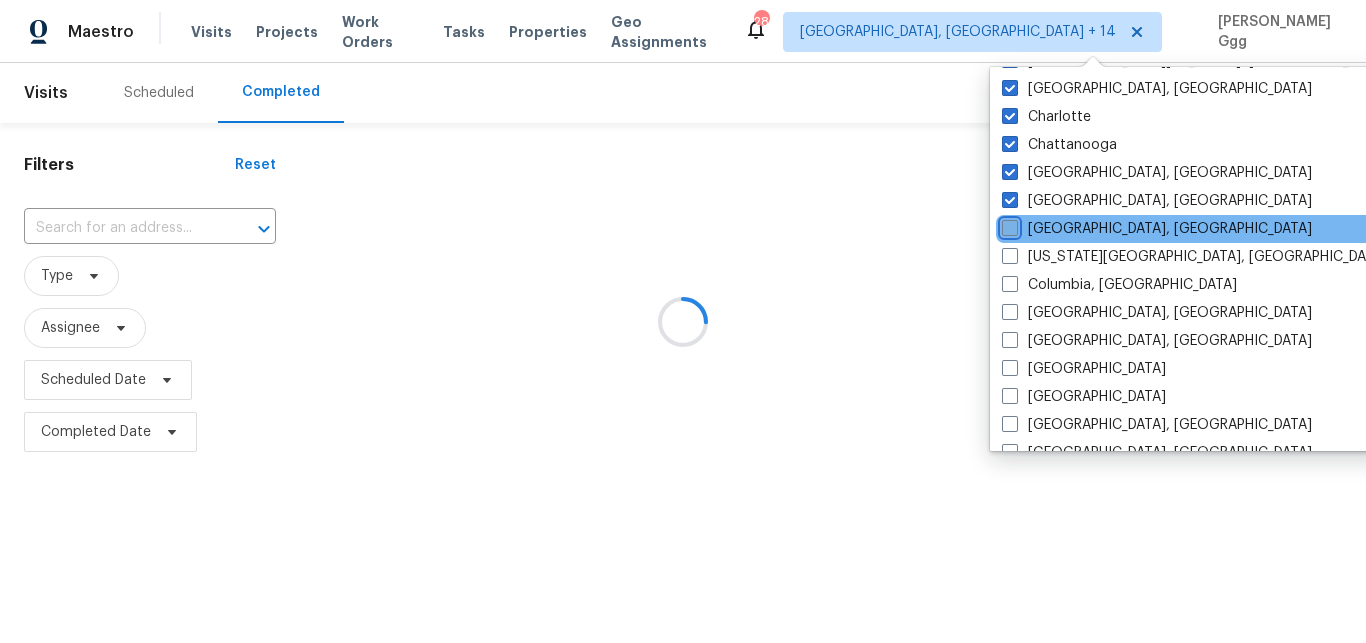 checkbox on "false" 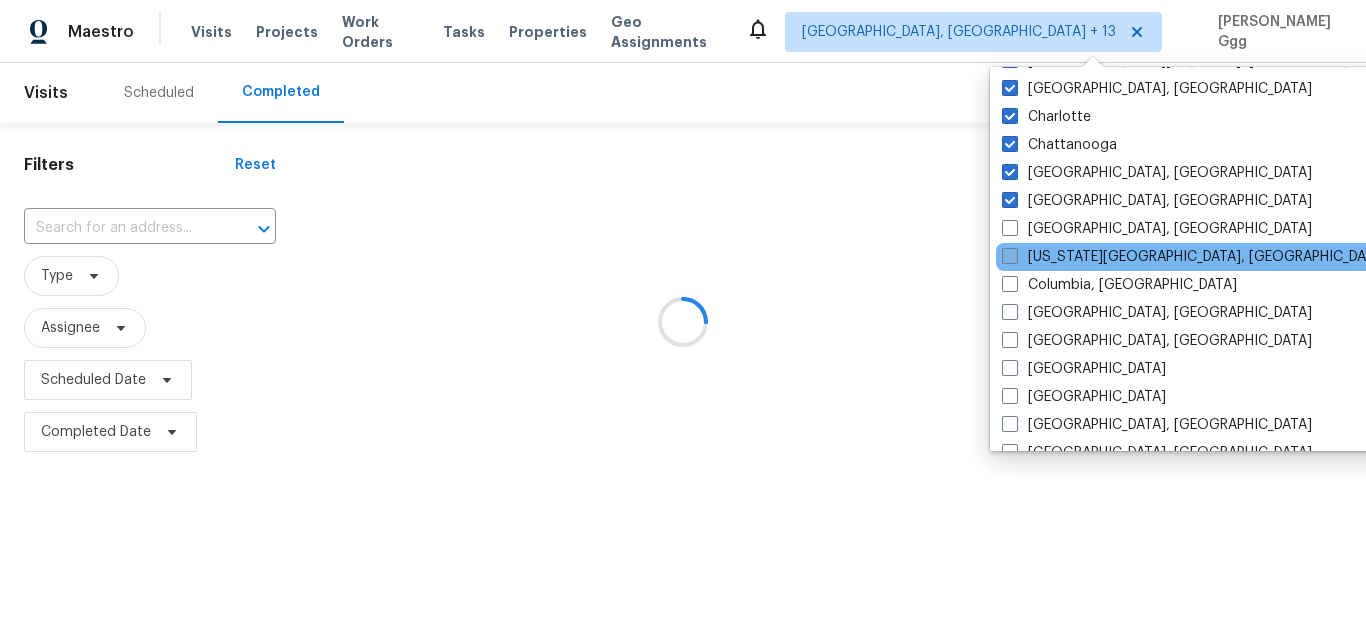 click on "[US_STATE][GEOGRAPHIC_DATA], [GEOGRAPHIC_DATA]" at bounding box center (1194, 257) 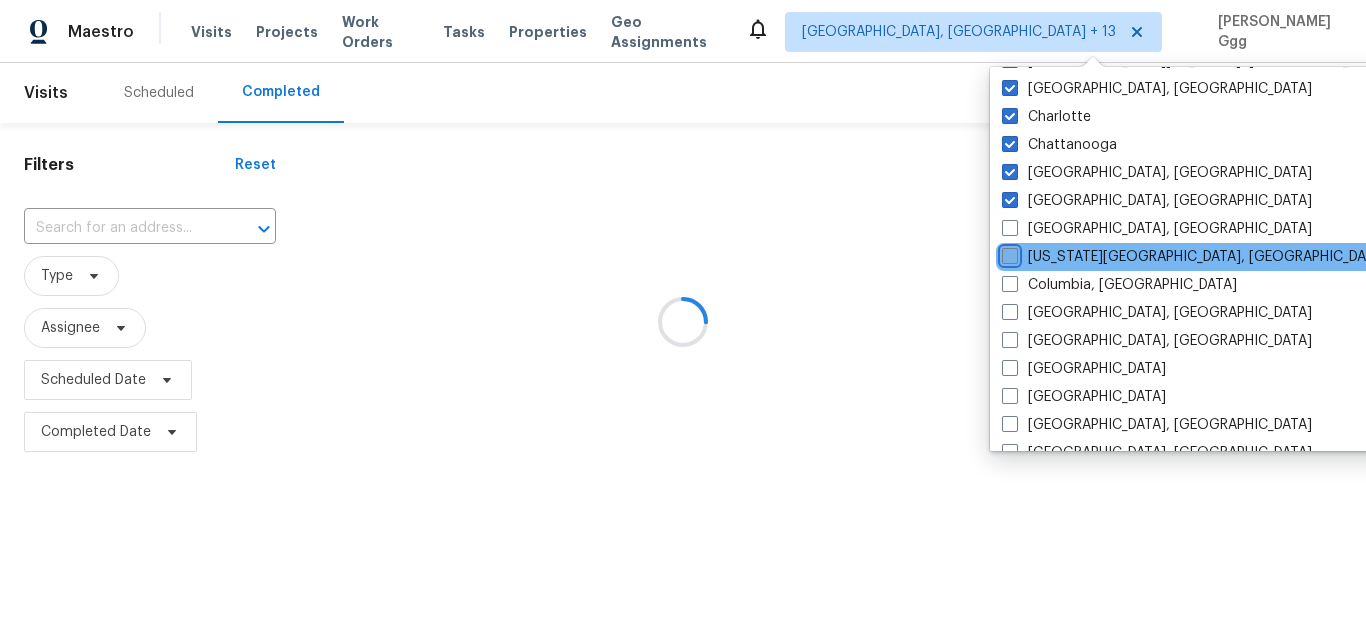 click on "[US_STATE][GEOGRAPHIC_DATA], [GEOGRAPHIC_DATA]" at bounding box center [1008, 253] 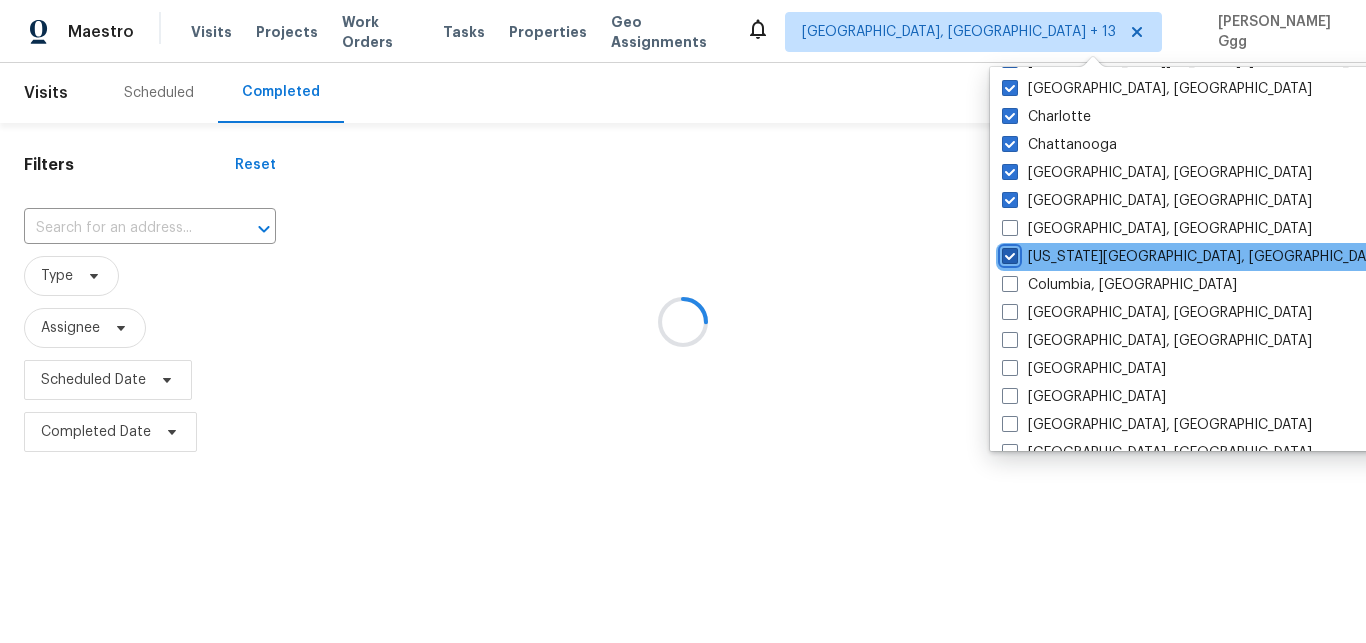checkbox on "true" 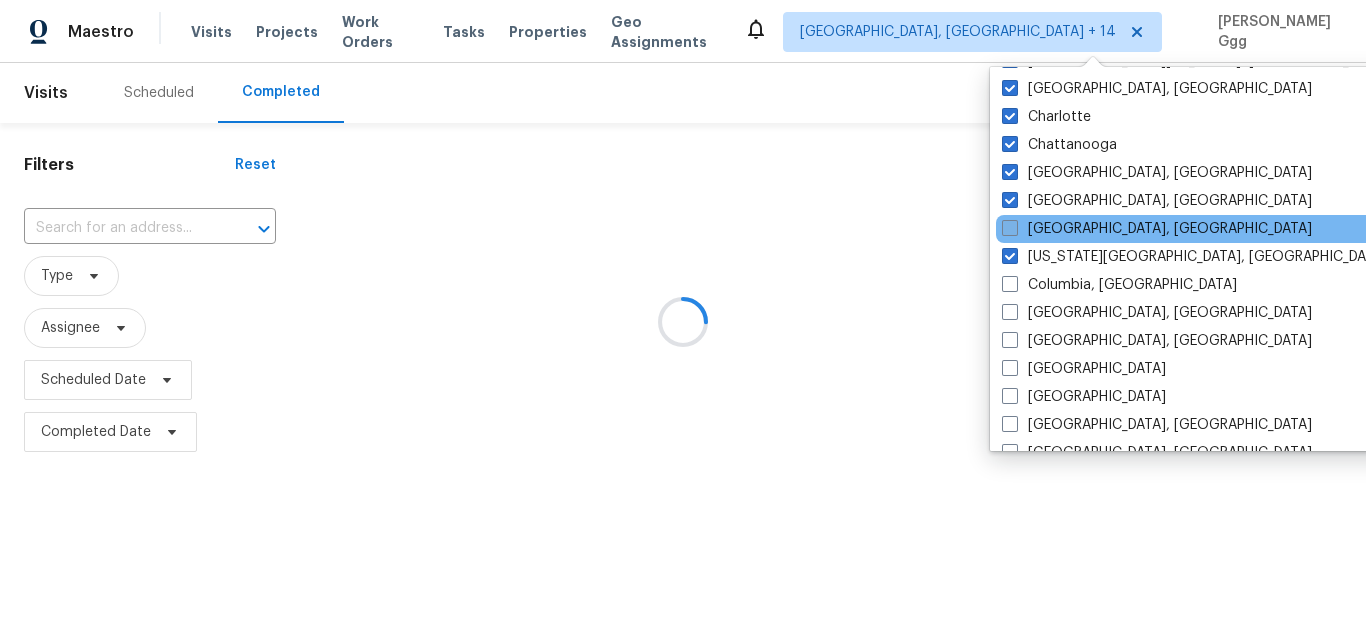 click on "[GEOGRAPHIC_DATA], [GEOGRAPHIC_DATA]" at bounding box center [1157, 229] 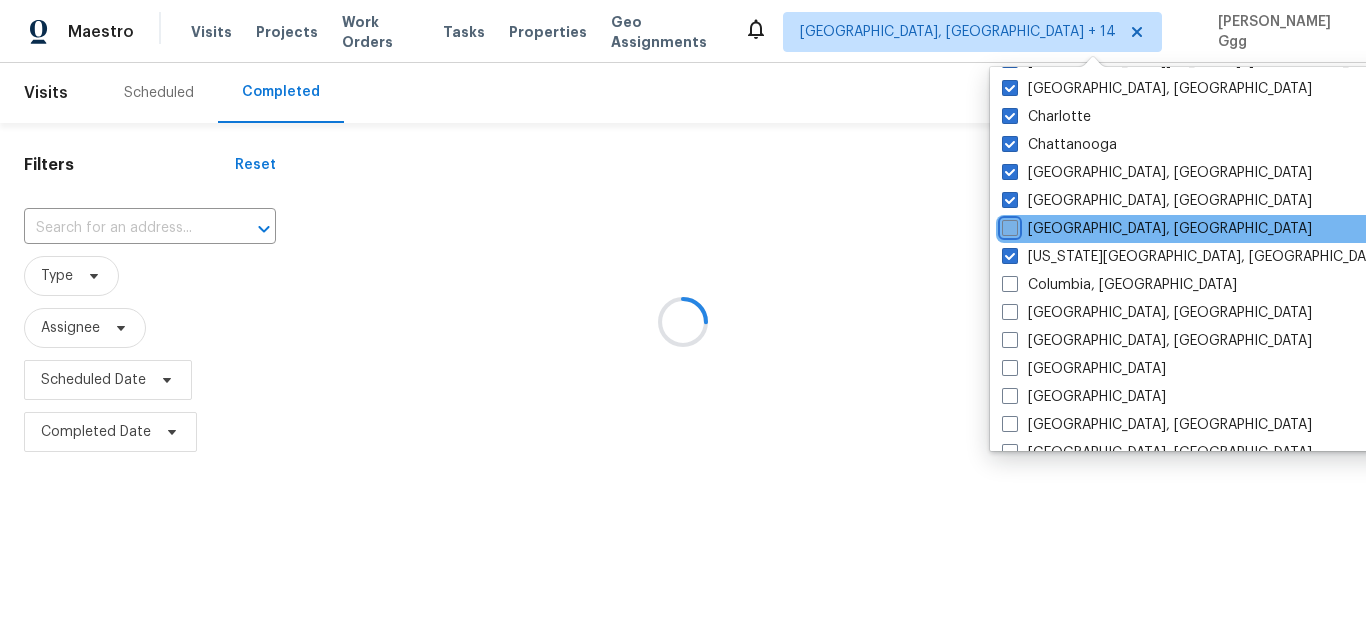 click on "[GEOGRAPHIC_DATA], [GEOGRAPHIC_DATA]" at bounding box center (1008, 225) 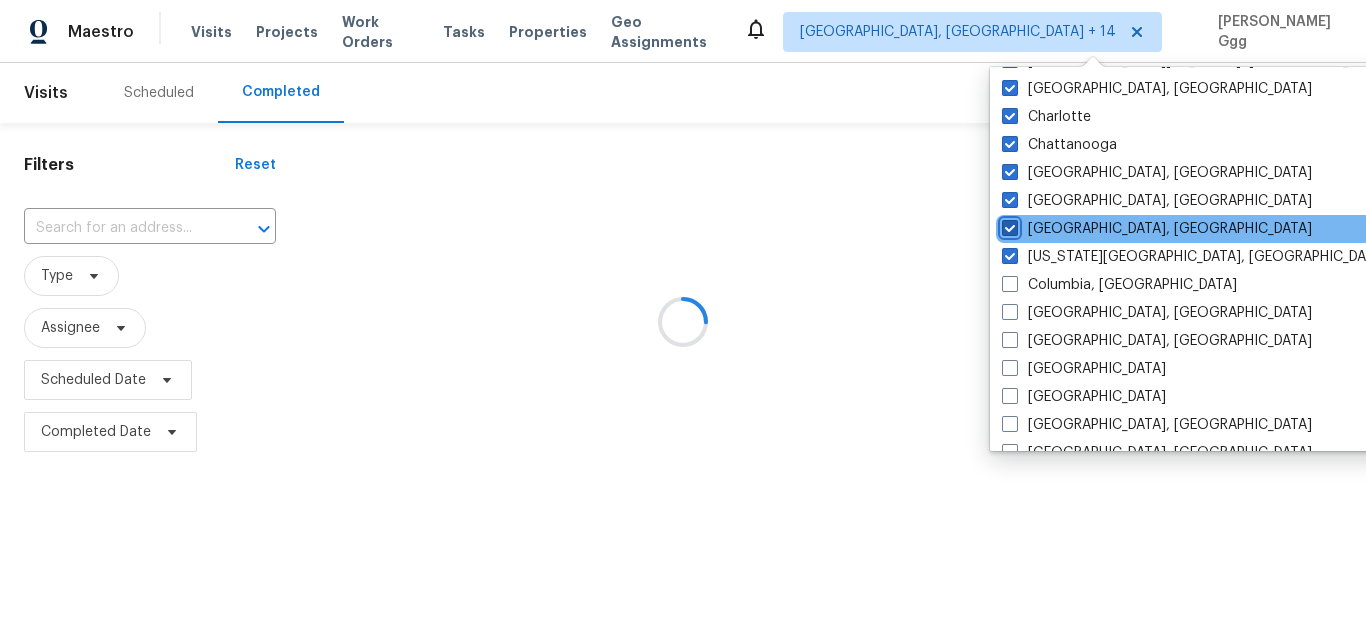 checkbox on "true" 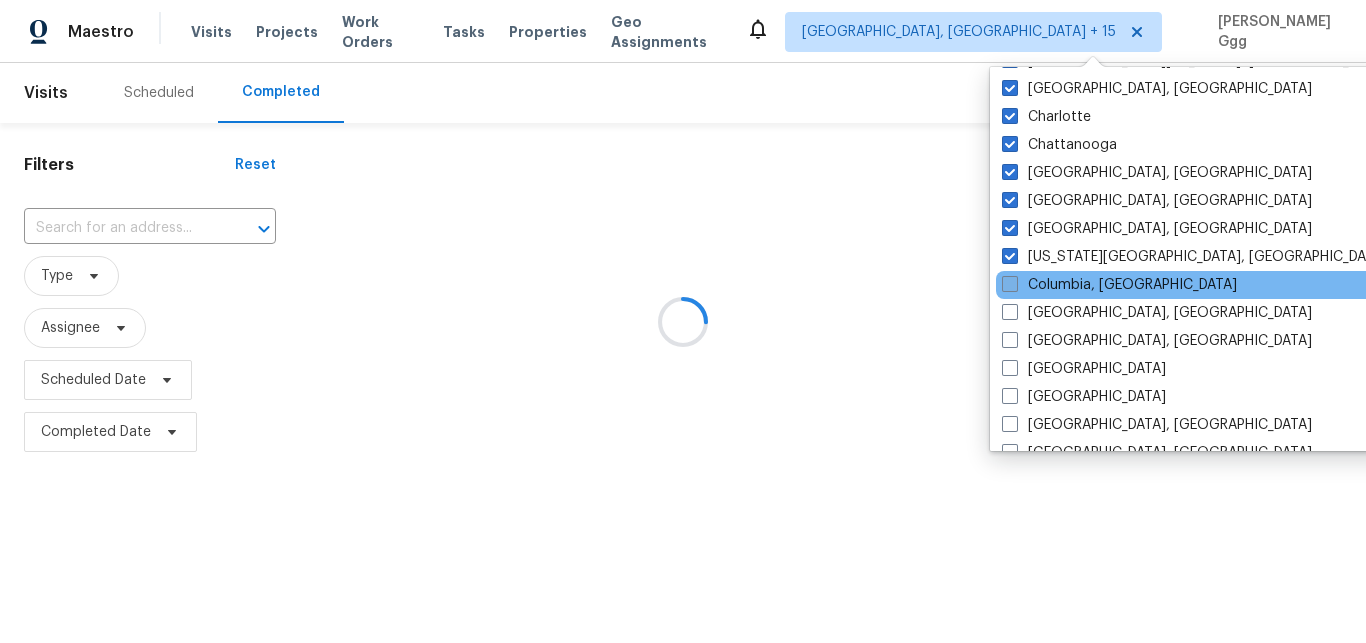 click on "Columbia, [GEOGRAPHIC_DATA]" at bounding box center (1119, 285) 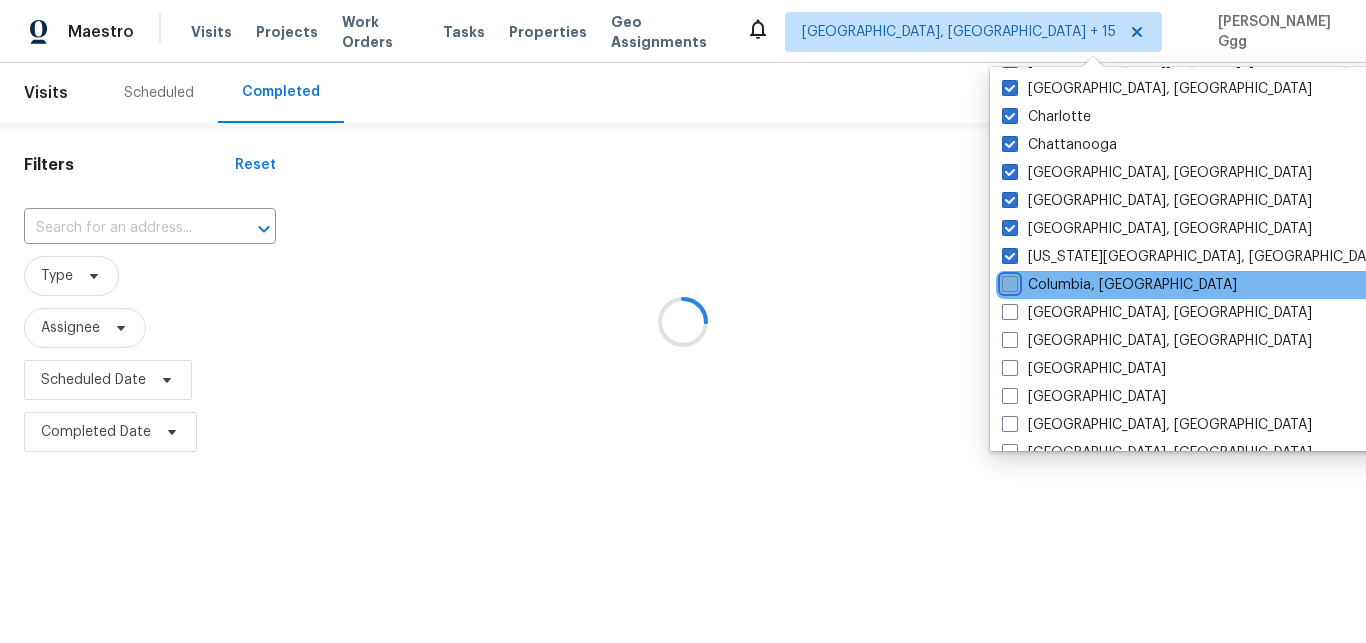 click on "Columbia, [GEOGRAPHIC_DATA]" at bounding box center [1008, 281] 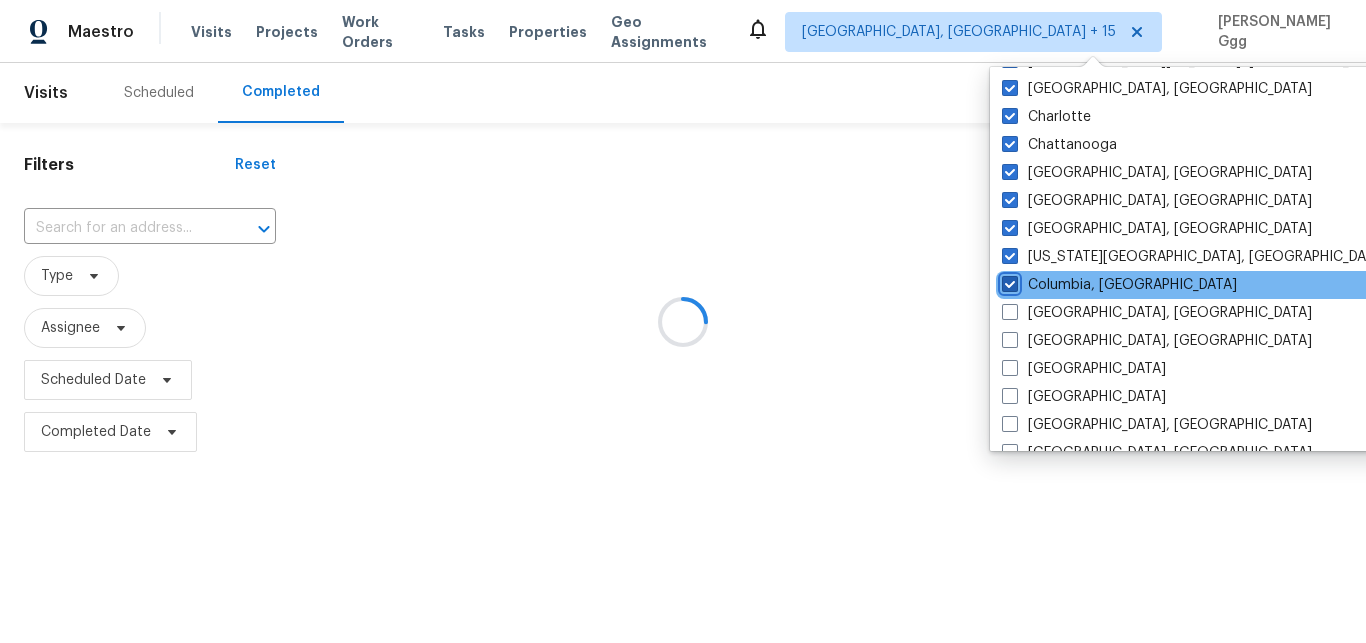 checkbox on "true" 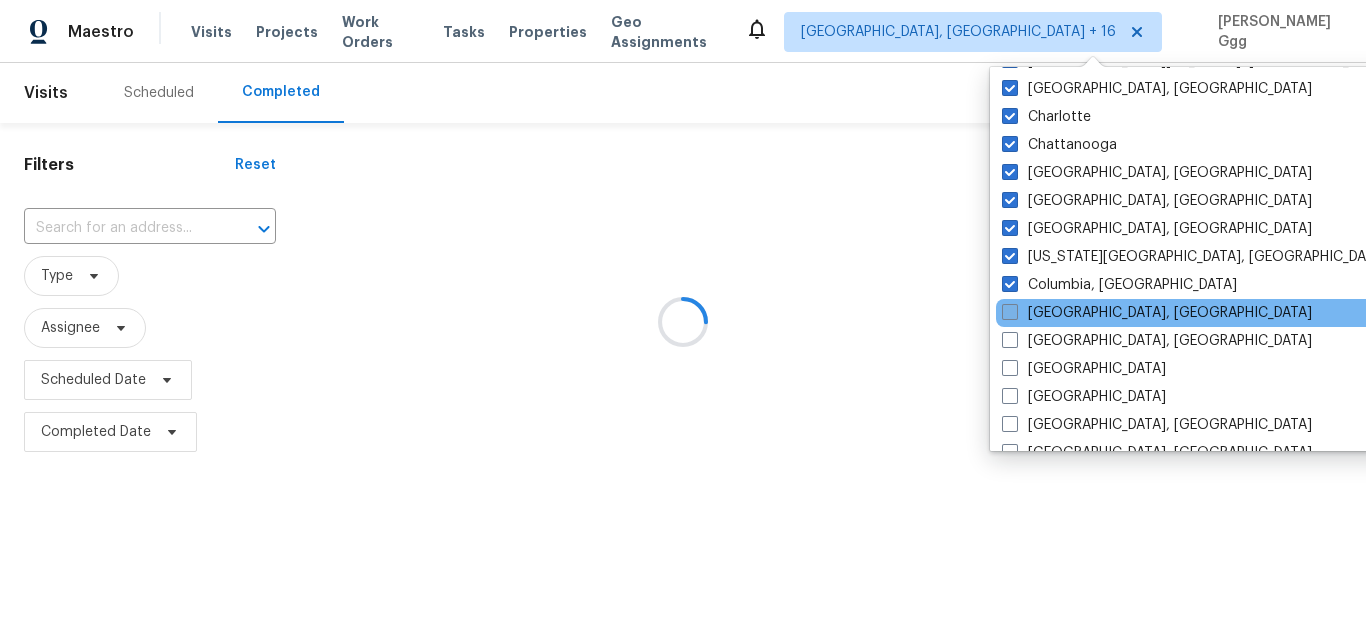 click on "[GEOGRAPHIC_DATA], [GEOGRAPHIC_DATA]" at bounding box center (1157, 313) 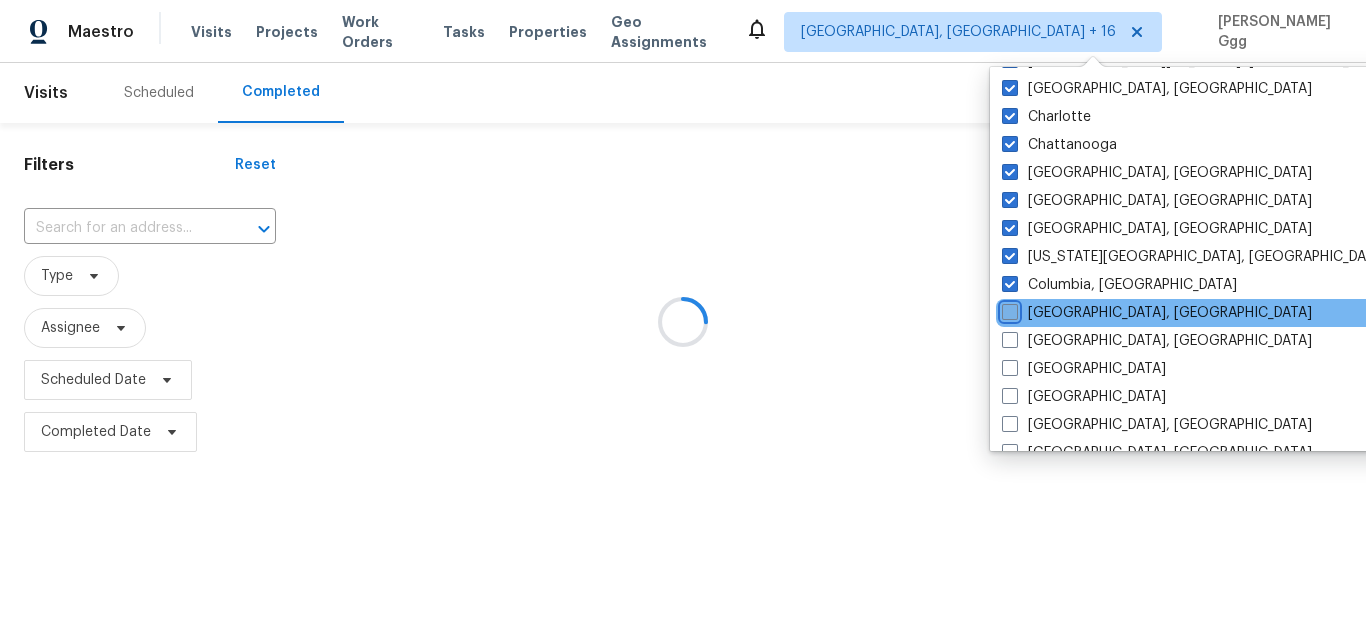 click on "[GEOGRAPHIC_DATA], [GEOGRAPHIC_DATA]" at bounding box center (1008, 309) 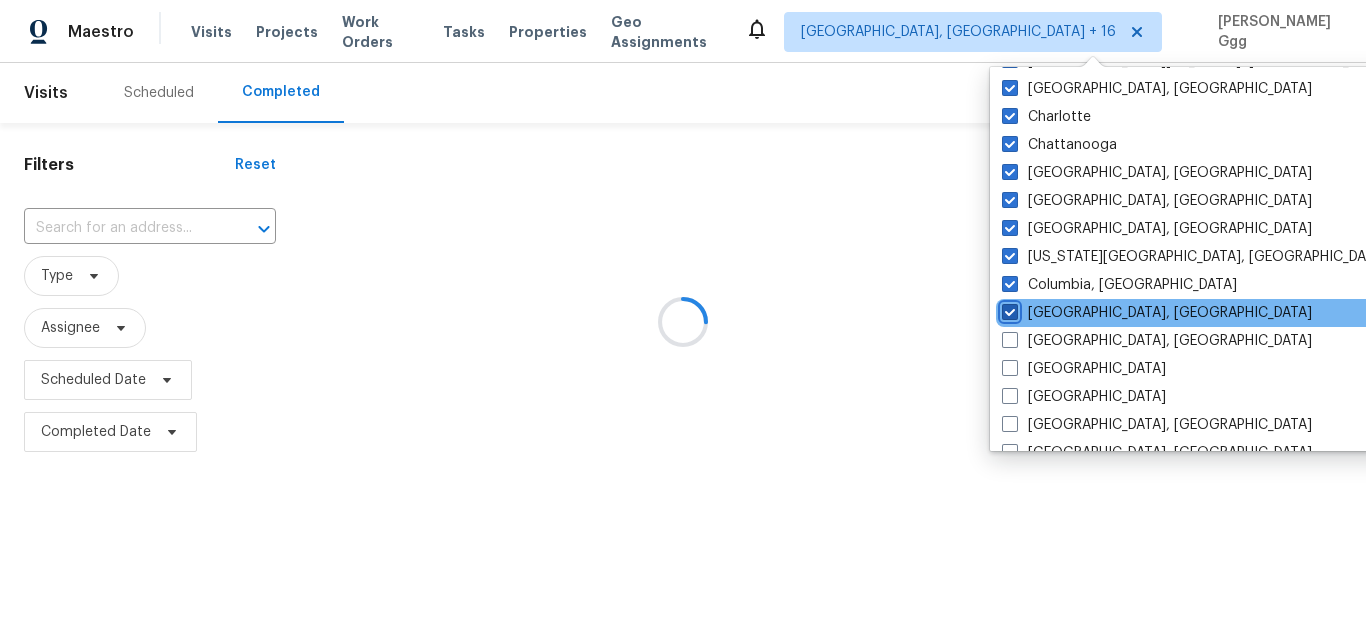 checkbox on "true" 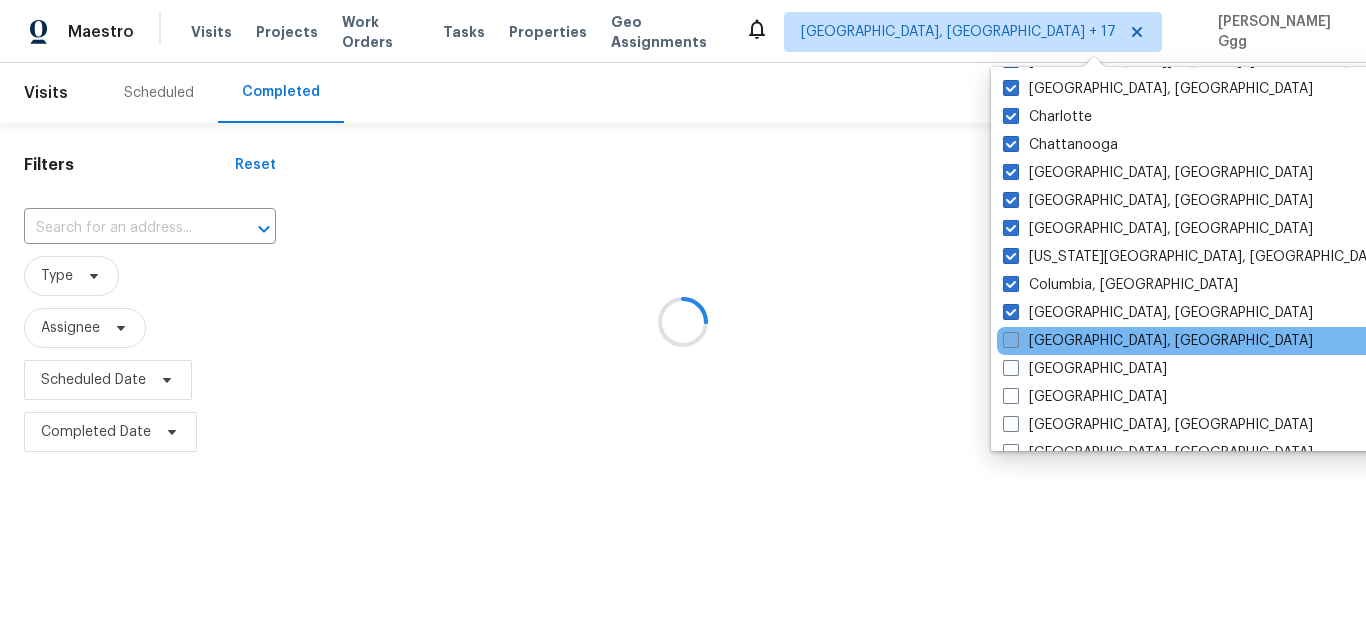 click on "[GEOGRAPHIC_DATA], [GEOGRAPHIC_DATA]" at bounding box center [1158, 341] 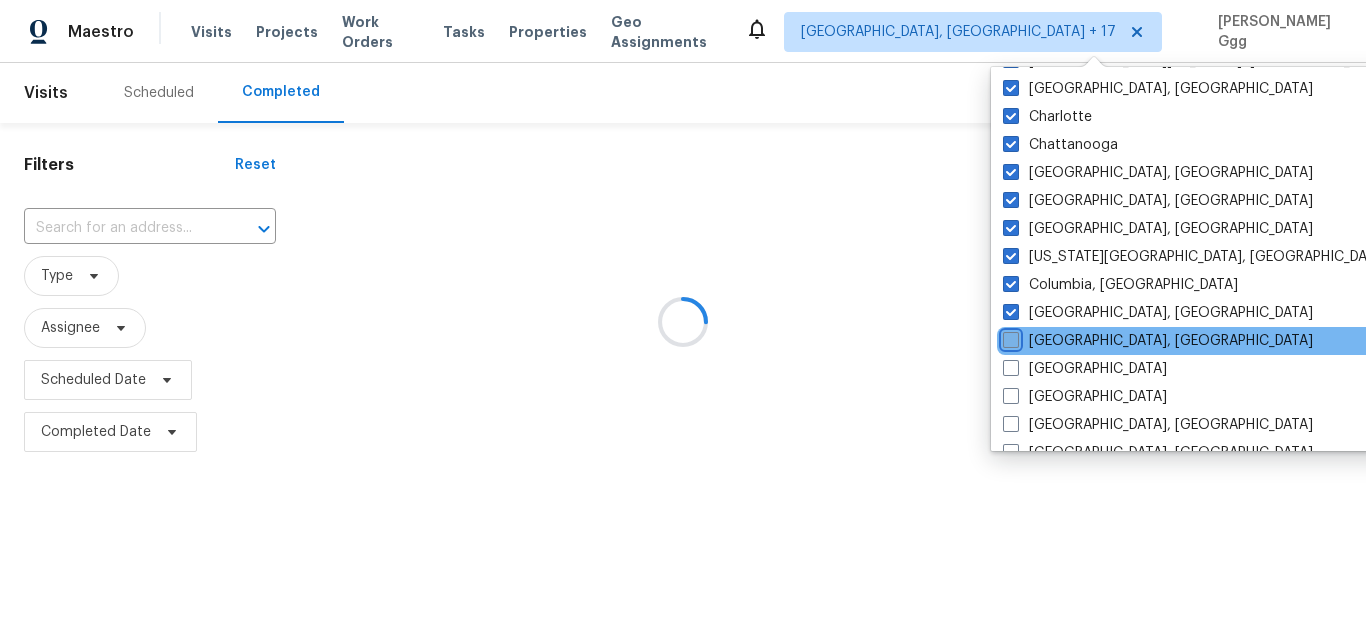 click on "[GEOGRAPHIC_DATA], [GEOGRAPHIC_DATA]" at bounding box center (1009, 337) 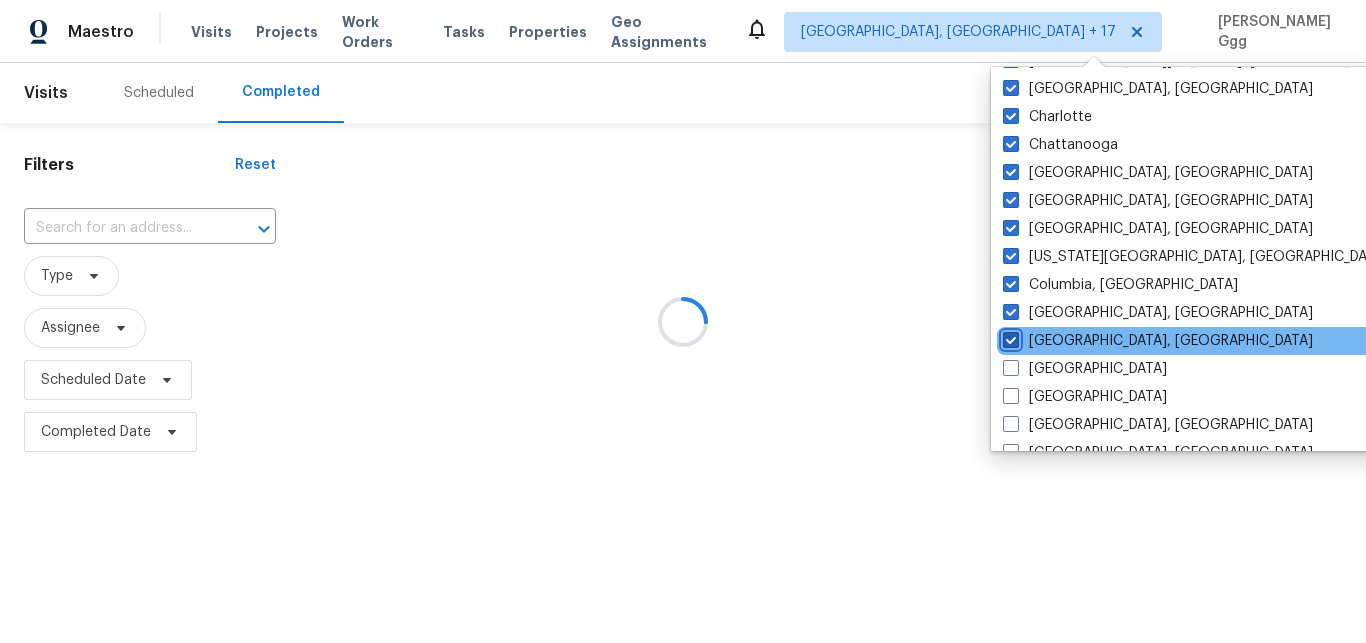 checkbox on "true" 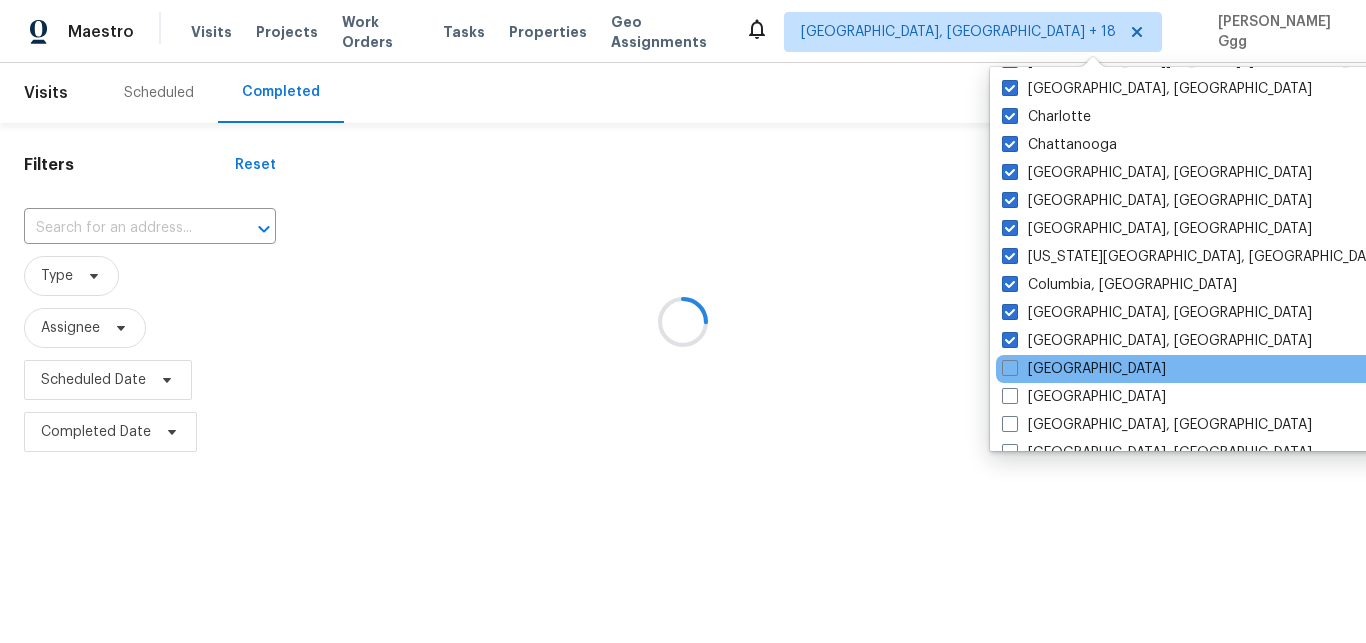 click on "[GEOGRAPHIC_DATA]" at bounding box center [1197, 369] 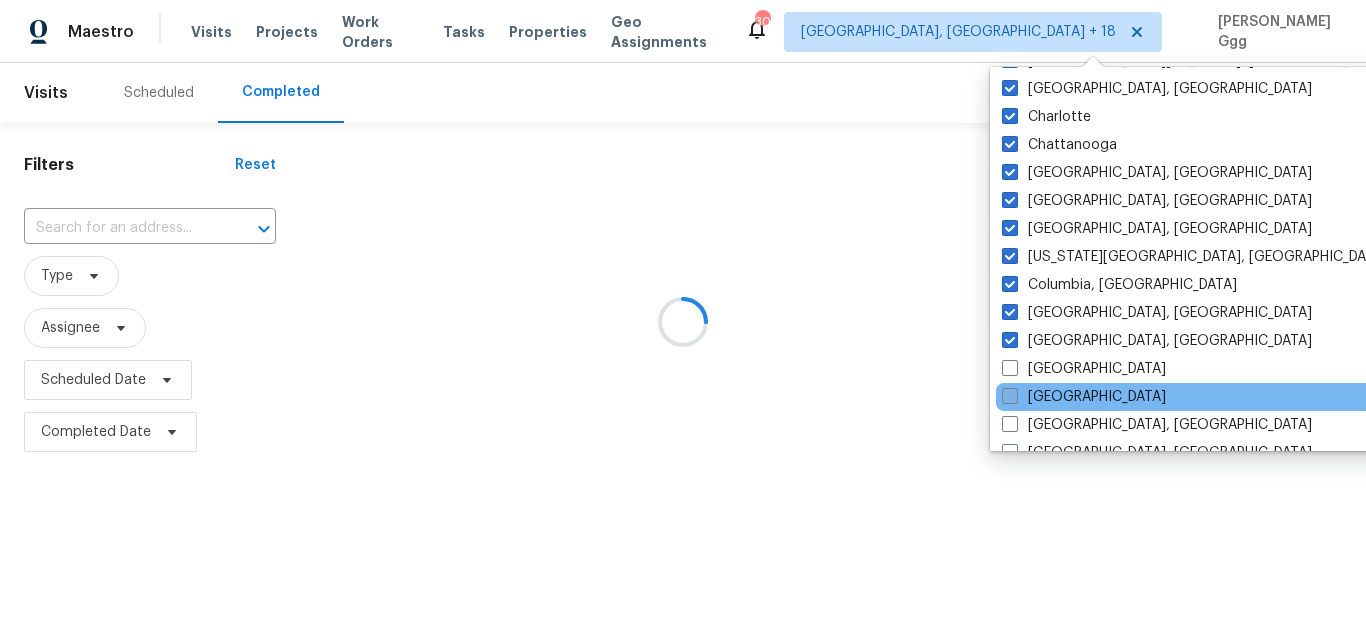 click on "[GEOGRAPHIC_DATA]" at bounding box center (1084, 397) 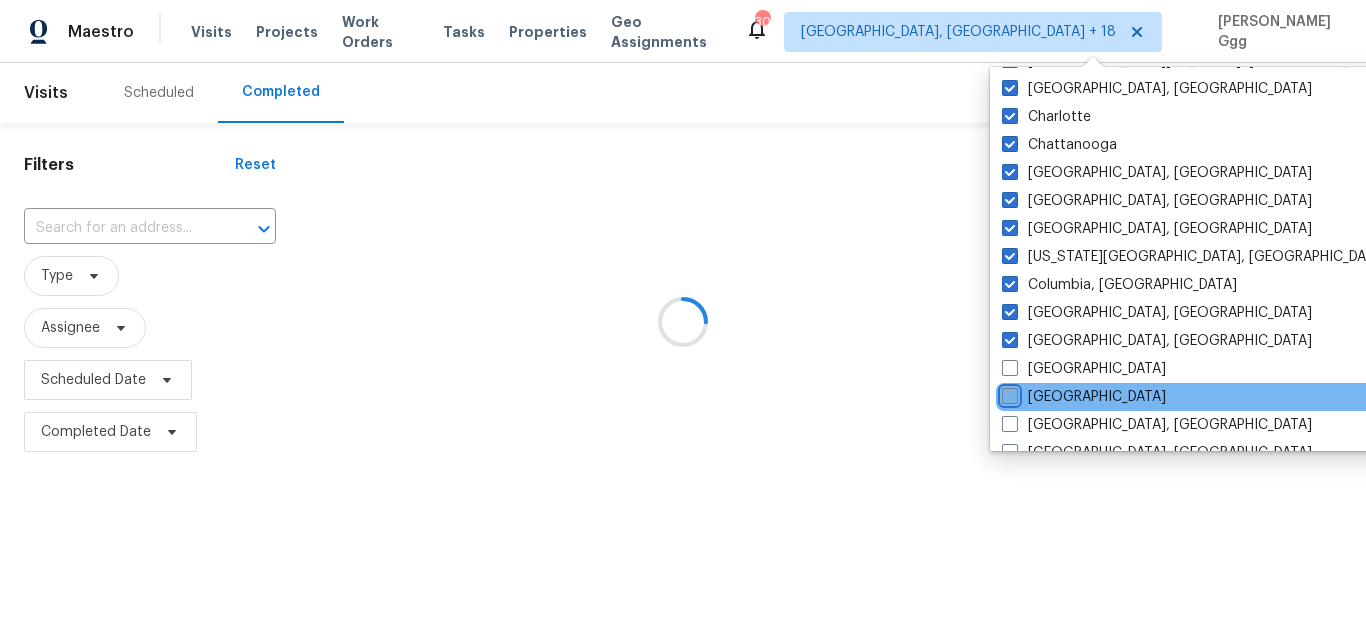 click on "[GEOGRAPHIC_DATA]" at bounding box center (1008, 393) 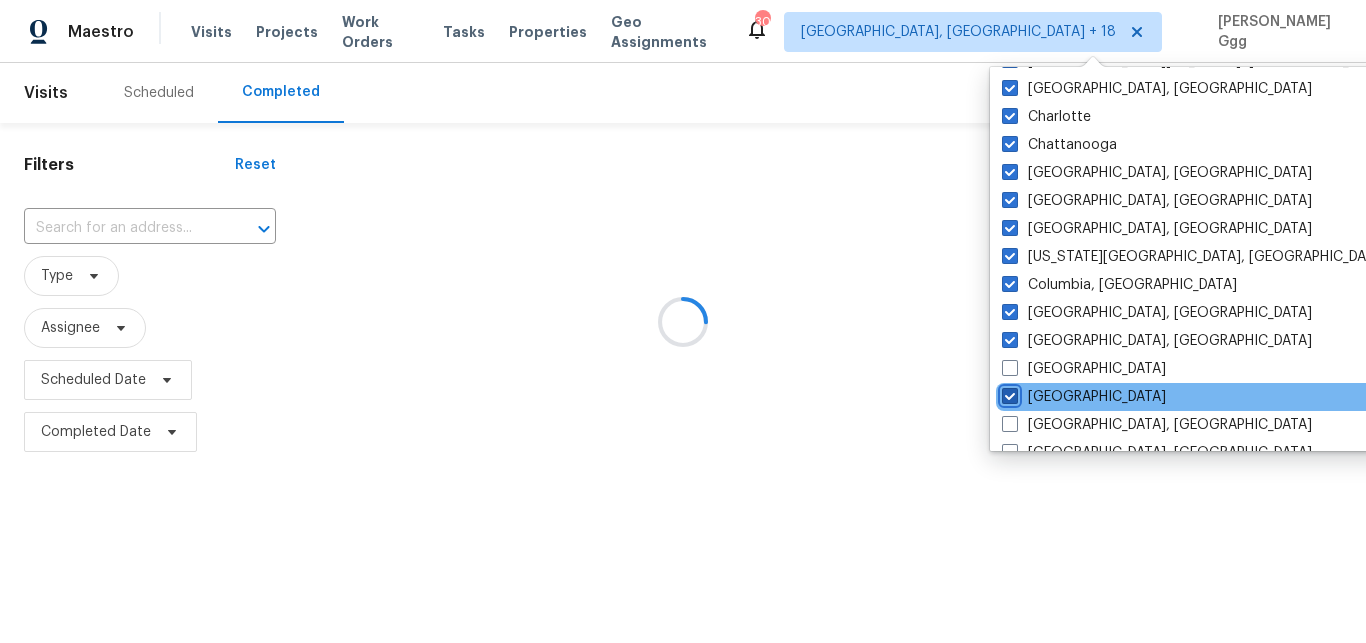 checkbox on "true" 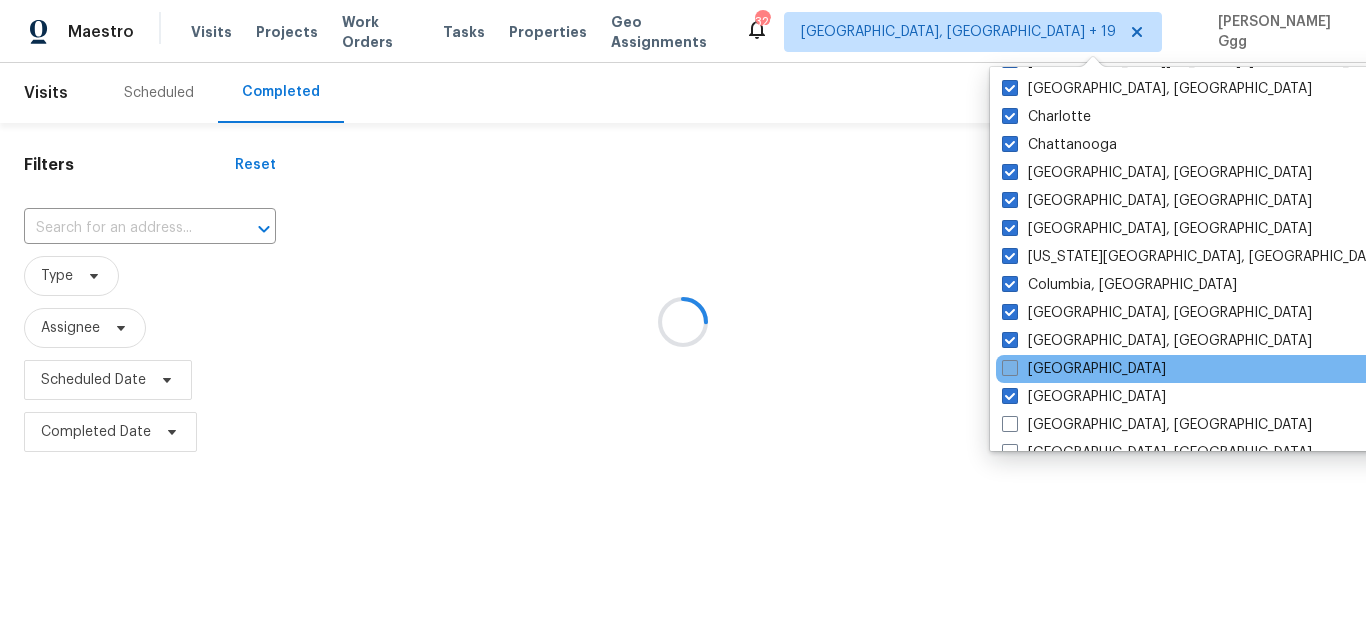 click at bounding box center [1010, 368] 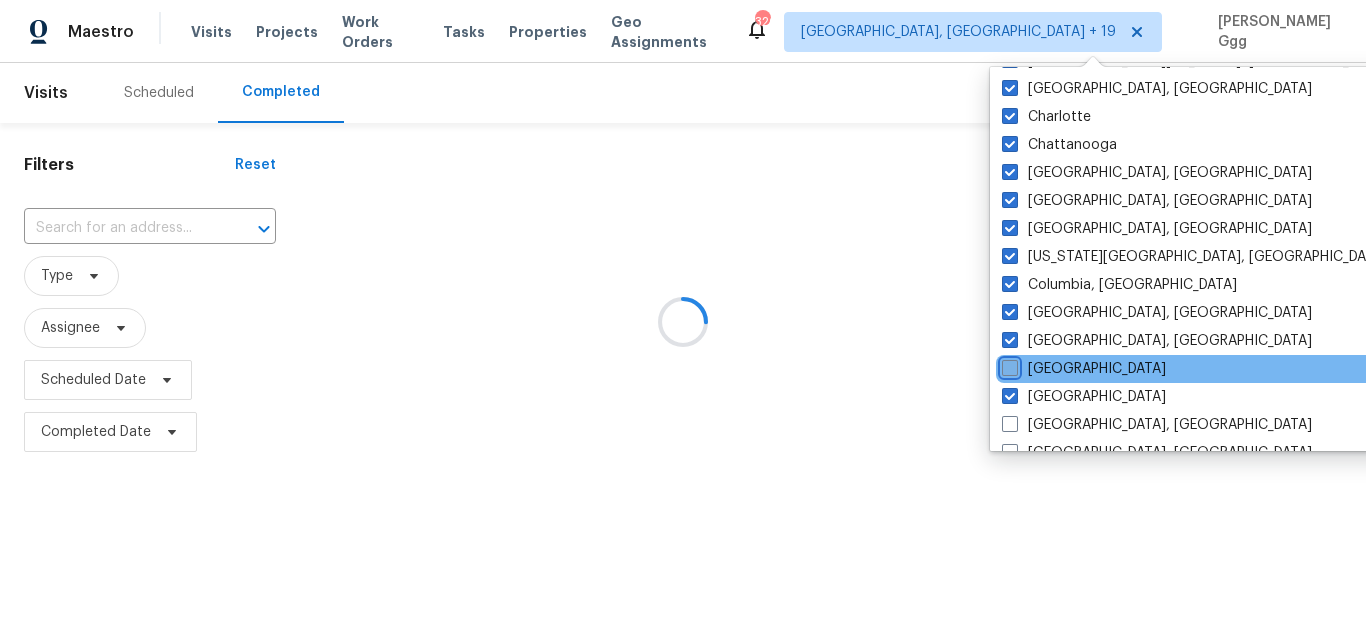 click on "[GEOGRAPHIC_DATA]" at bounding box center (1008, 365) 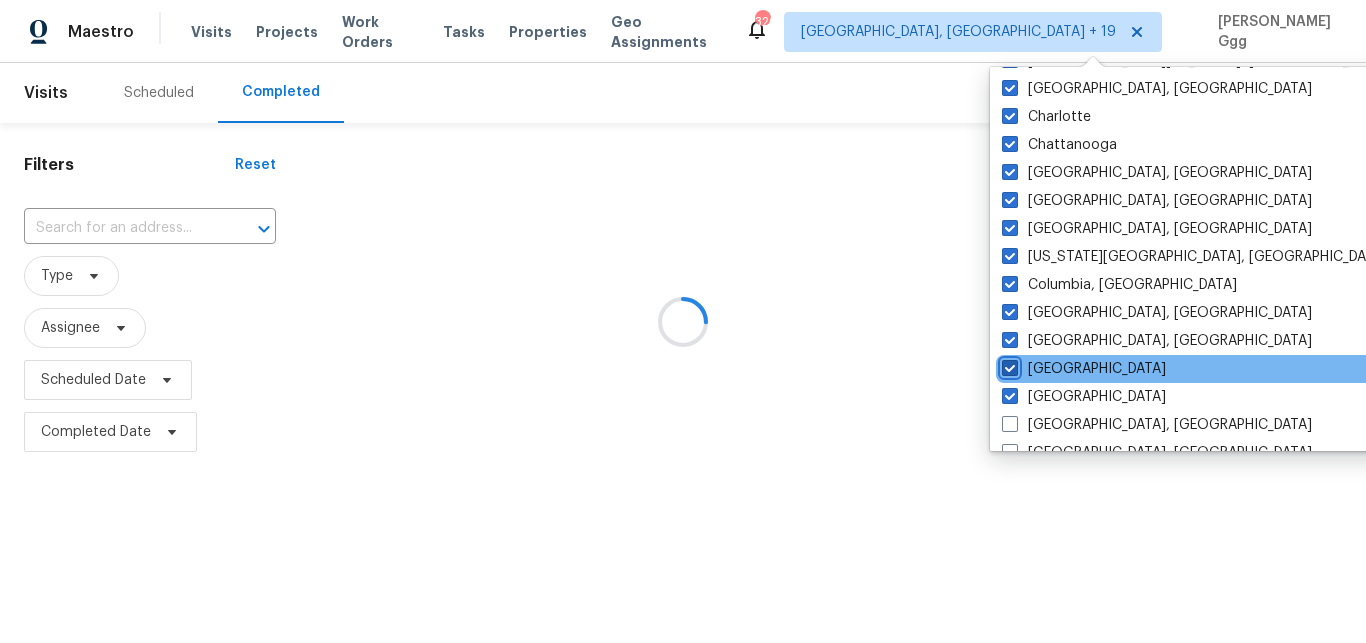 checkbox on "true" 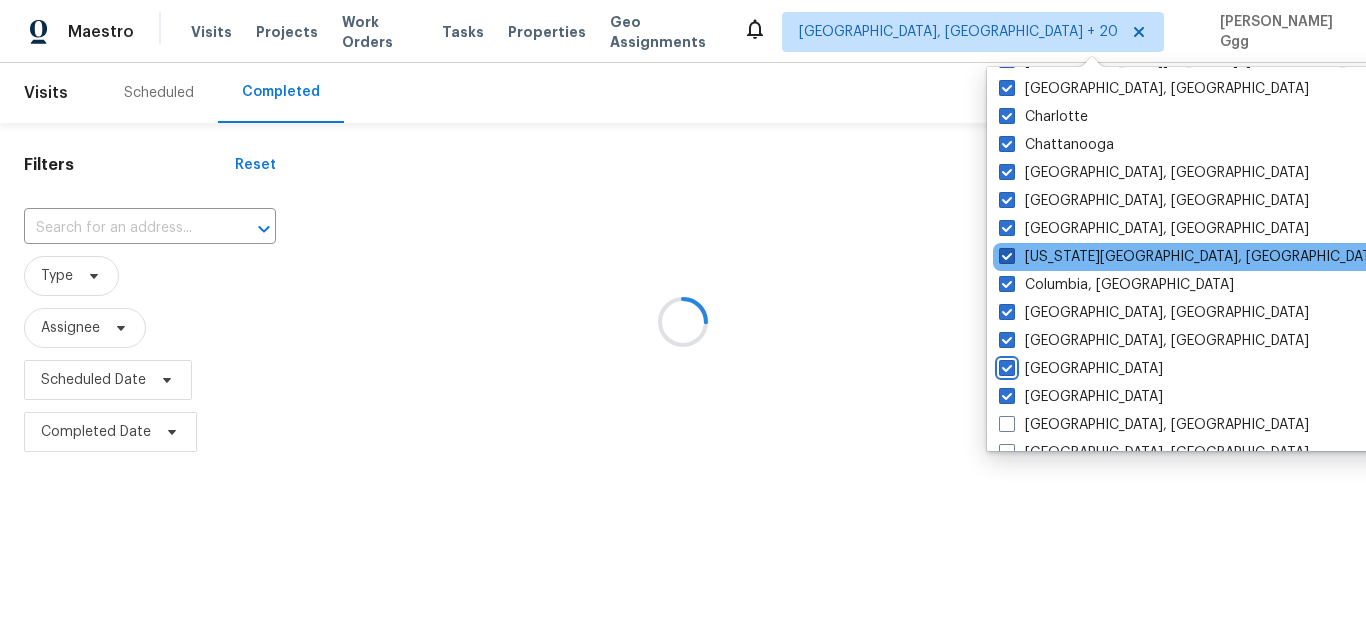 scroll, scrollTop: 420, scrollLeft: 0, axis: vertical 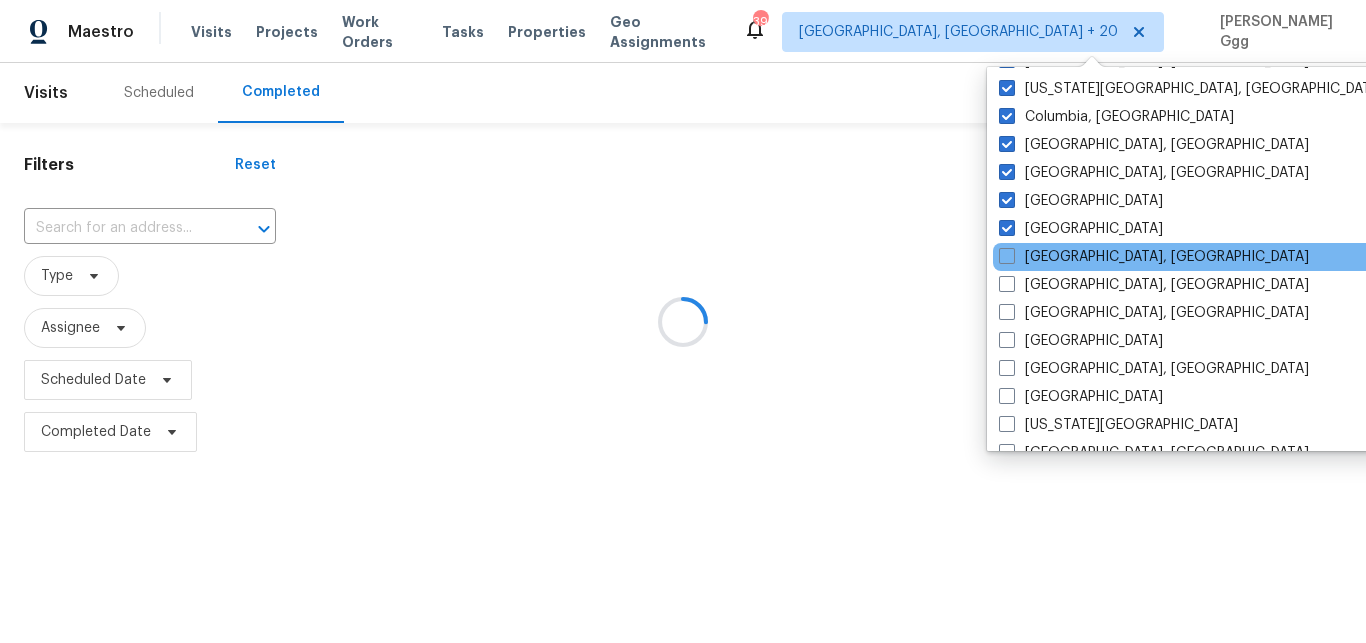 click on "[GEOGRAPHIC_DATA]" at bounding box center [1194, 229] 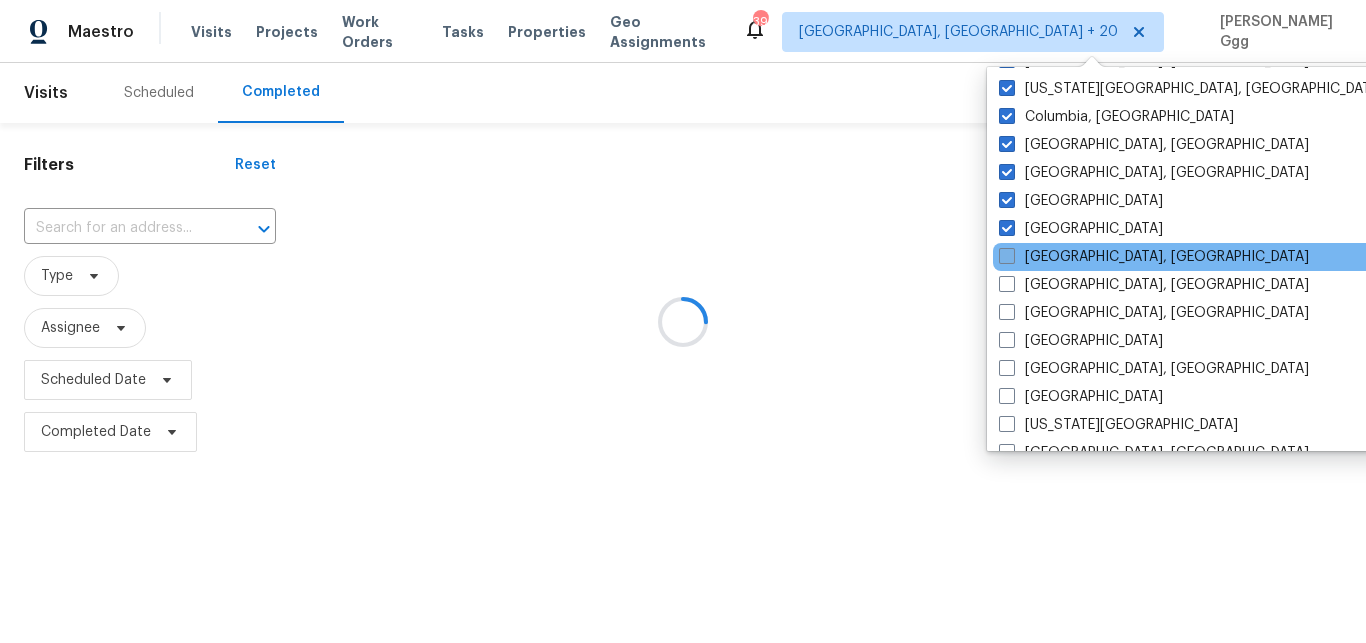 click on "[GEOGRAPHIC_DATA], [GEOGRAPHIC_DATA]" at bounding box center [1154, 257] 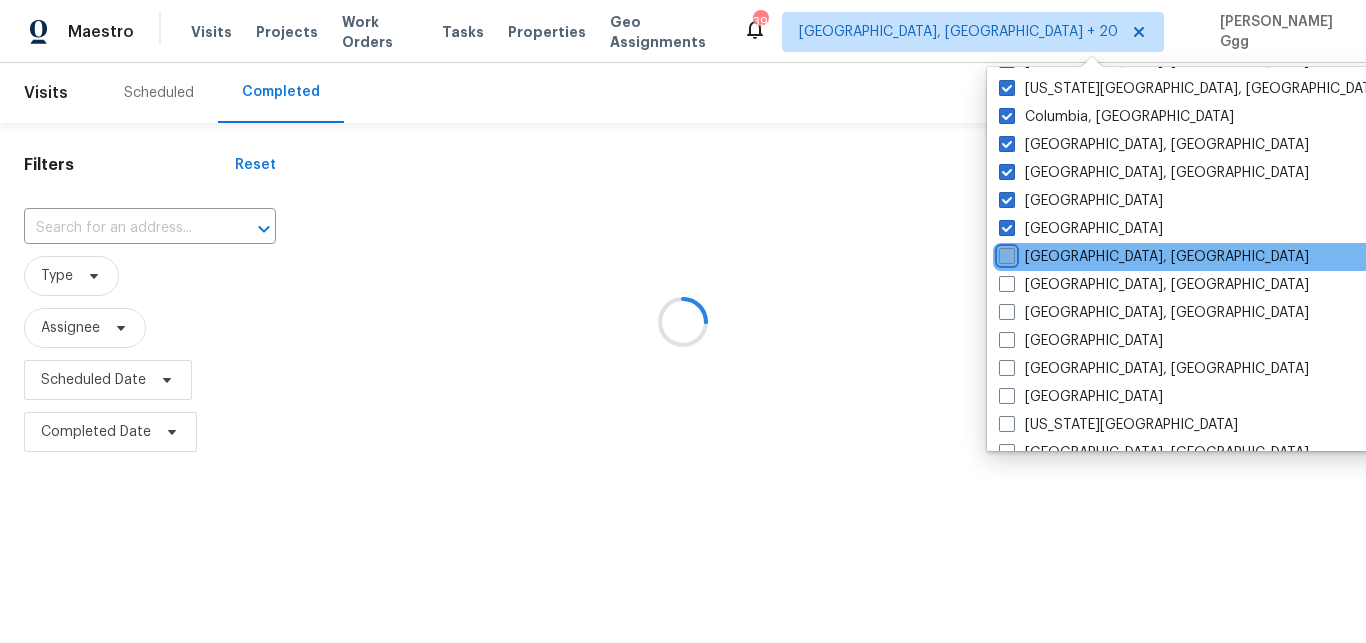 click on "[GEOGRAPHIC_DATA], [GEOGRAPHIC_DATA]" at bounding box center (1005, 253) 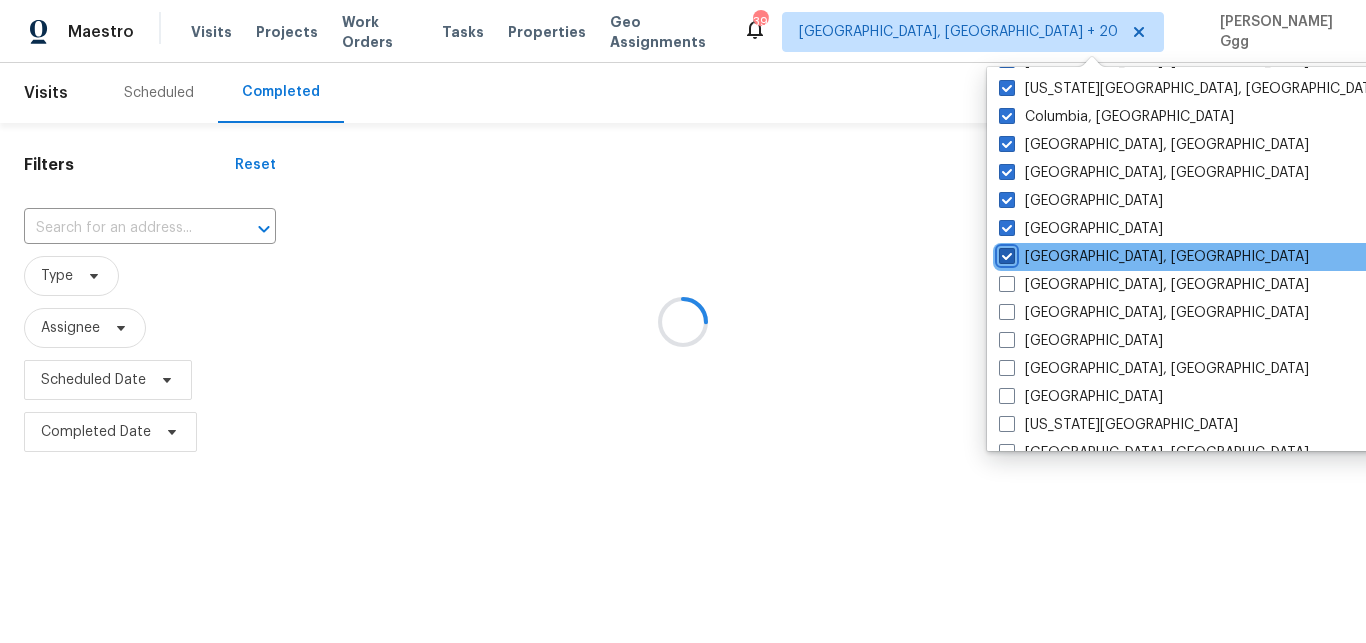 checkbox on "true" 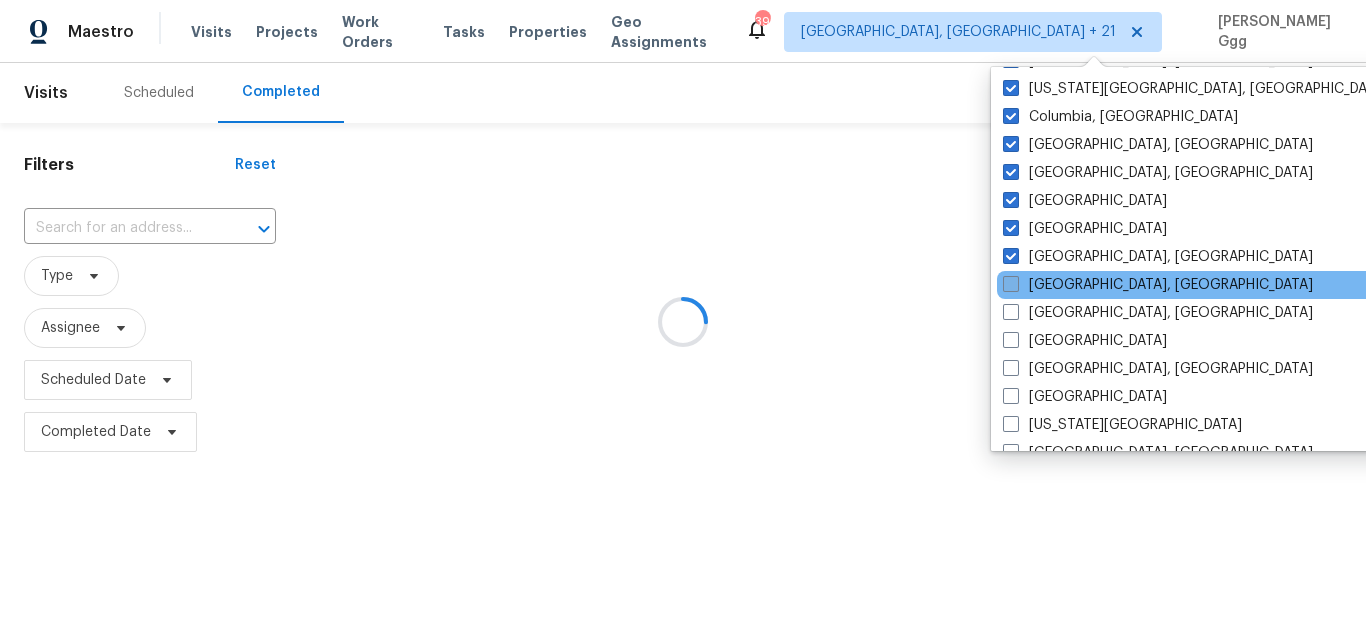 click on "[GEOGRAPHIC_DATA], [GEOGRAPHIC_DATA]" at bounding box center [1158, 285] 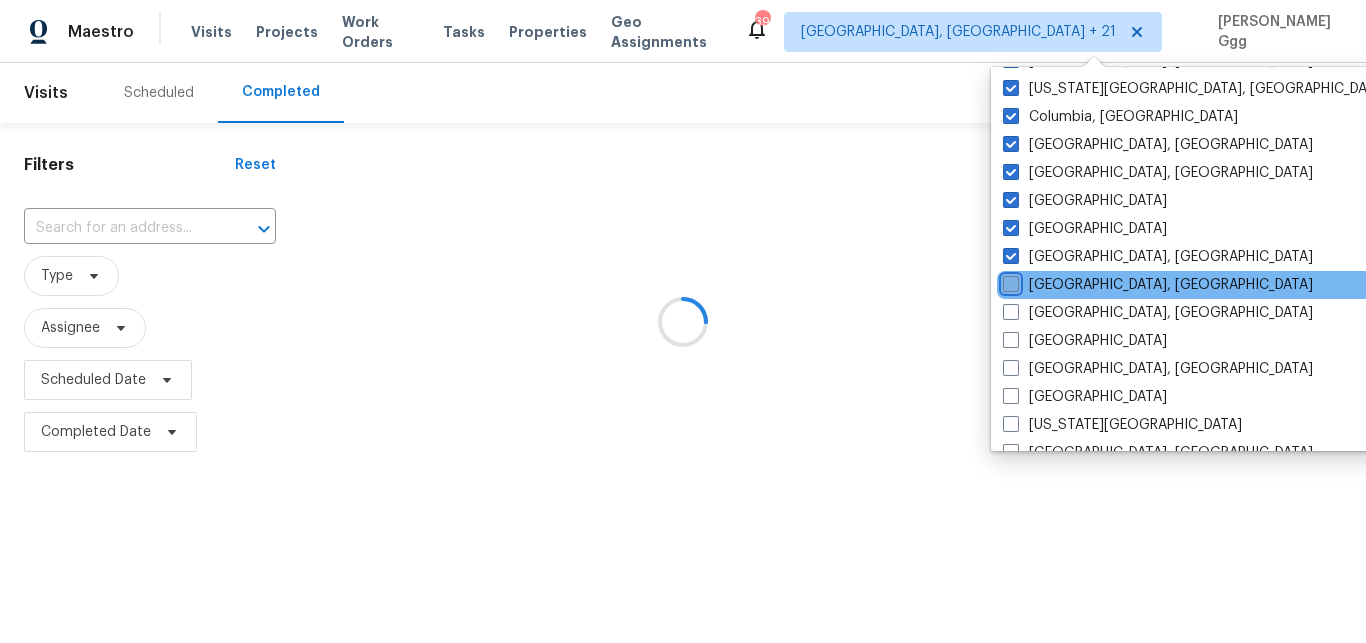 click on "[GEOGRAPHIC_DATA], [GEOGRAPHIC_DATA]" at bounding box center [1009, 281] 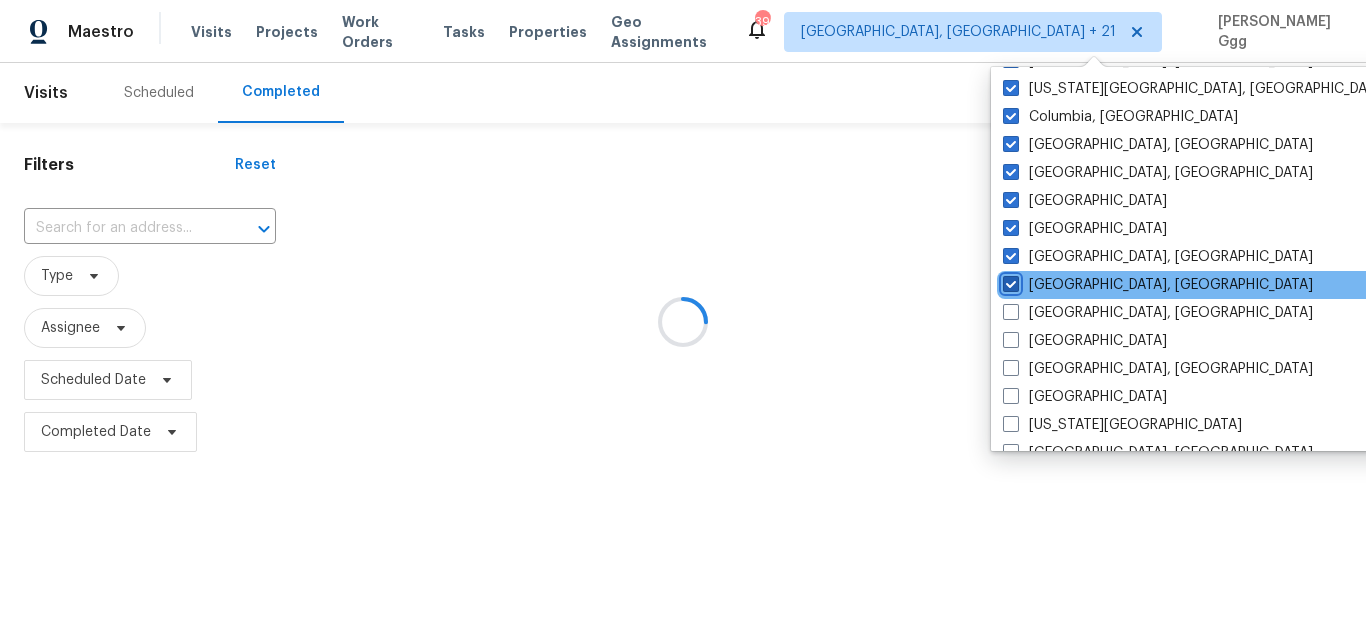 checkbox on "true" 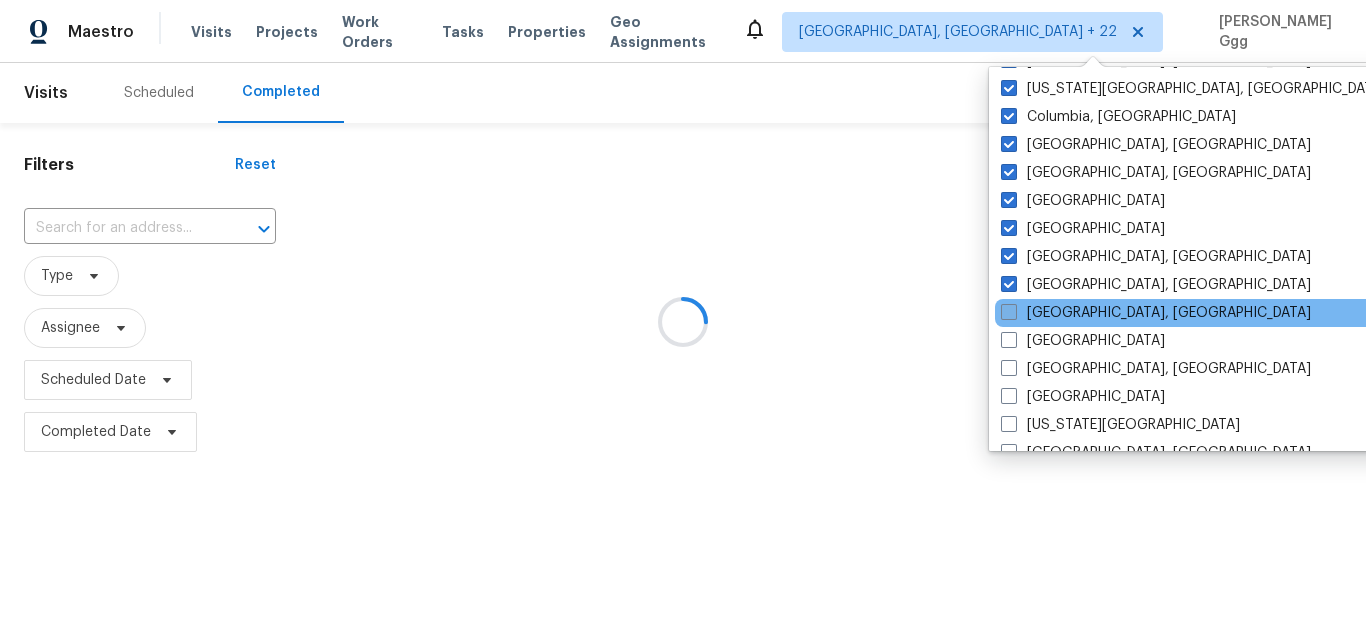 click on "[GEOGRAPHIC_DATA], [GEOGRAPHIC_DATA]" at bounding box center [1156, 313] 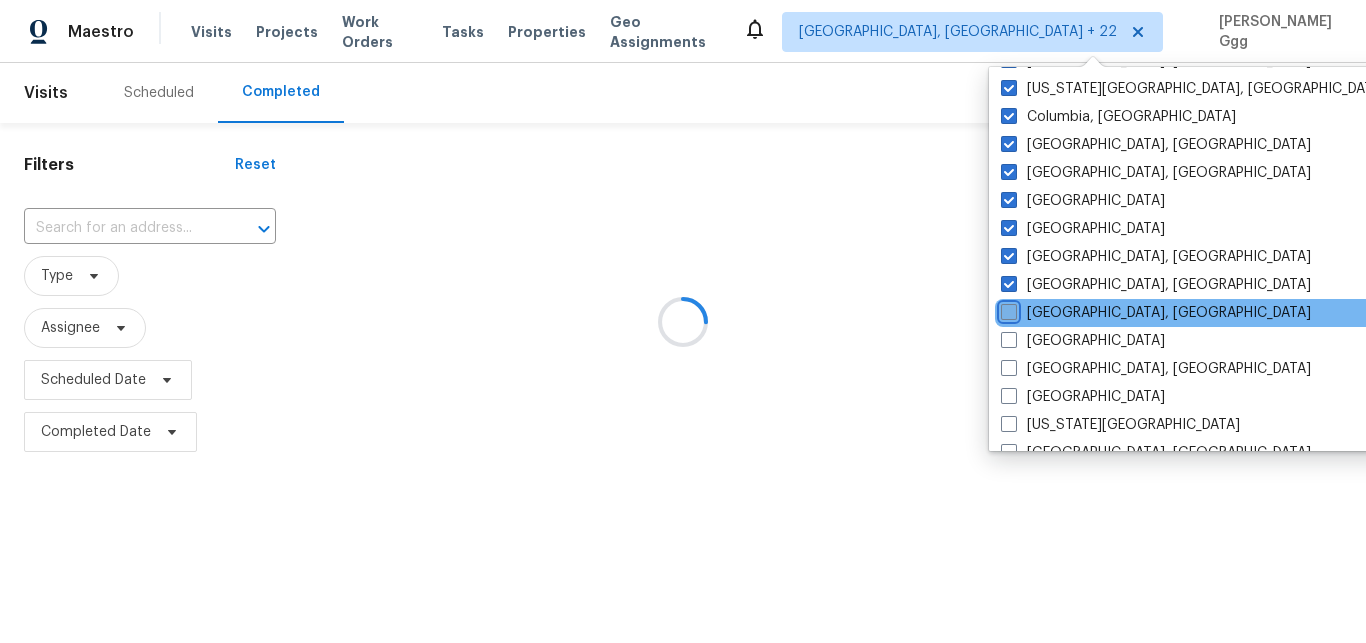 click on "[GEOGRAPHIC_DATA], [GEOGRAPHIC_DATA]" at bounding box center (1007, 309) 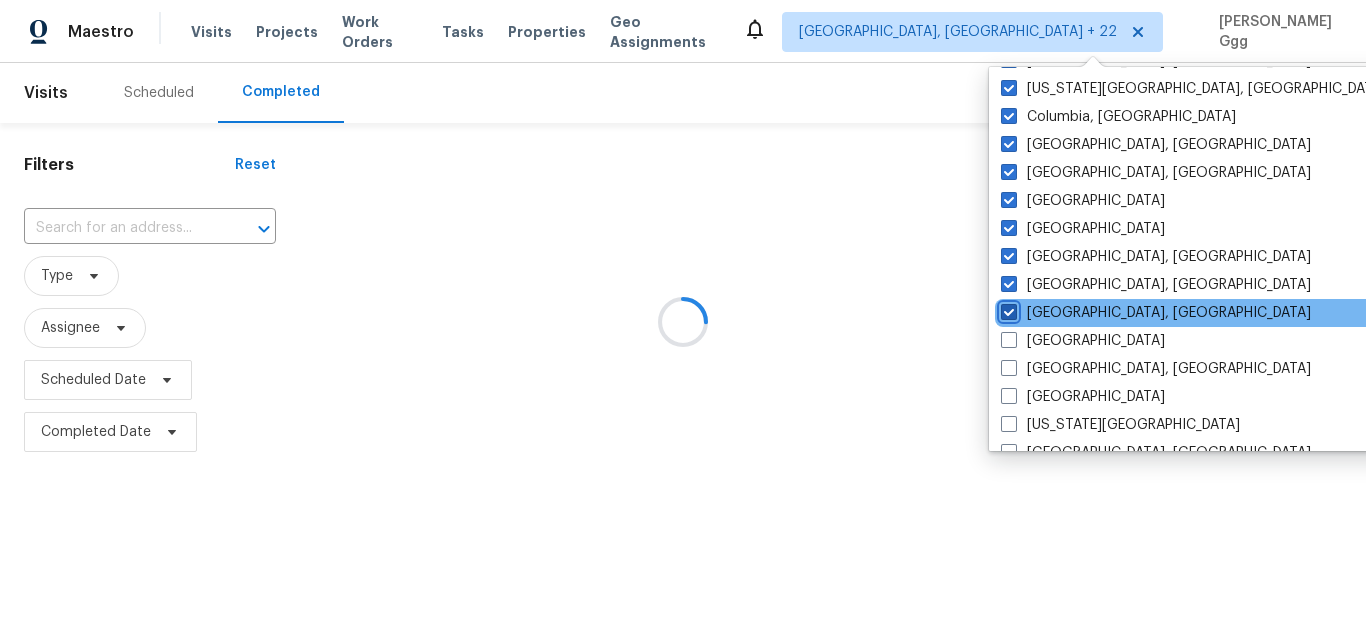 checkbox on "true" 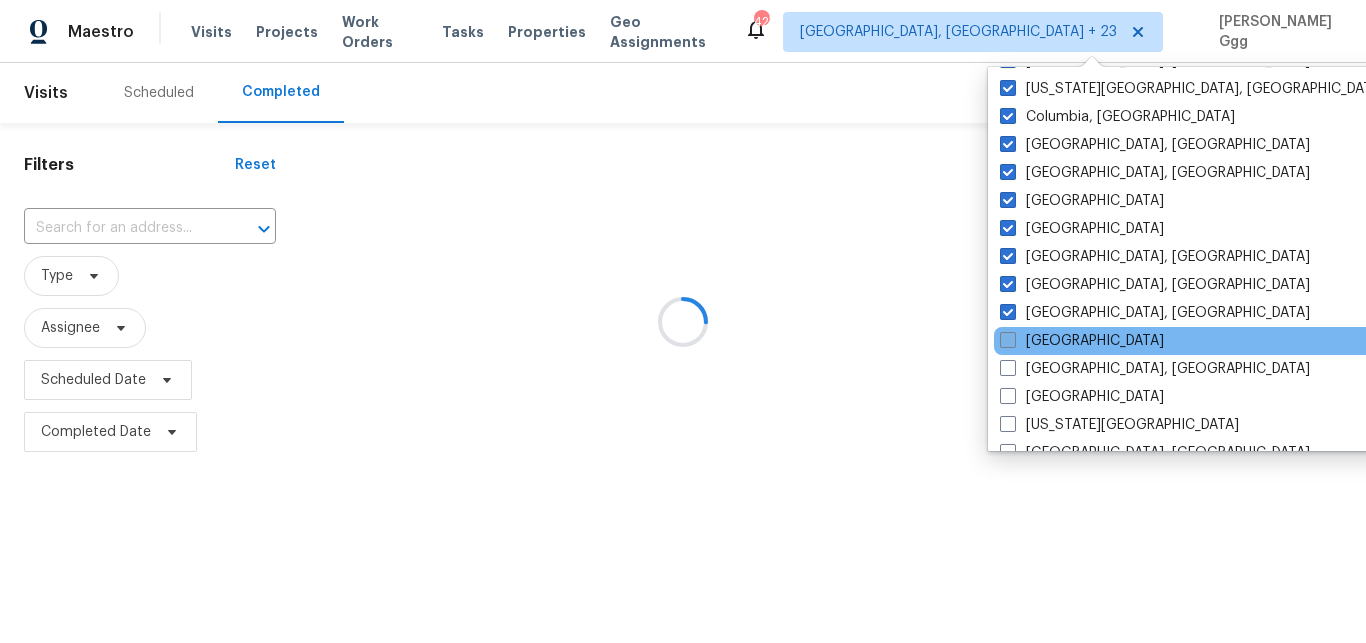 click on "[GEOGRAPHIC_DATA]" at bounding box center [1082, 341] 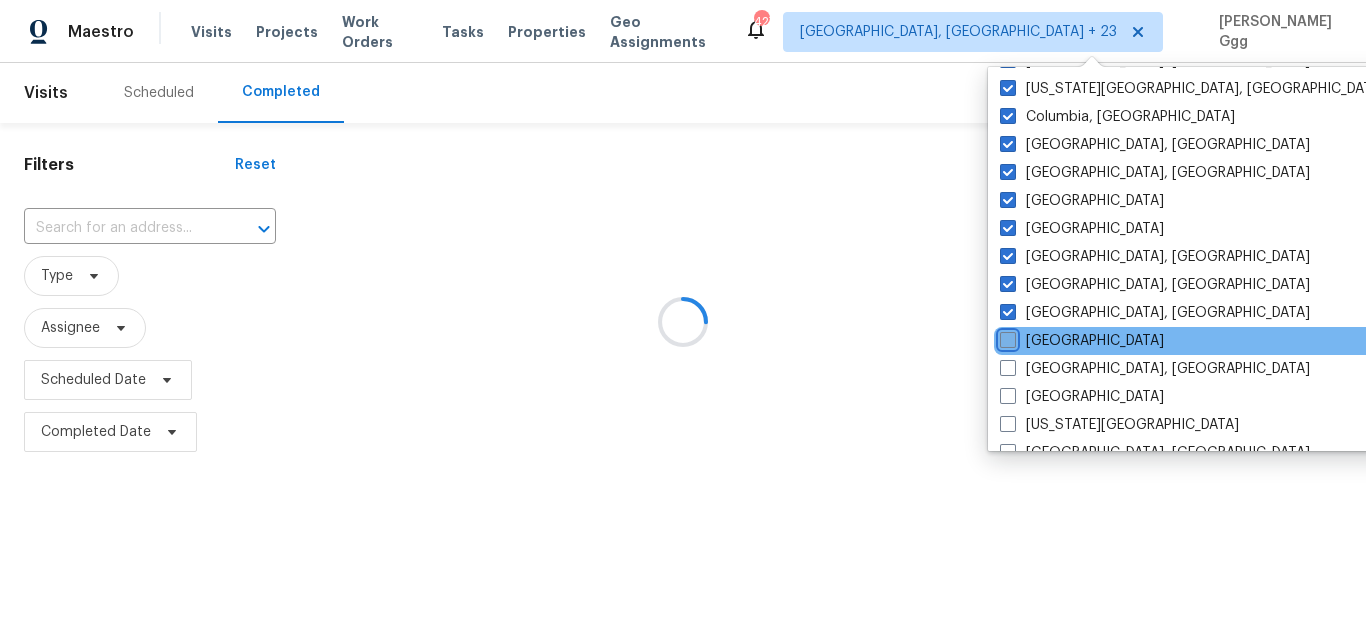 click on "[GEOGRAPHIC_DATA]" at bounding box center (1006, 337) 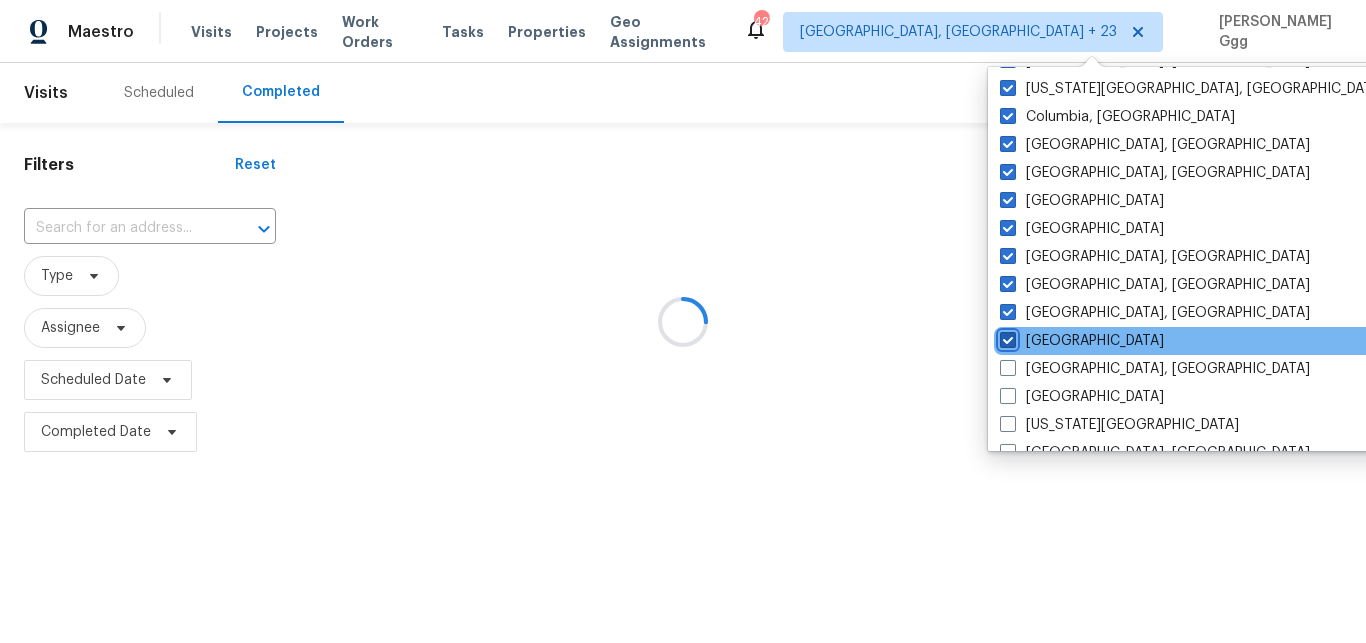 checkbox on "true" 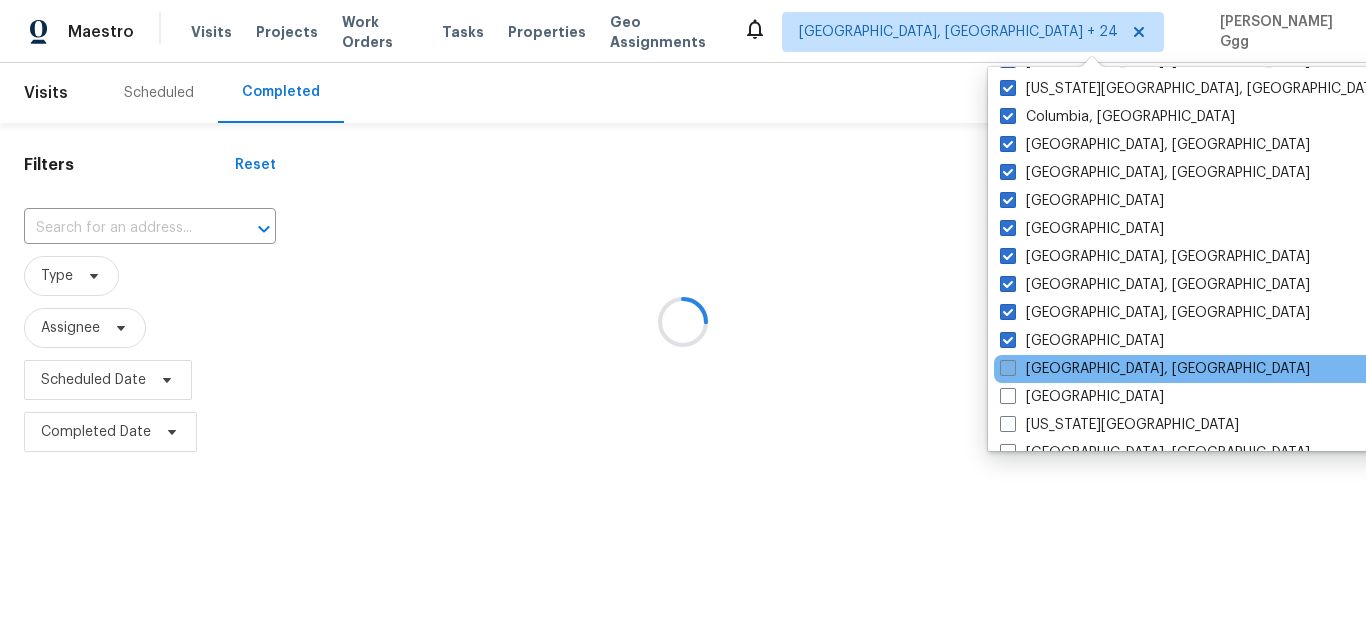 click on "[GEOGRAPHIC_DATA], [GEOGRAPHIC_DATA]" at bounding box center (1155, 369) 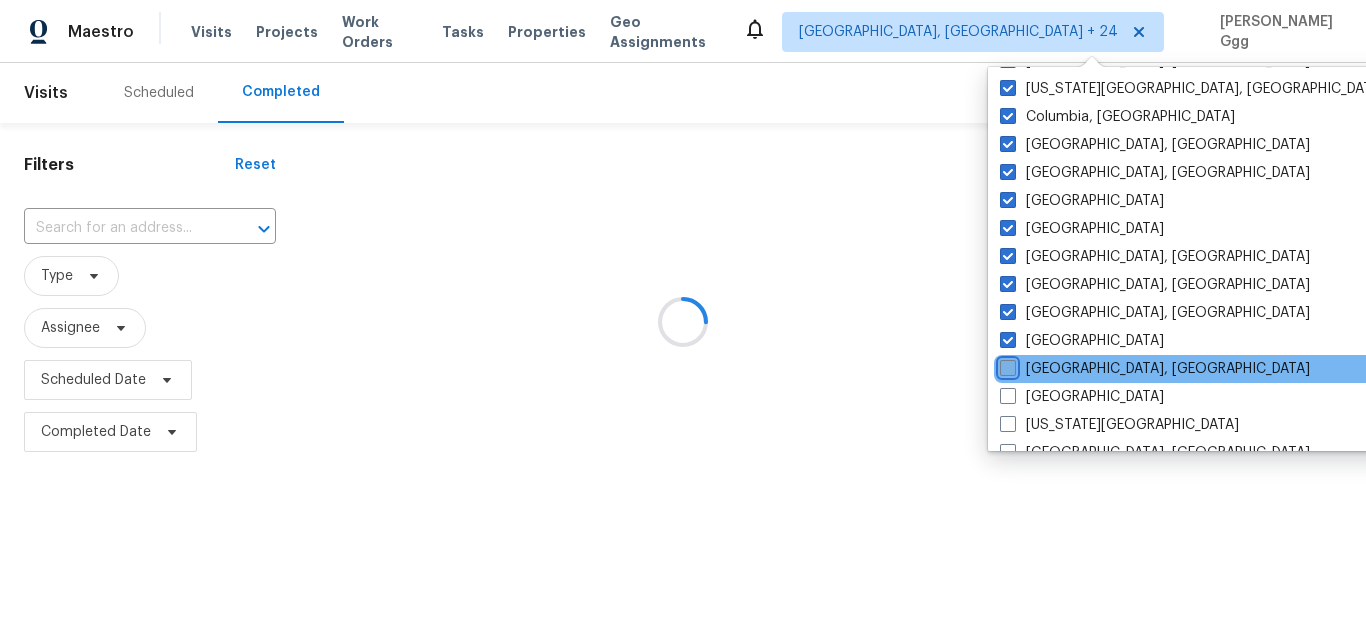 click on "[GEOGRAPHIC_DATA], [GEOGRAPHIC_DATA]" at bounding box center [1006, 365] 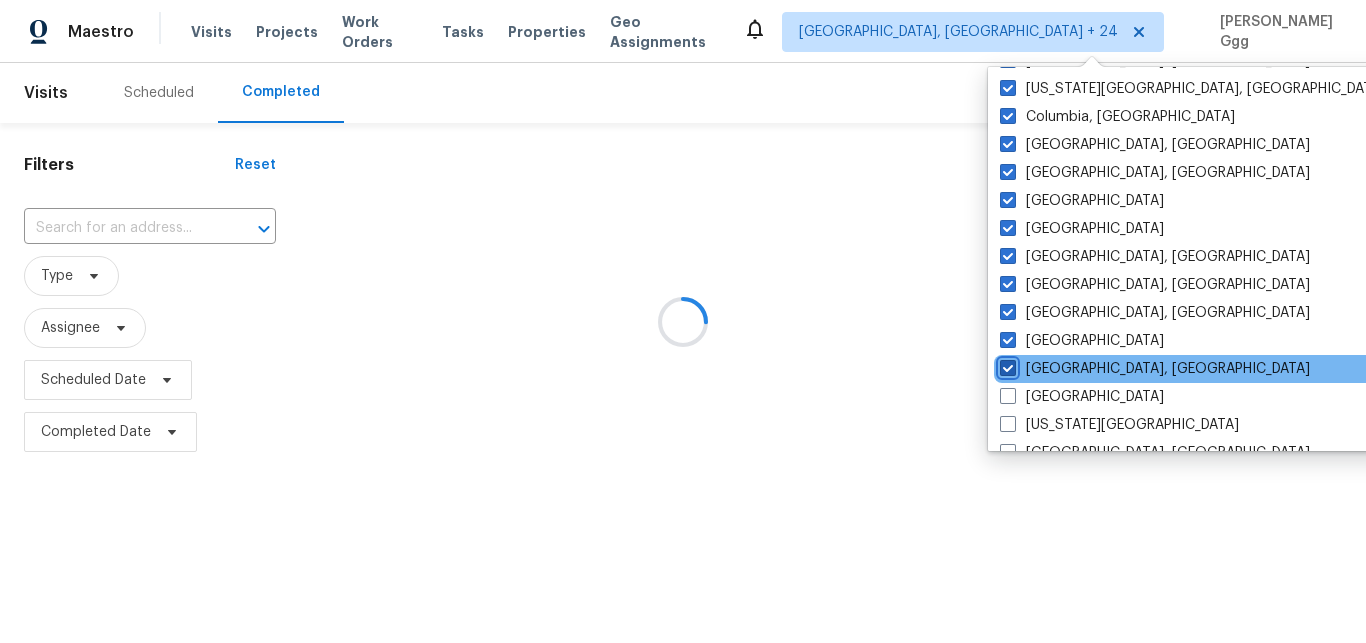 checkbox on "true" 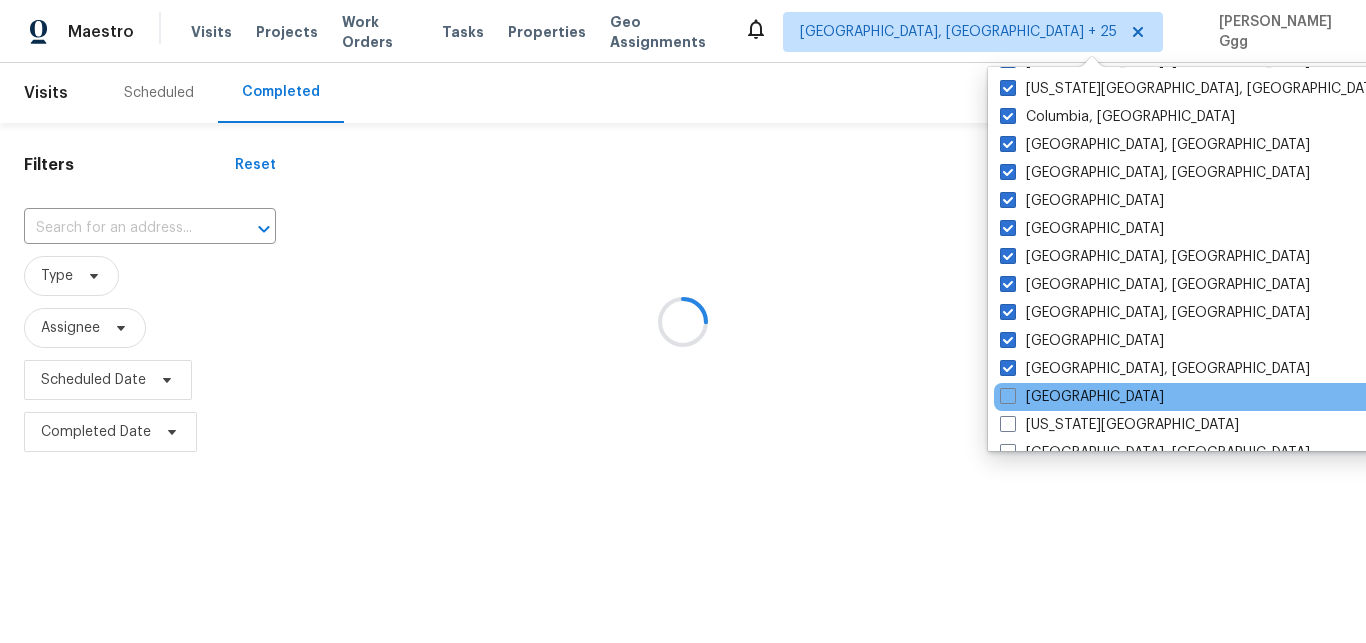 click on "[GEOGRAPHIC_DATA]" at bounding box center [1195, 397] 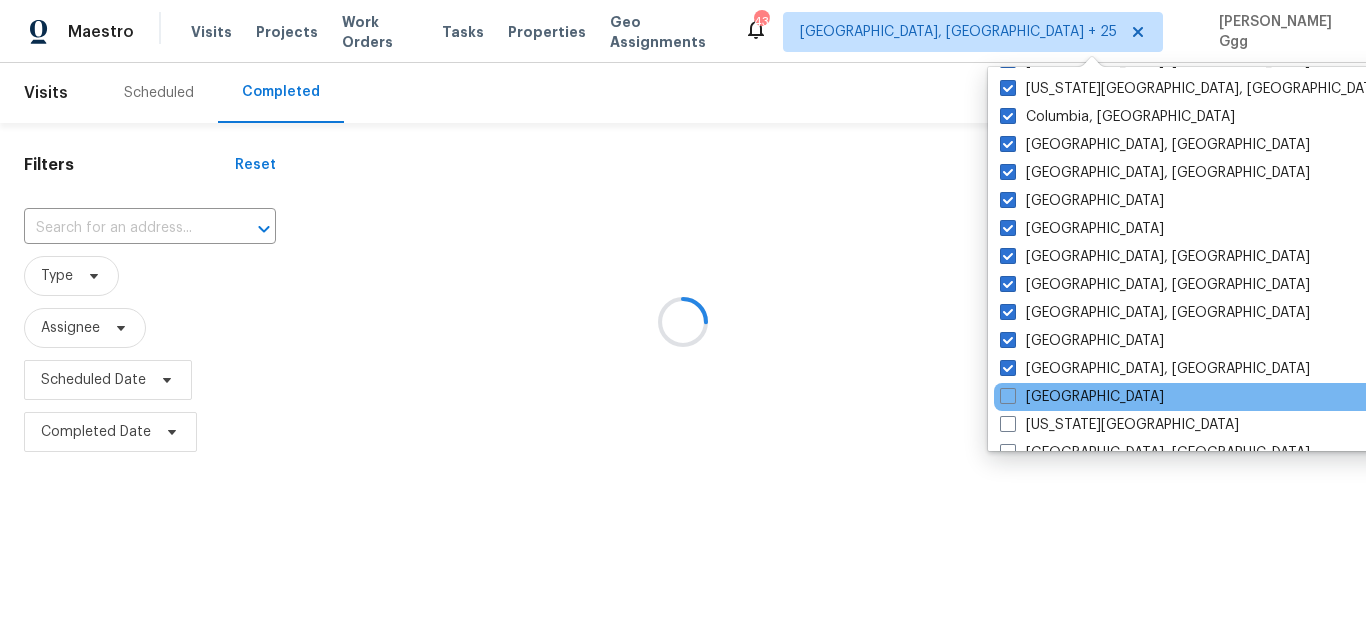 click on "[GEOGRAPHIC_DATA]" at bounding box center (1195, 397) 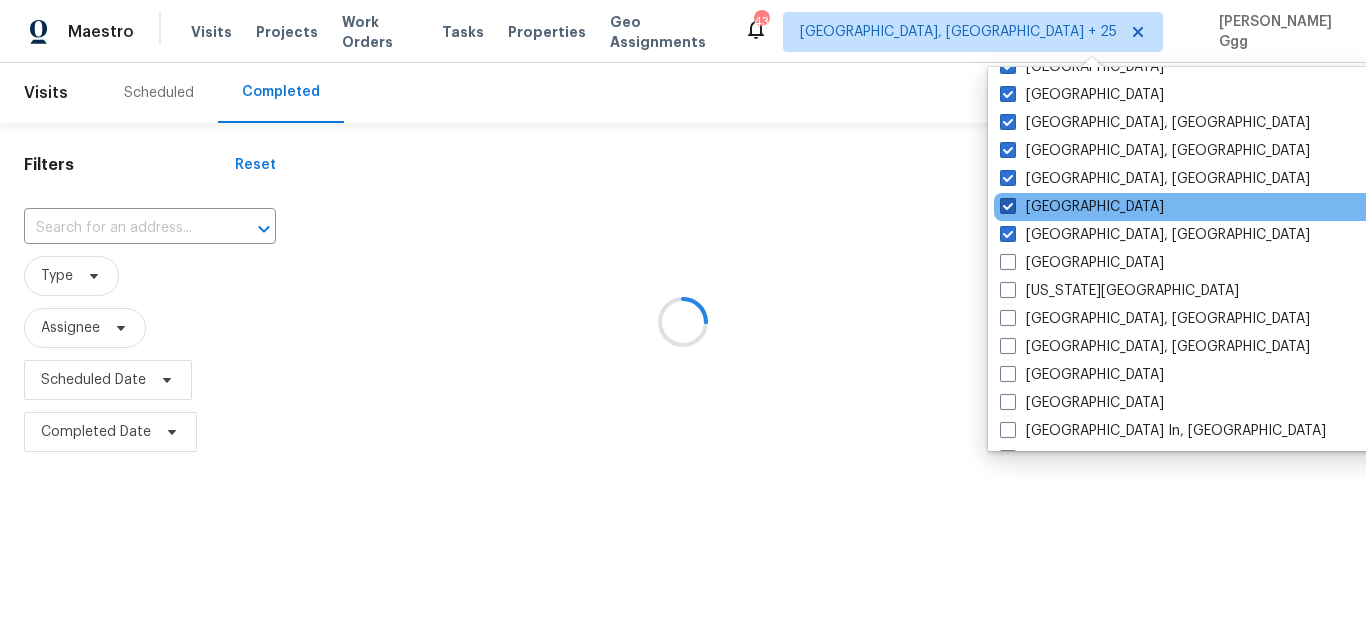 scroll, scrollTop: 588, scrollLeft: 0, axis: vertical 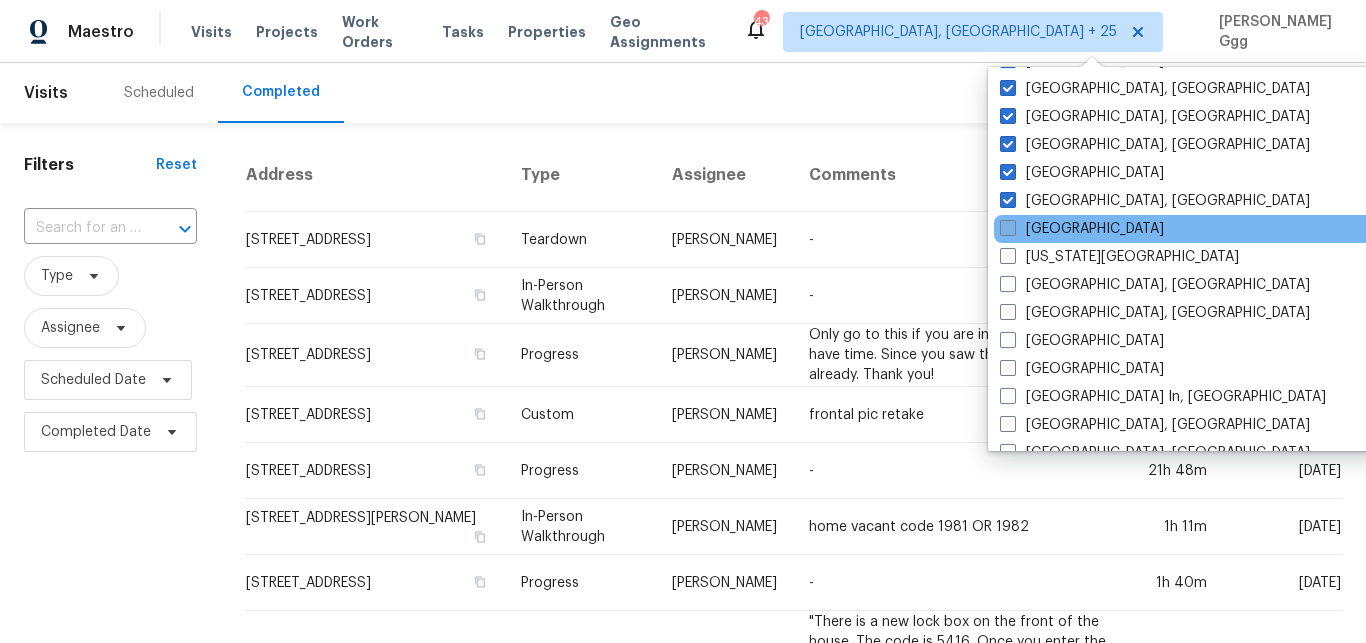 click on "[GEOGRAPHIC_DATA]" at bounding box center (1082, 229) 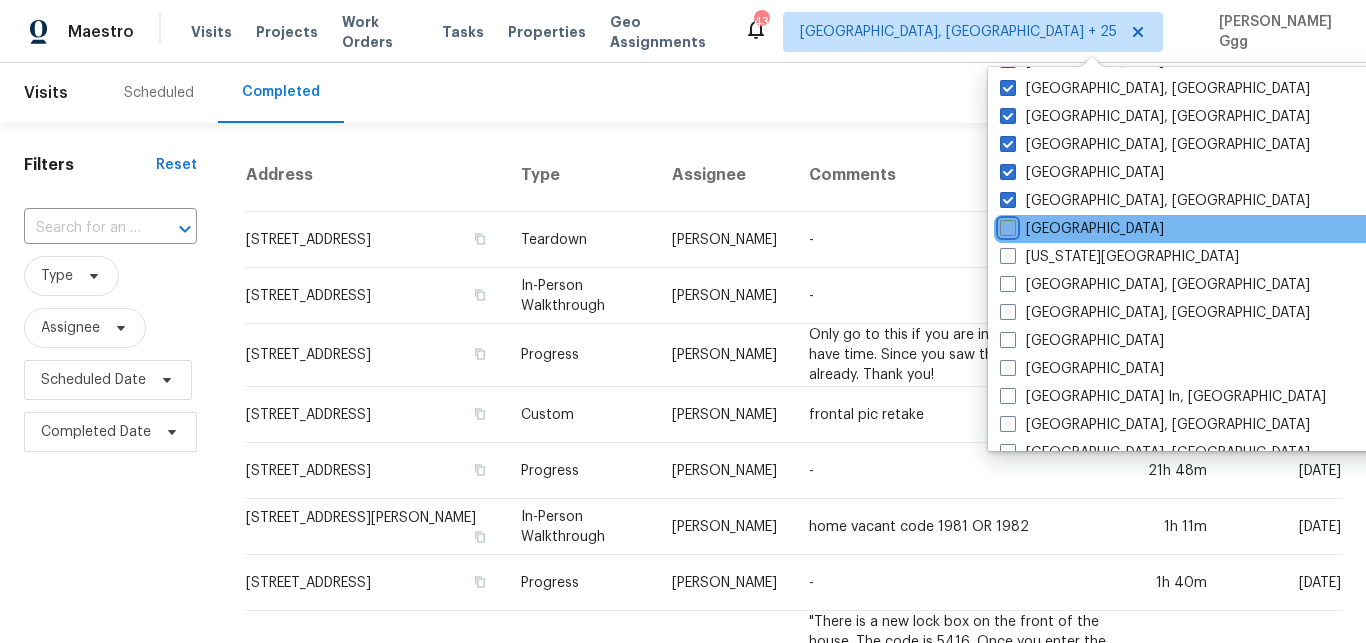 click on "[GEOGRAPHIC_DATA]" at bounding box center [1006, 225] 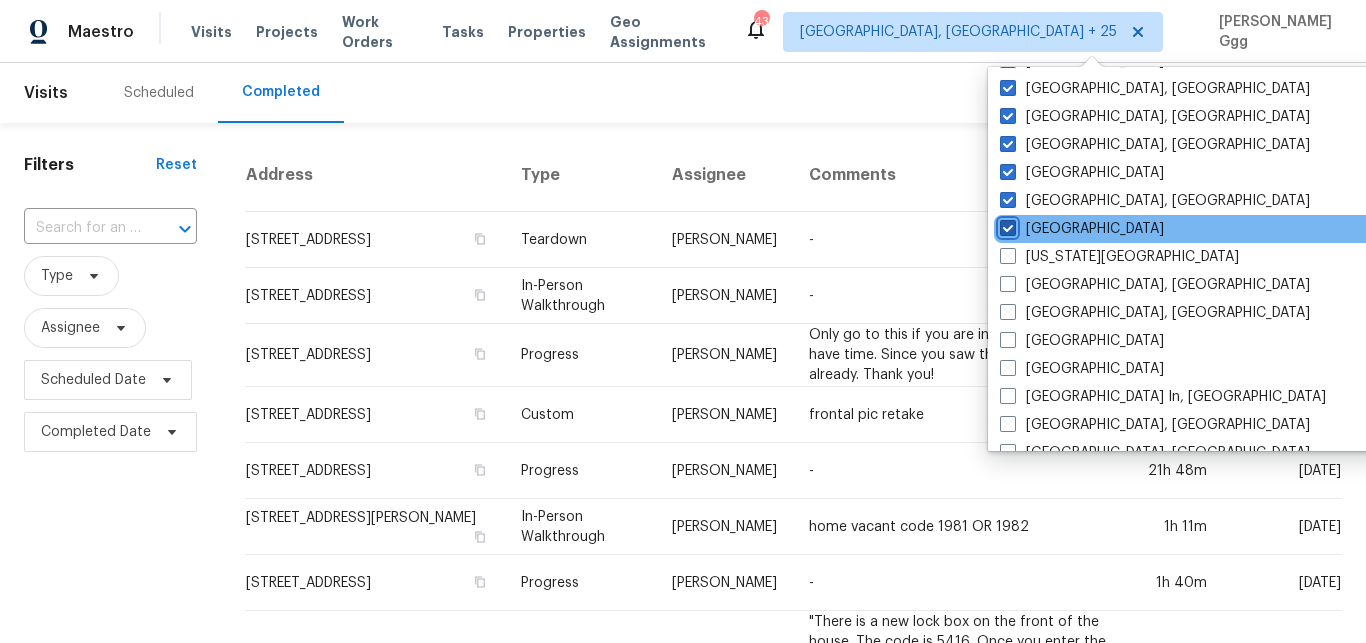 checkbox on "true" 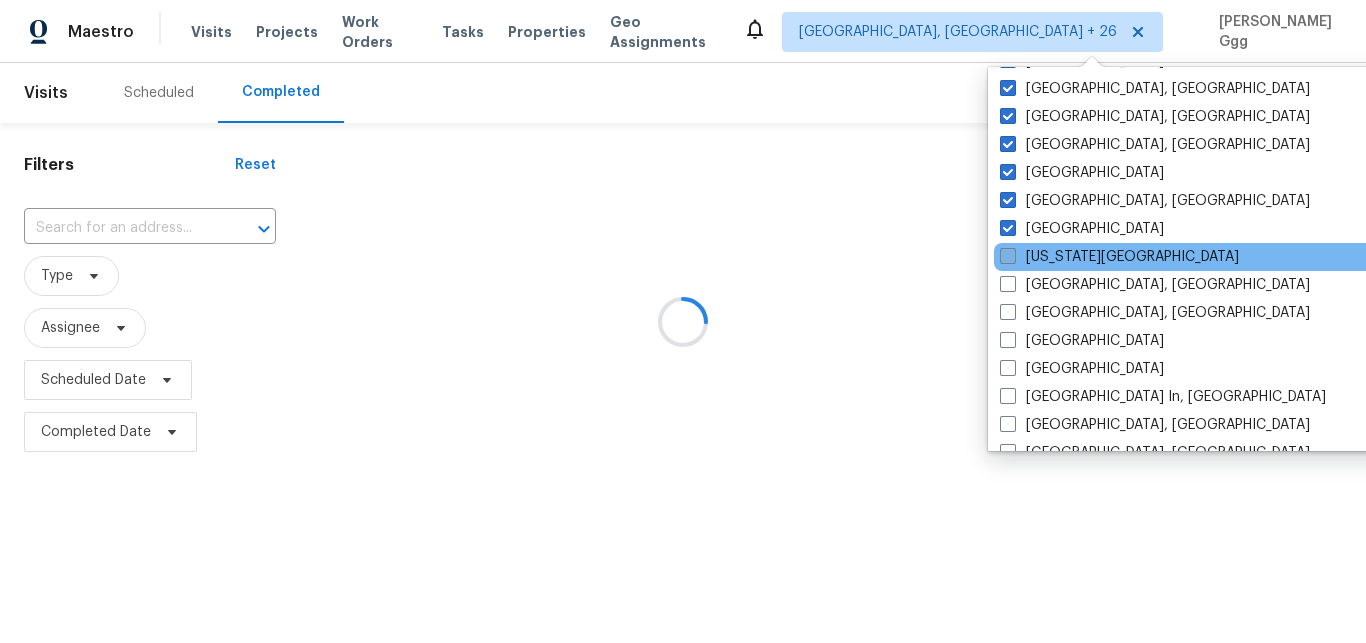 click on "[US_STATE][GEOGRAPHIC_DATA]" at bounding box center [1119, 257] 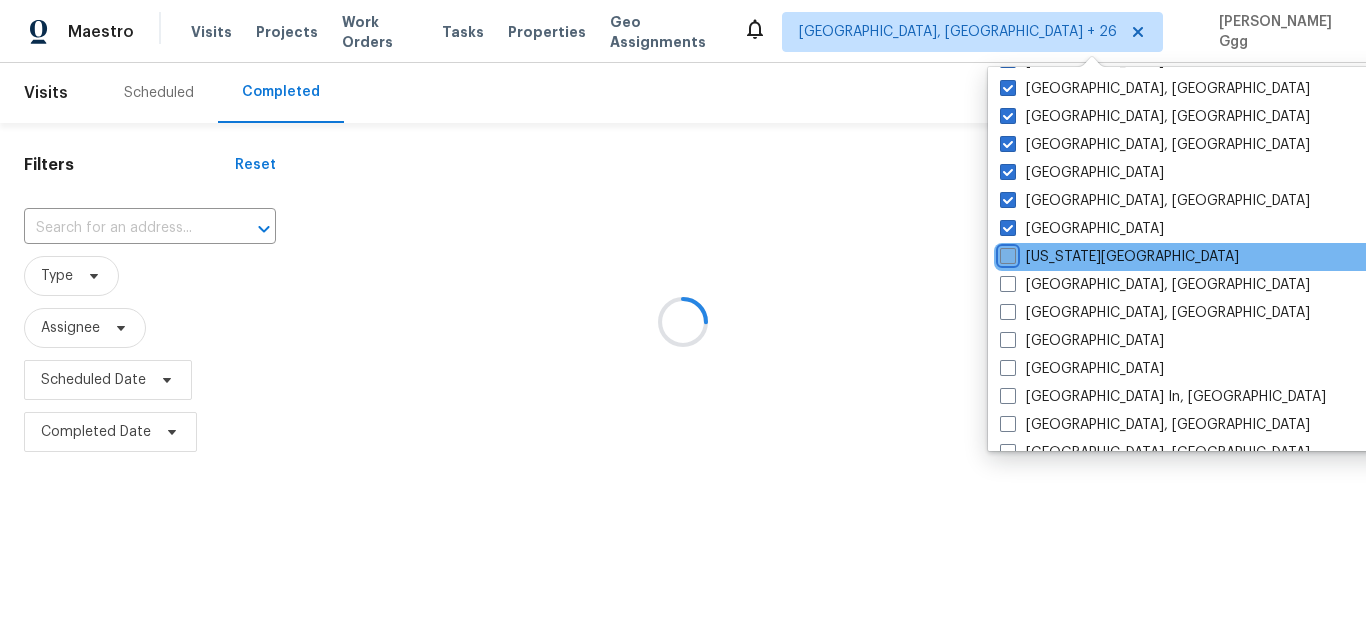 click on "[US_STATE][GEOGRAPHIC_DATA]" at bounding box center (1006, 253) 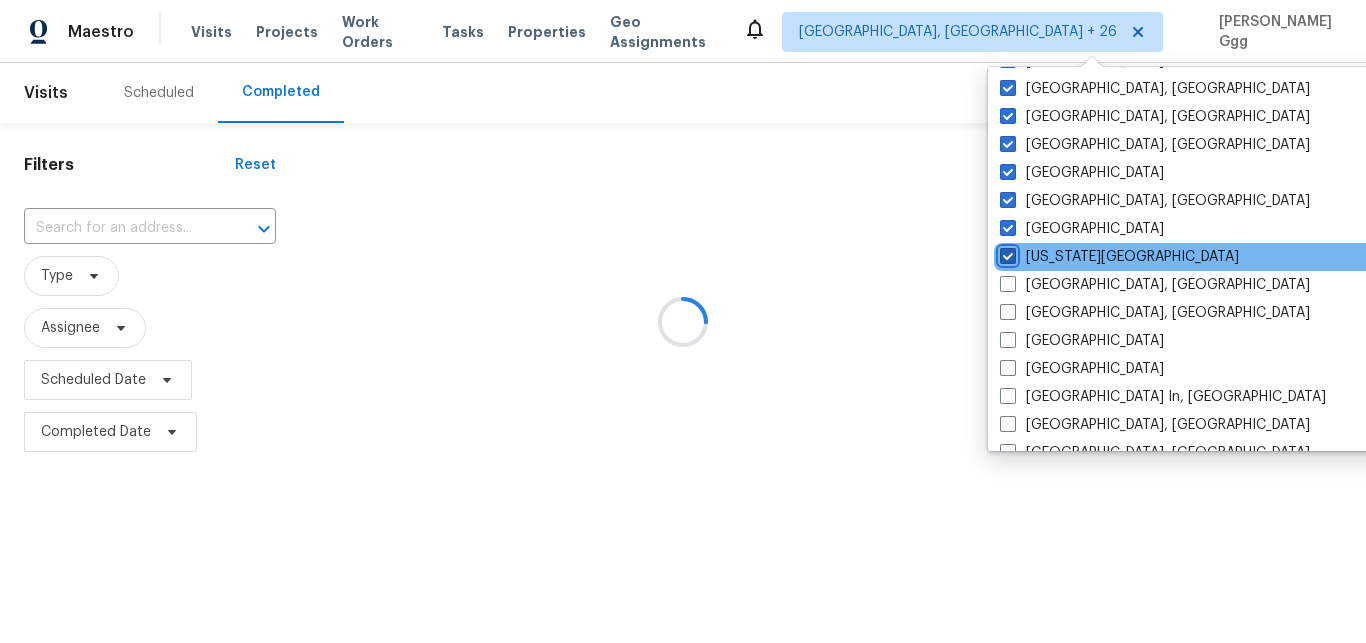 checkbox on "true" 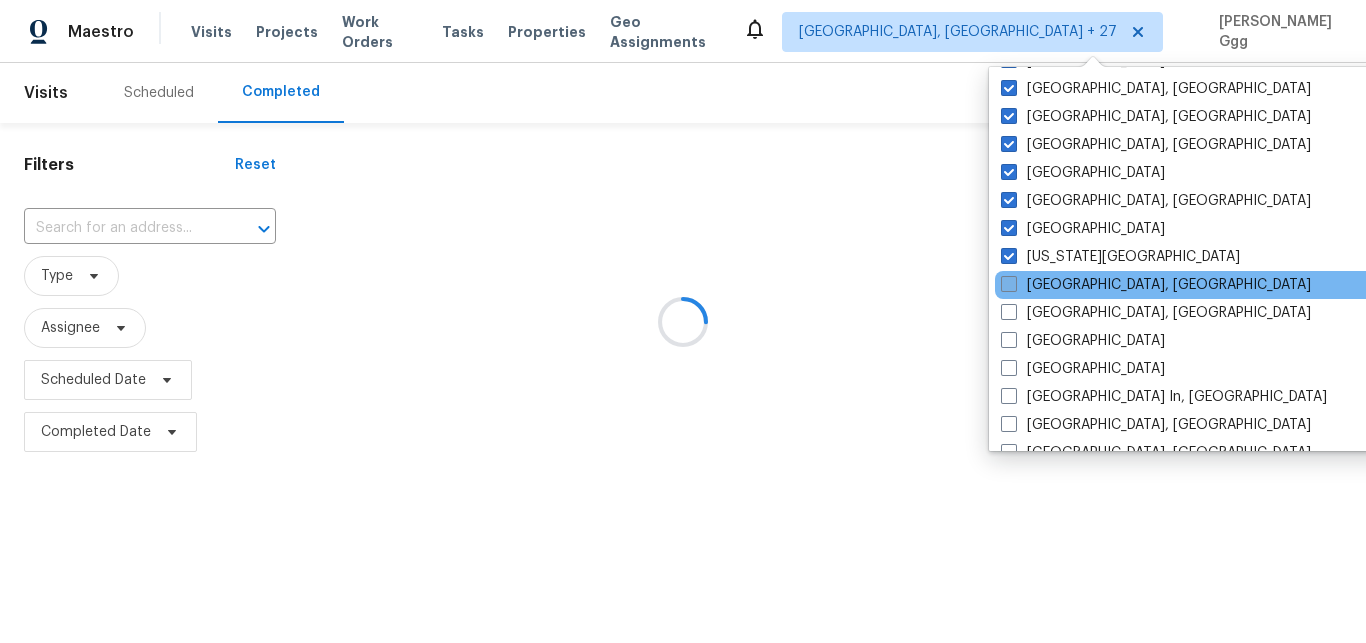 click on "[GEOGRAPHIC_DATA], [GEOGRAPHIC_DATA]" at bounding box center (1156, 285) 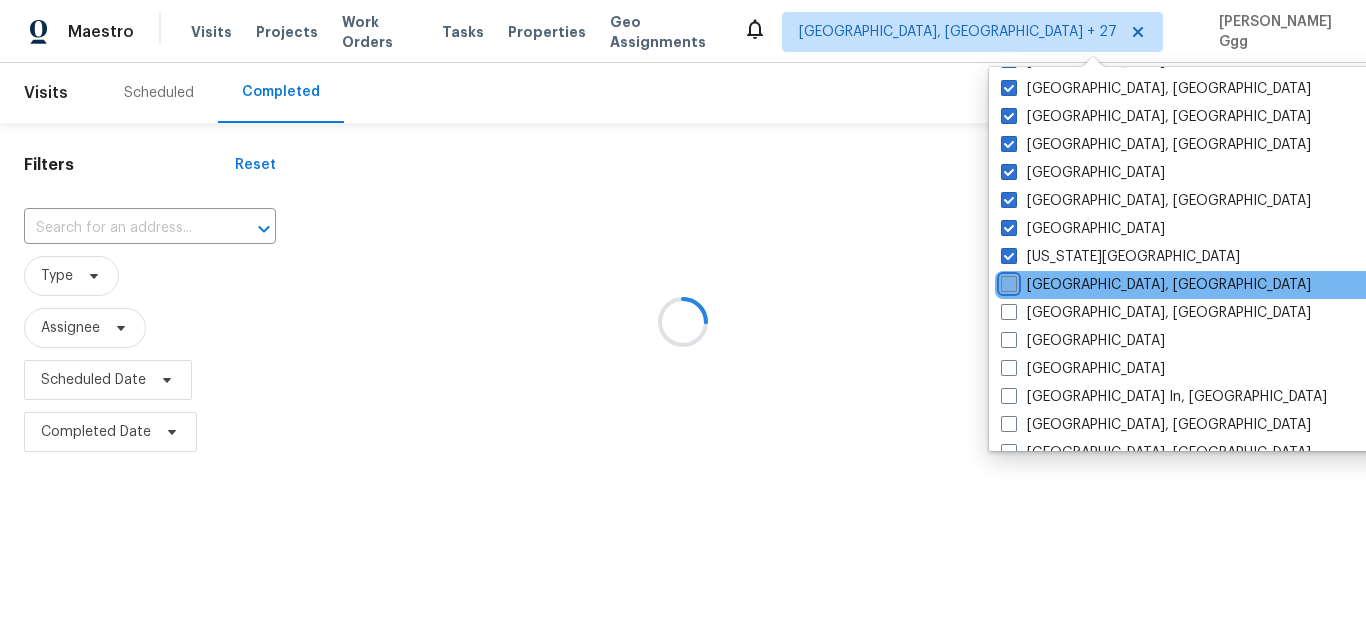 click on "[GEOGRAPHIC_DATA], [GEOGRAPHIC_DATA]" at bounding box center [1007, 281] 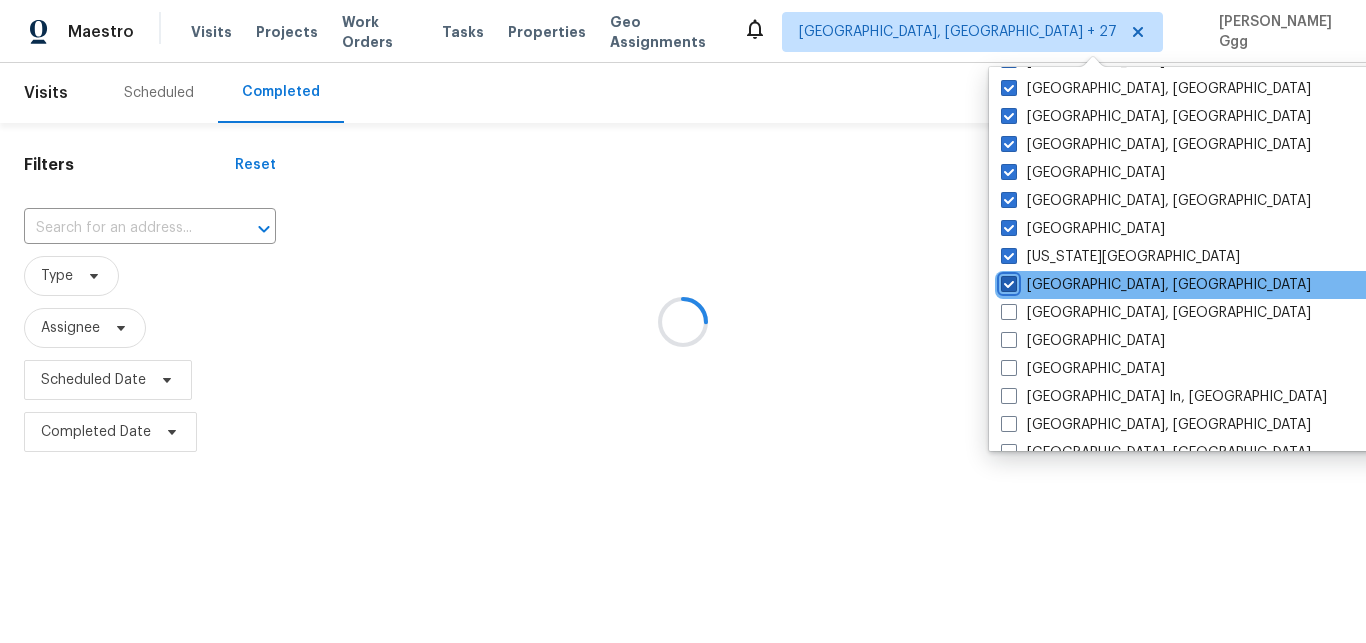 checkbox on "true" 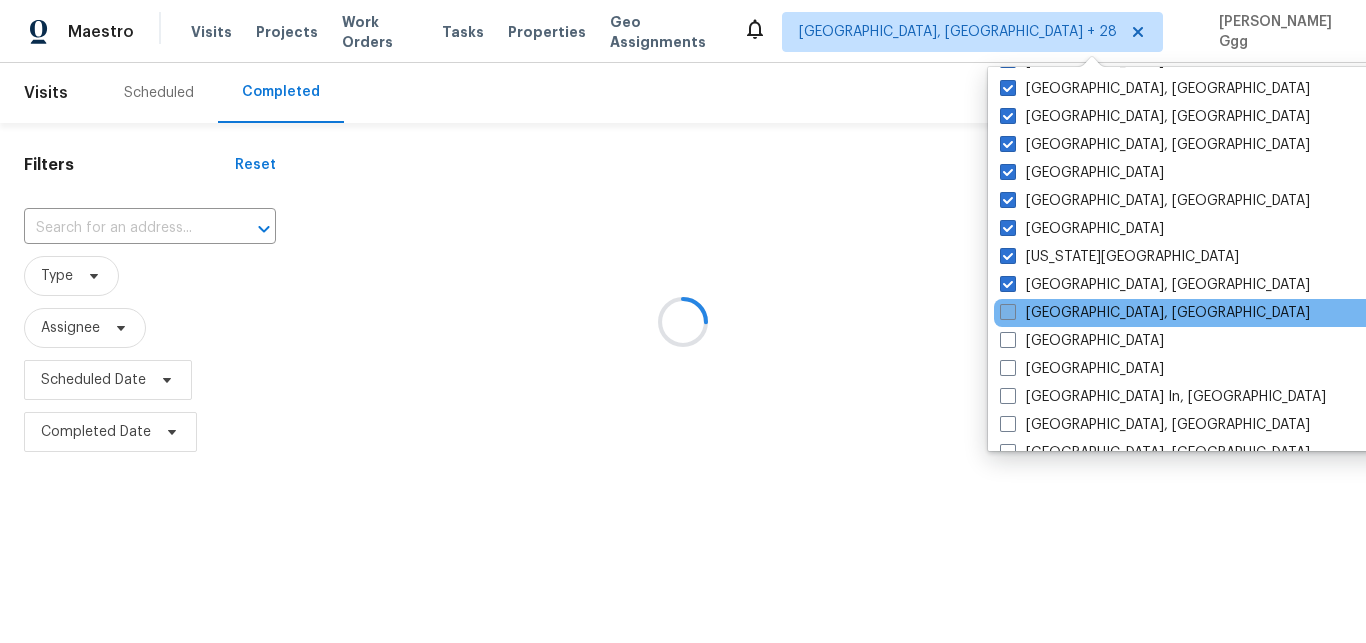 click on "[GEOGRAPHIC_DATA], [GEOGRAPHIC_DATA]" at bounding box center (1155, 313) 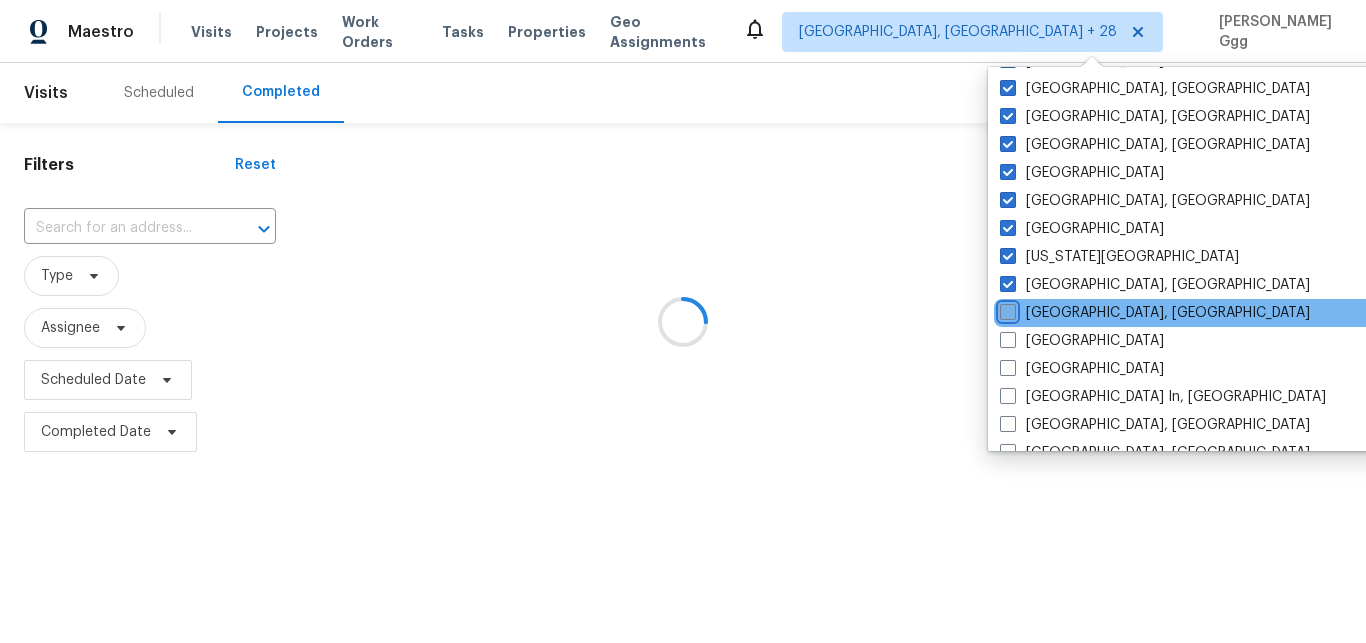 click on "[GEOGRAPHIC_DATA], [GEOGRAPHIC_DATA]" at bounding box center [1006, 309] 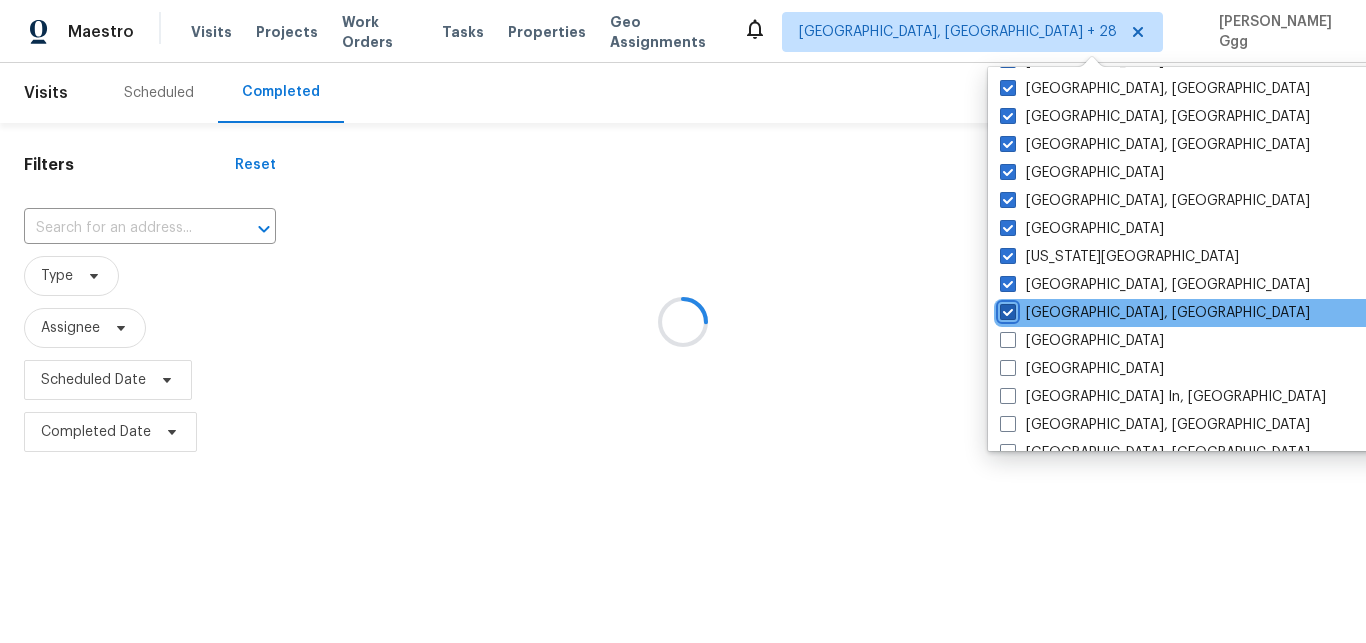 checkbox on "true" 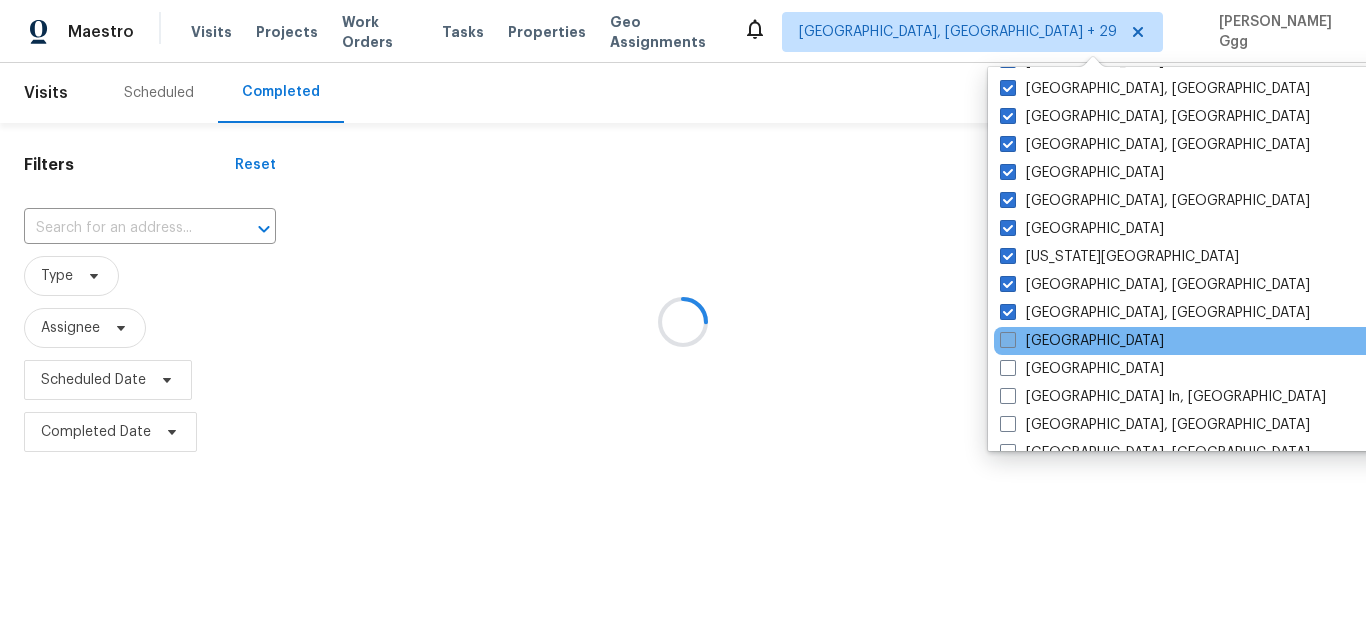 click on "[GEOGRAPHIC_DATA]" at bounding box center (1082, 341) 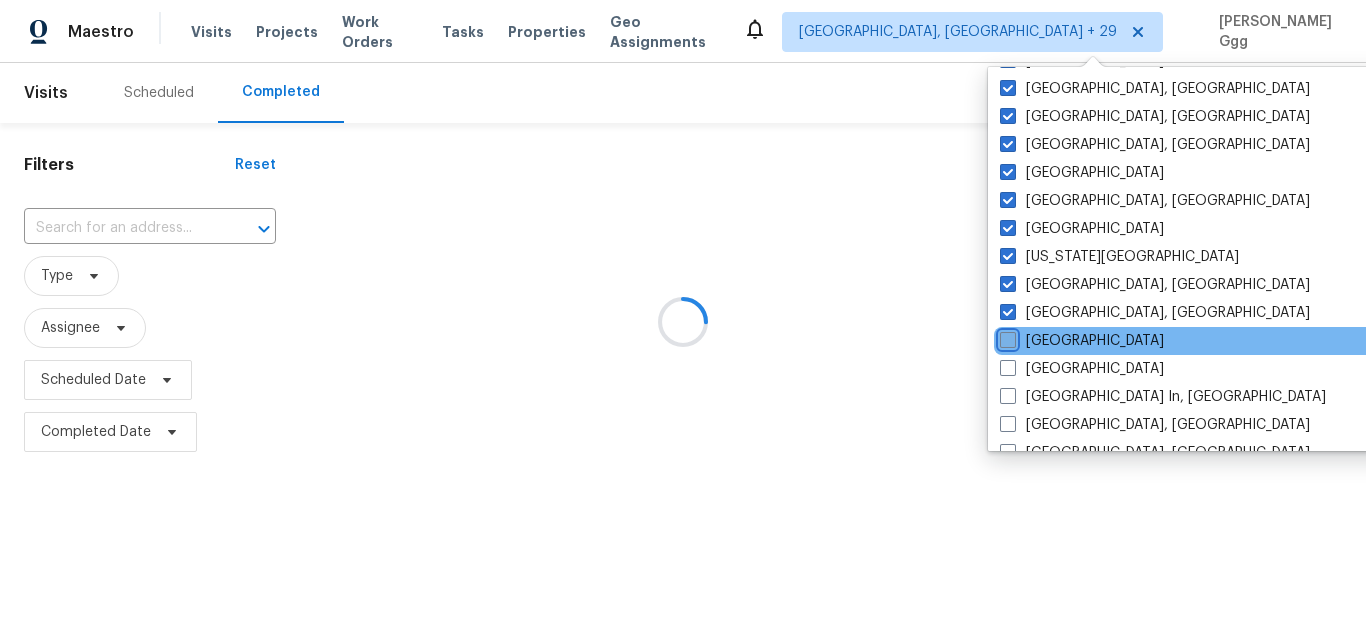 click on "[GEOGRAPHIC_DATA]" at bounding box center (1006, 337) 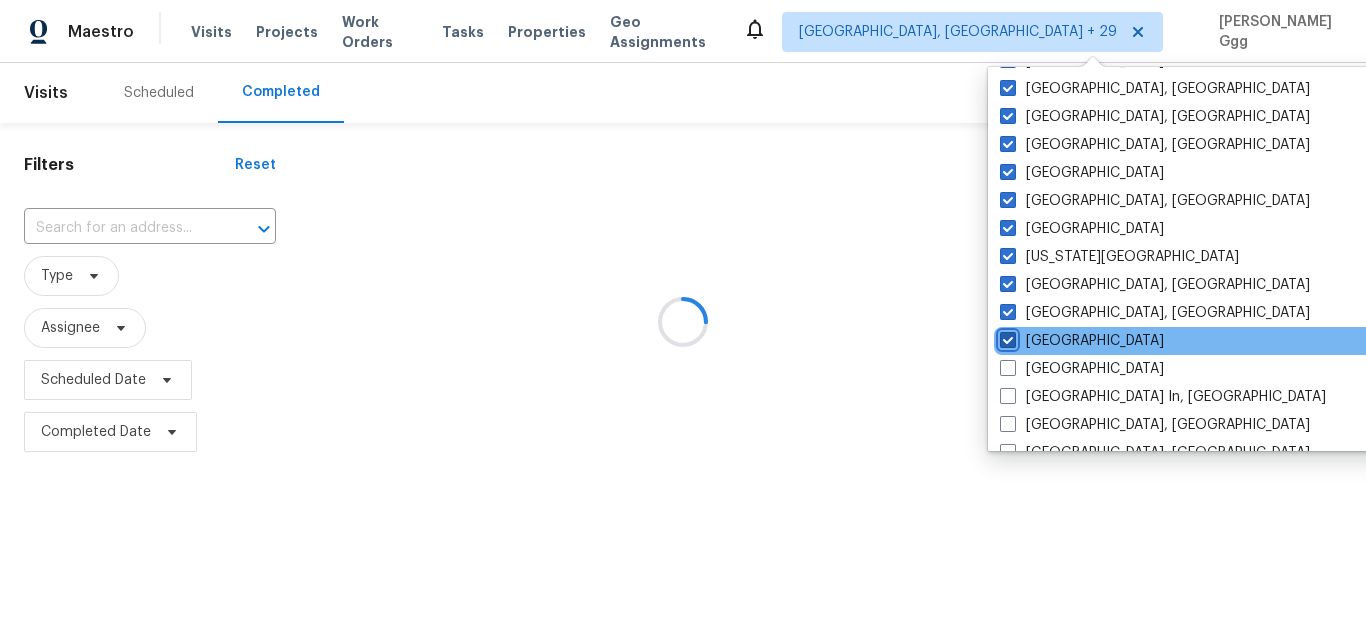 checkbox on "true" 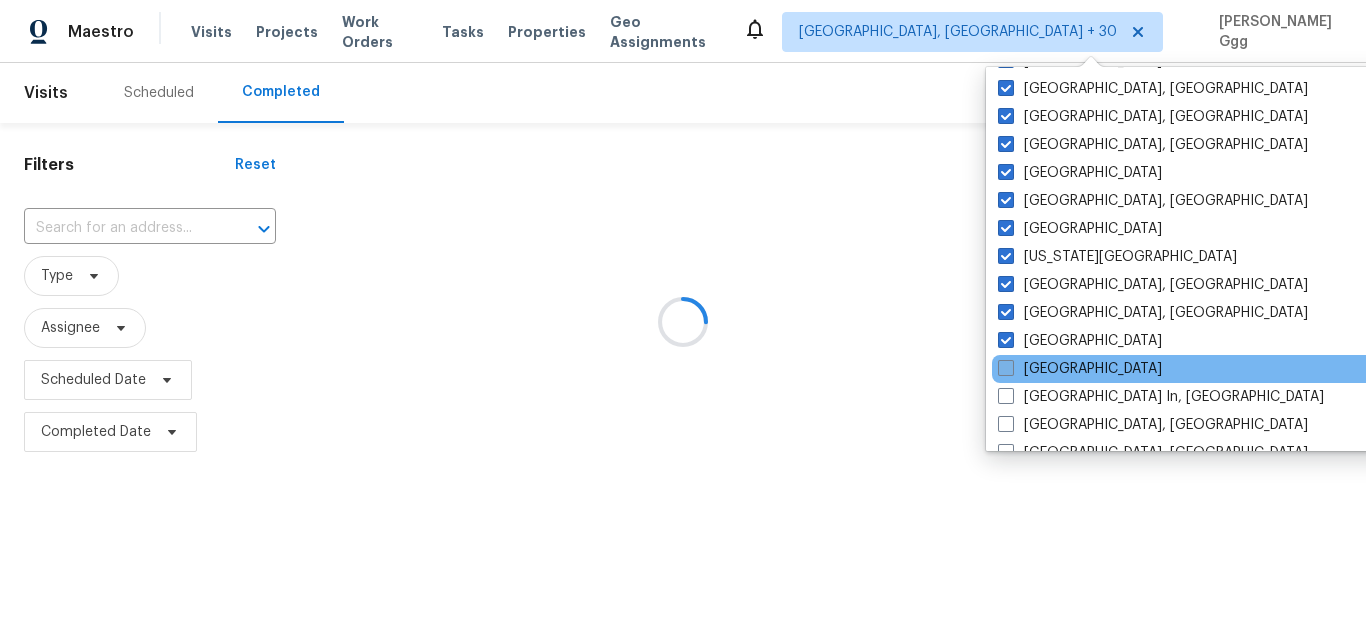 click on "[GEOGRAPHIC_DATA]" at bounding box center (1080, 369) 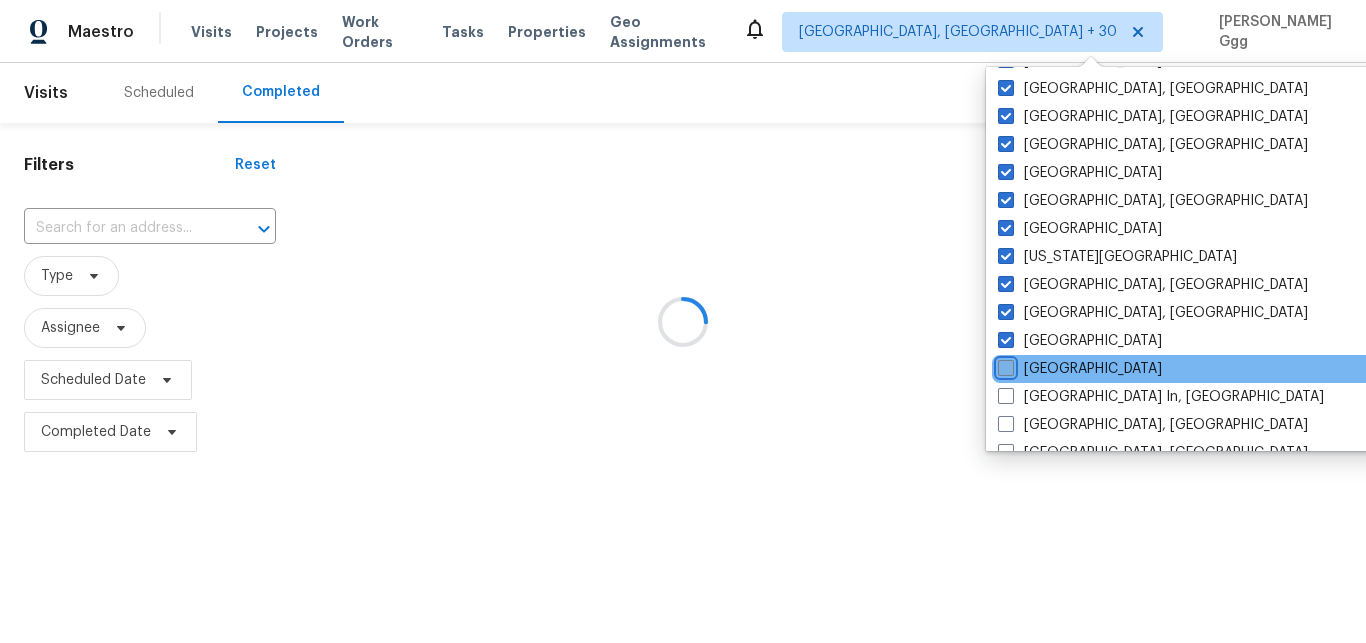 click on "[GEOGRAPHIC_DATA]" at bounding box center (1004, 365) 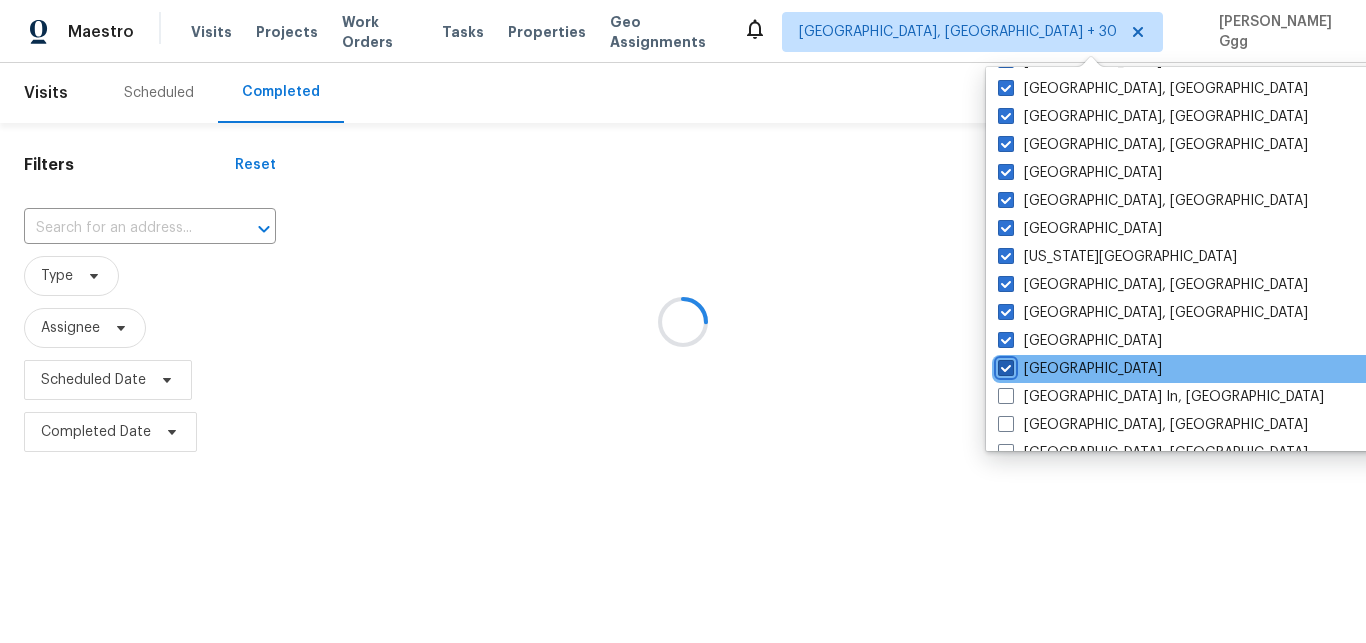 checkbox on "true" 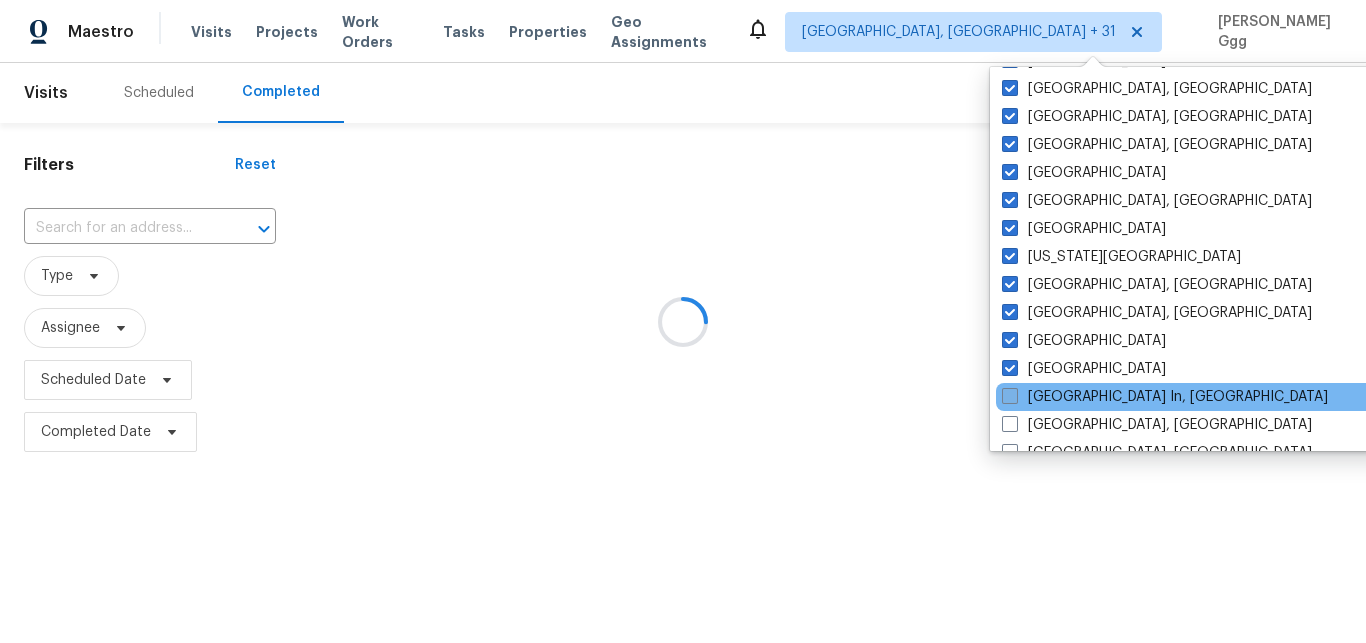 click on "[GEOGRAPHIC_DATA] In, [GEOGRAPHIC_DATA]" at bounding box center [1165, 397] 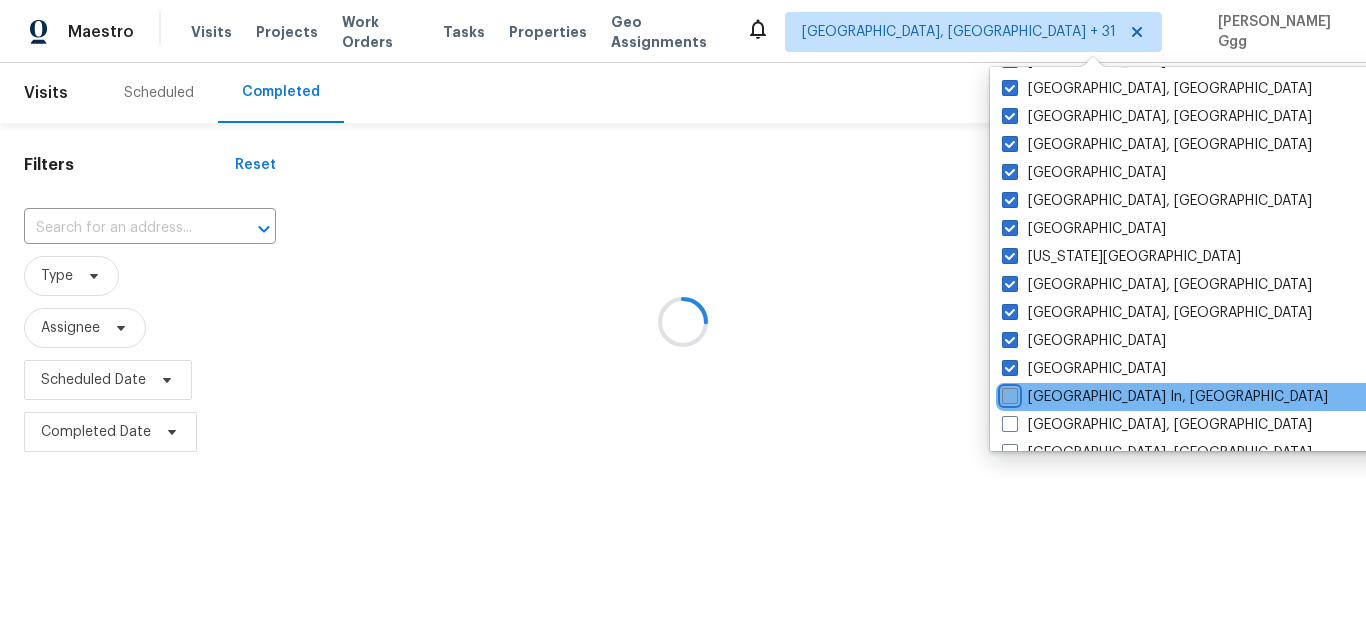 click on "[GEOGRAPHIC_DATA] In, [GEOGRAPHIC_DATA]" at bounding box center (1008, 393) 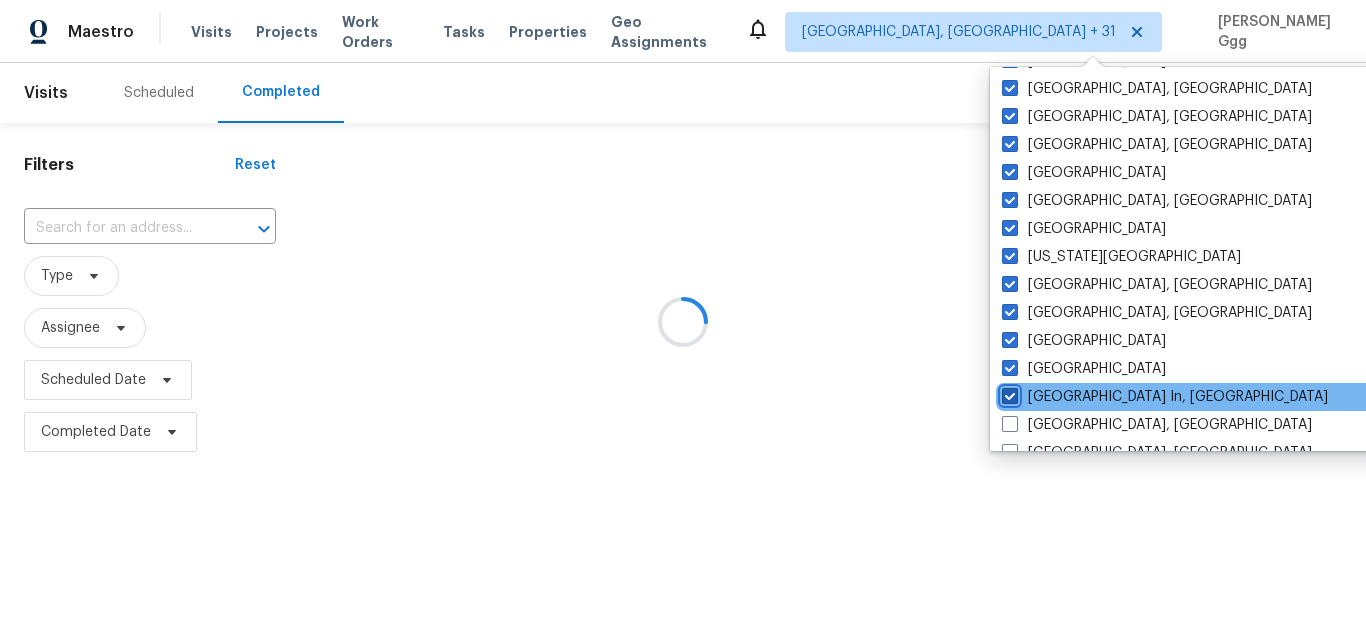 checkbox on "true" 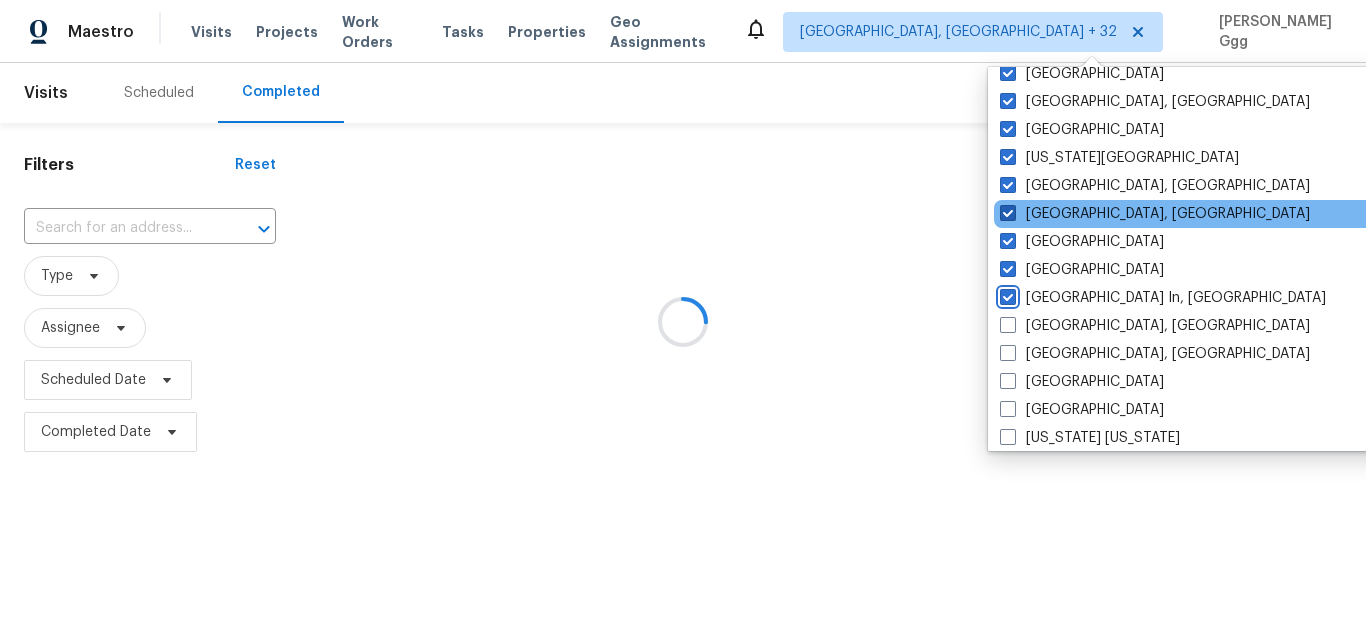 scroll, scrollTop: 756, scrollLeft: 0, axis: vertical 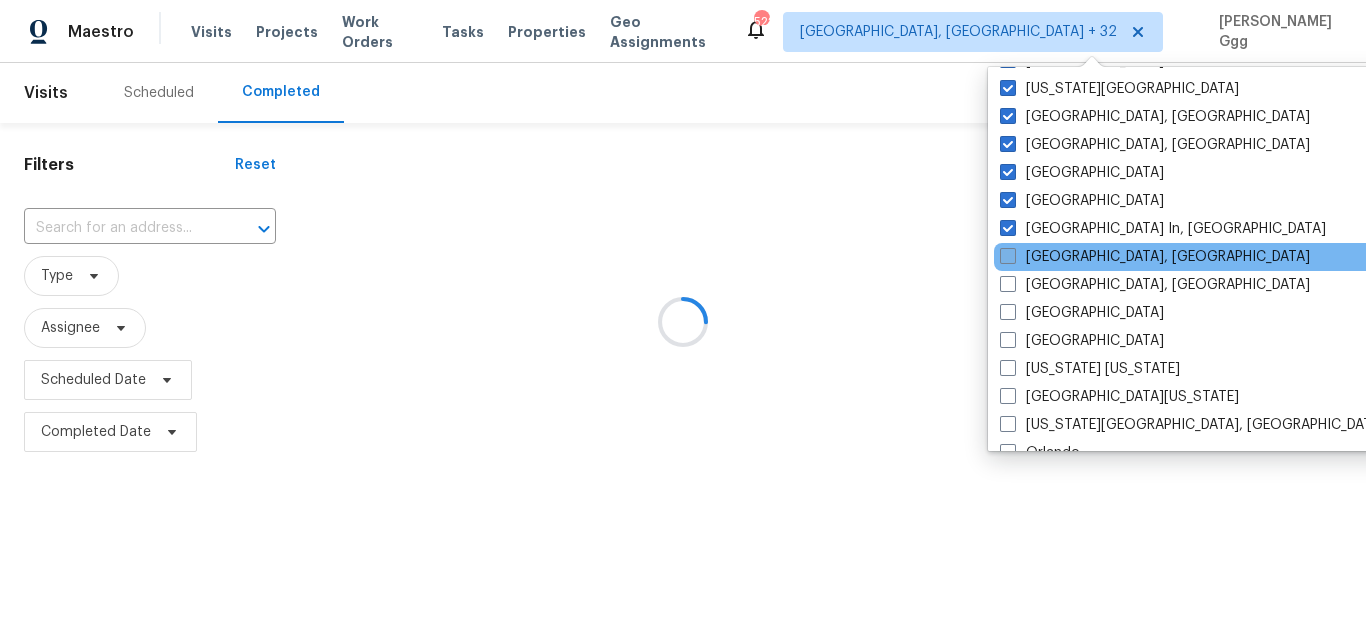 click on "[GEOGRAPHIC_DATA], [GEOGRAPHIC_DATA]" at bounding box center (1155, 257) 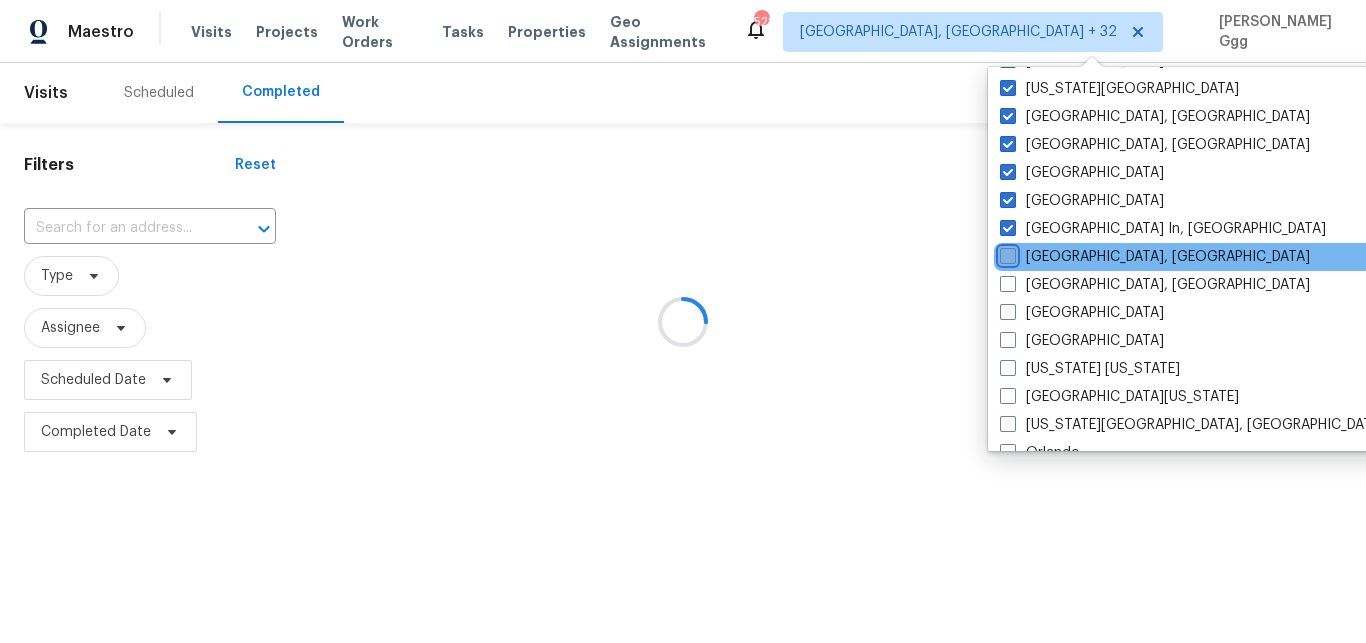 click on "[GEOGRAPHIC_DATA], [GEOGRAPHIC_DATA]" at bounding box center [1006, 253] 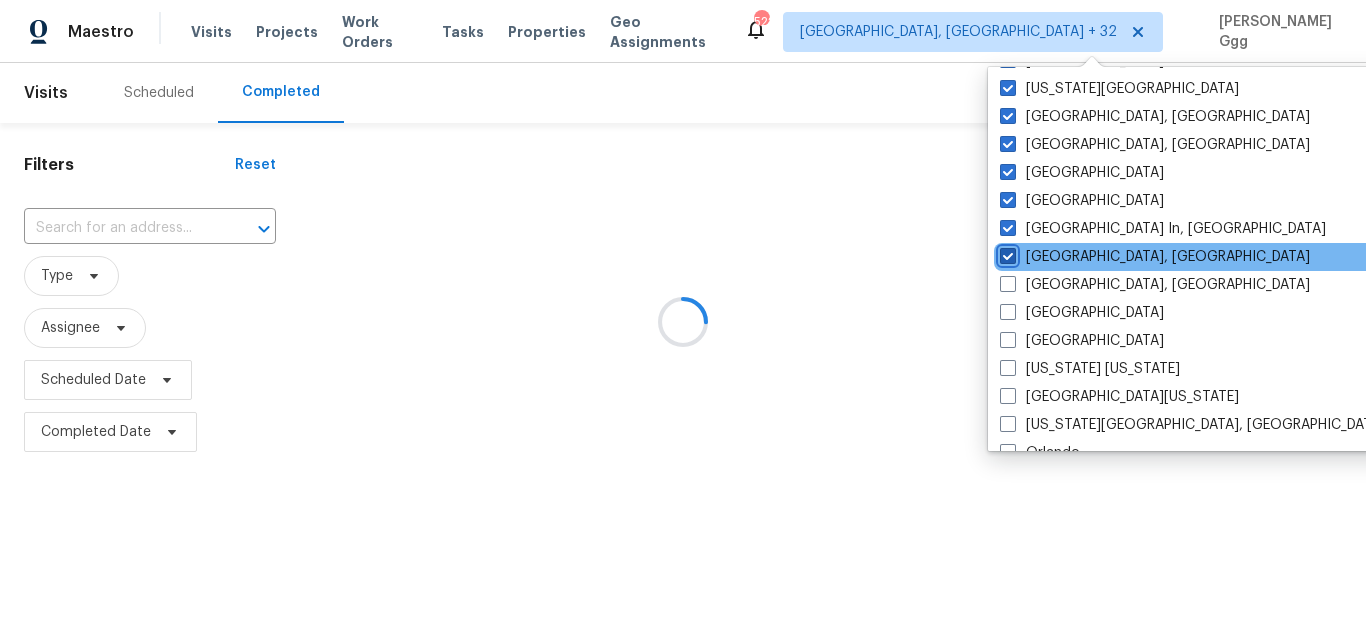 checkbox on "true" 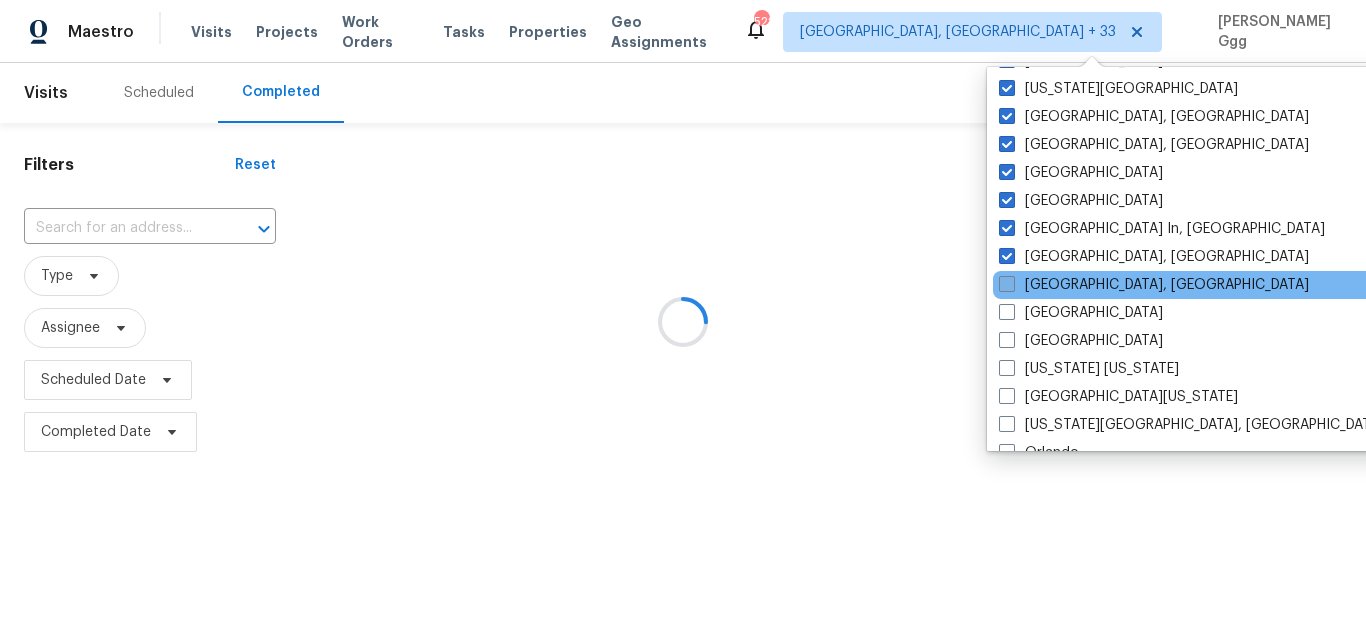 click on "[GEOGRAPHIC_DATA], [GEOGRAPHIC_DATA]" at bounding box center [1154, 285] 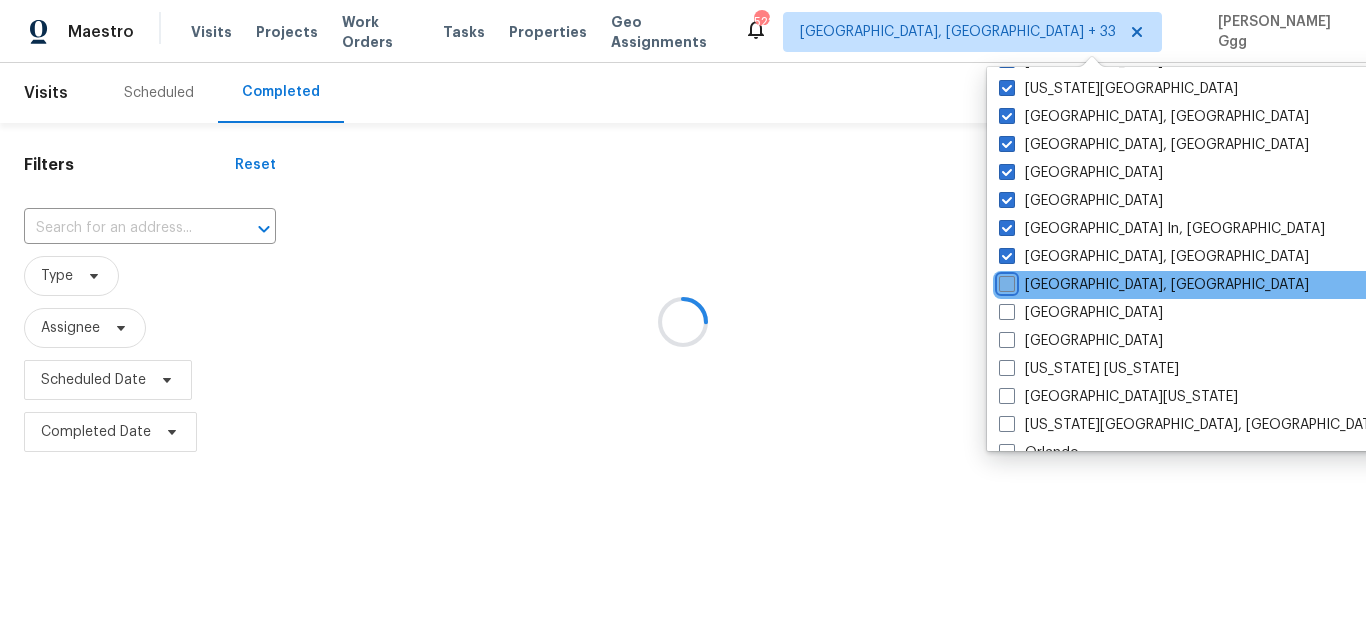 click on "[GEOGRAPHIC_DATA], [GEOGRAPHIC_DATA]" at bounding box center [1005, 281] 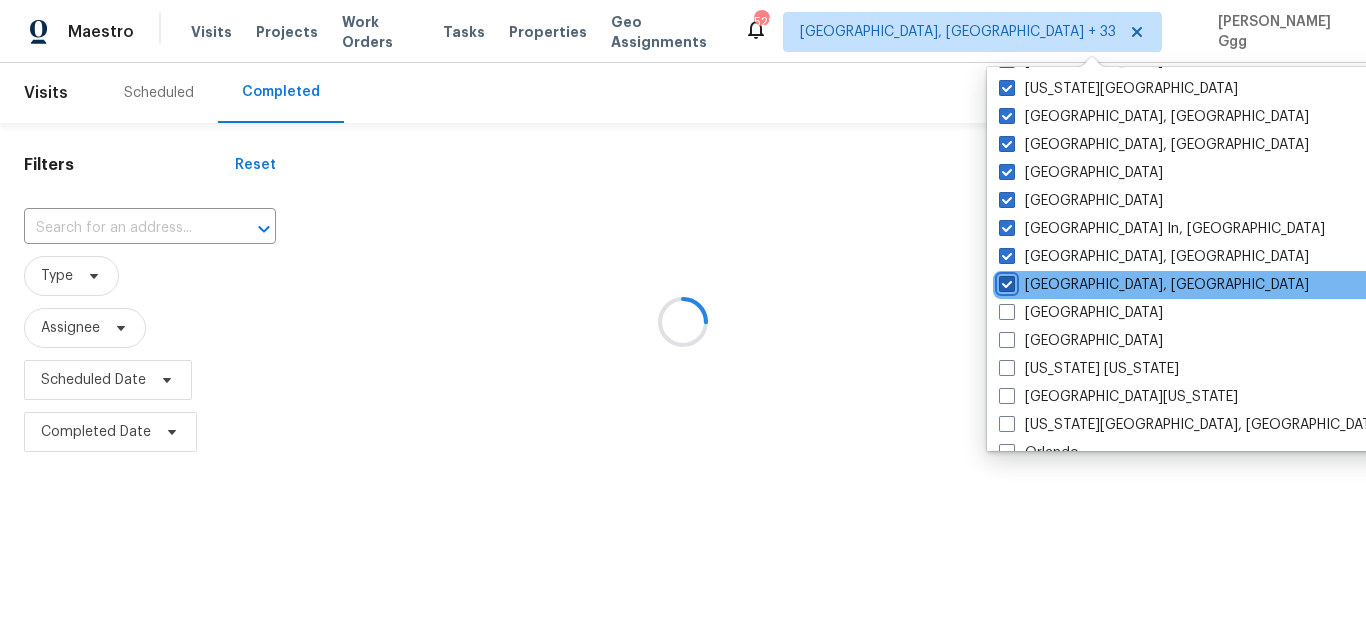 checkbox on "true" 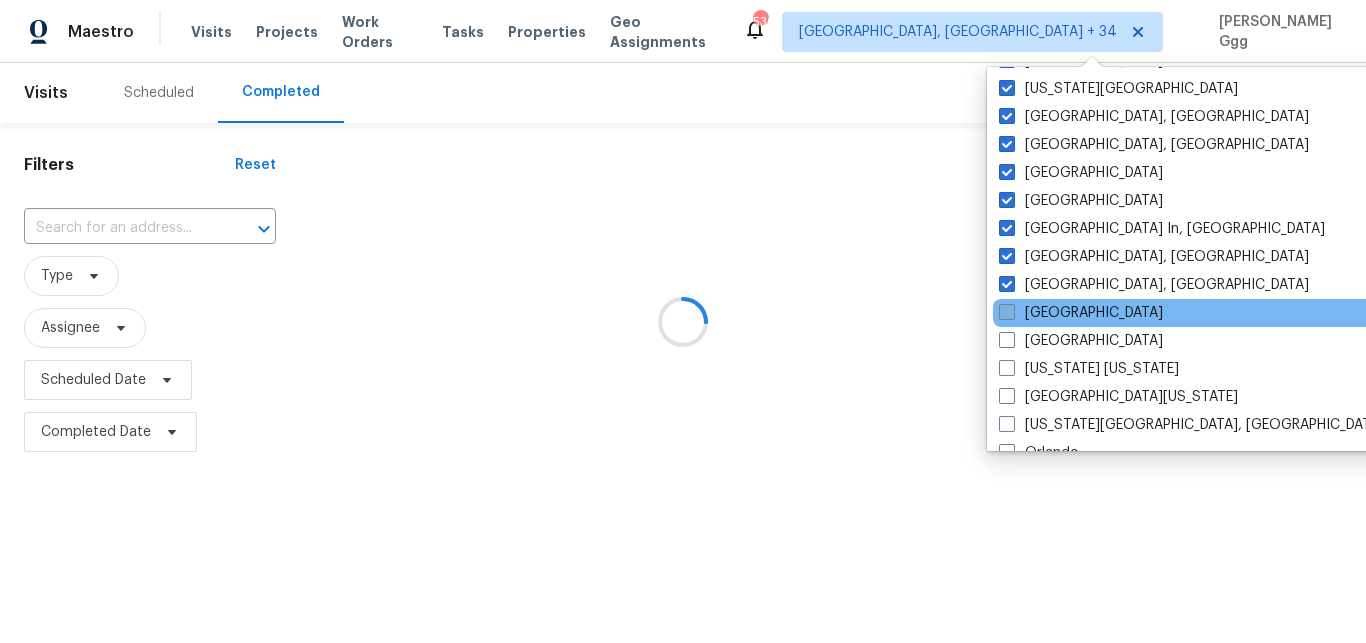 click on "[GEOGRAPHIC_DATA]" at bounding box center [1081, 313] 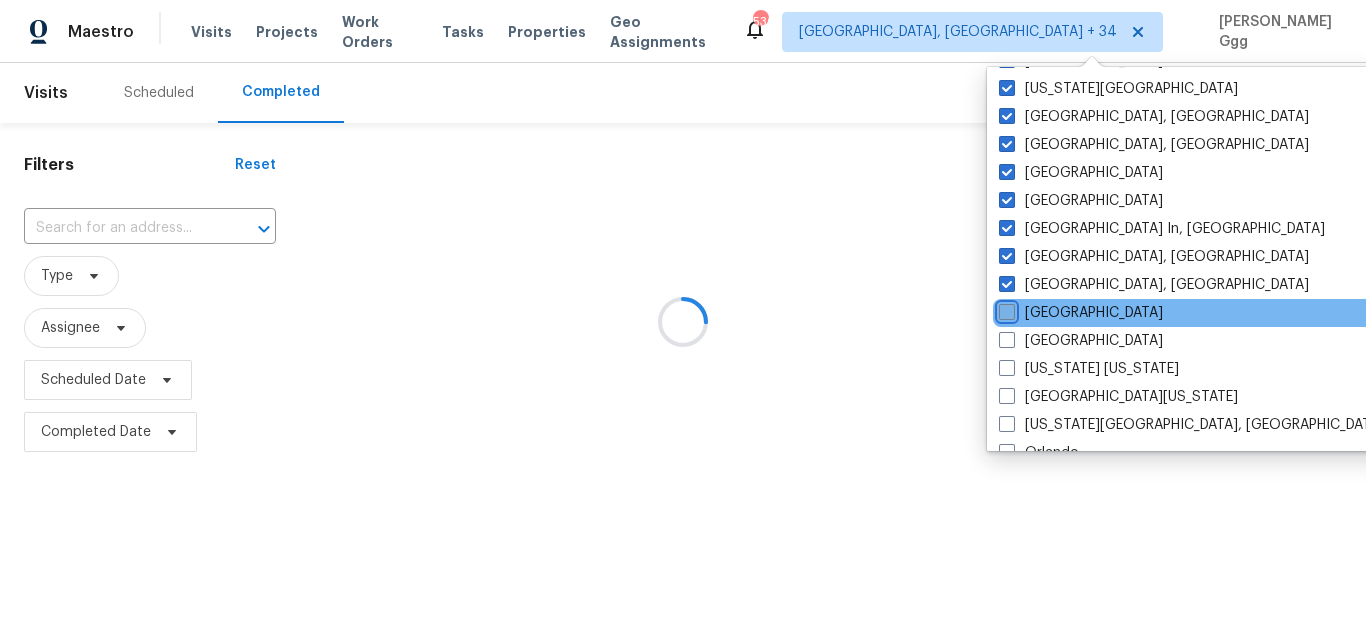 click on "[GEOGRAPHIC_DATA]" at bounding box center (1005, 309) 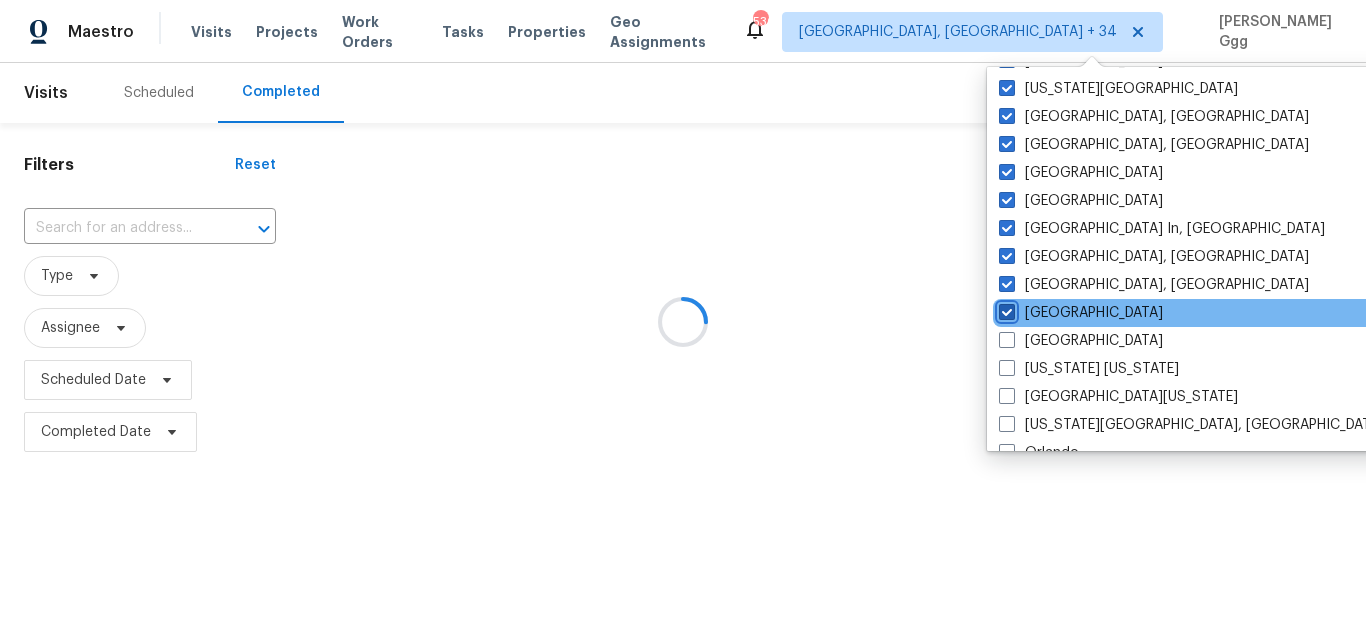 checkbox on "true" 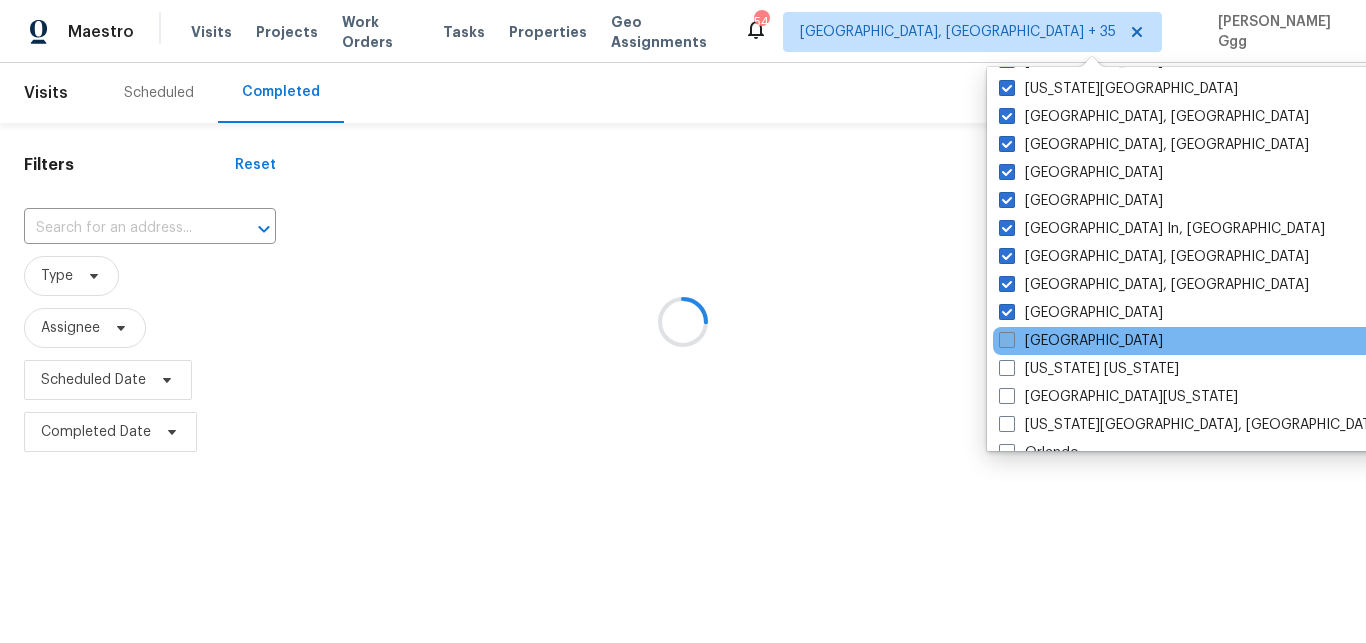 click on "[GEOGRAPHIC_DATA]" at bounding box center [1081, 341] 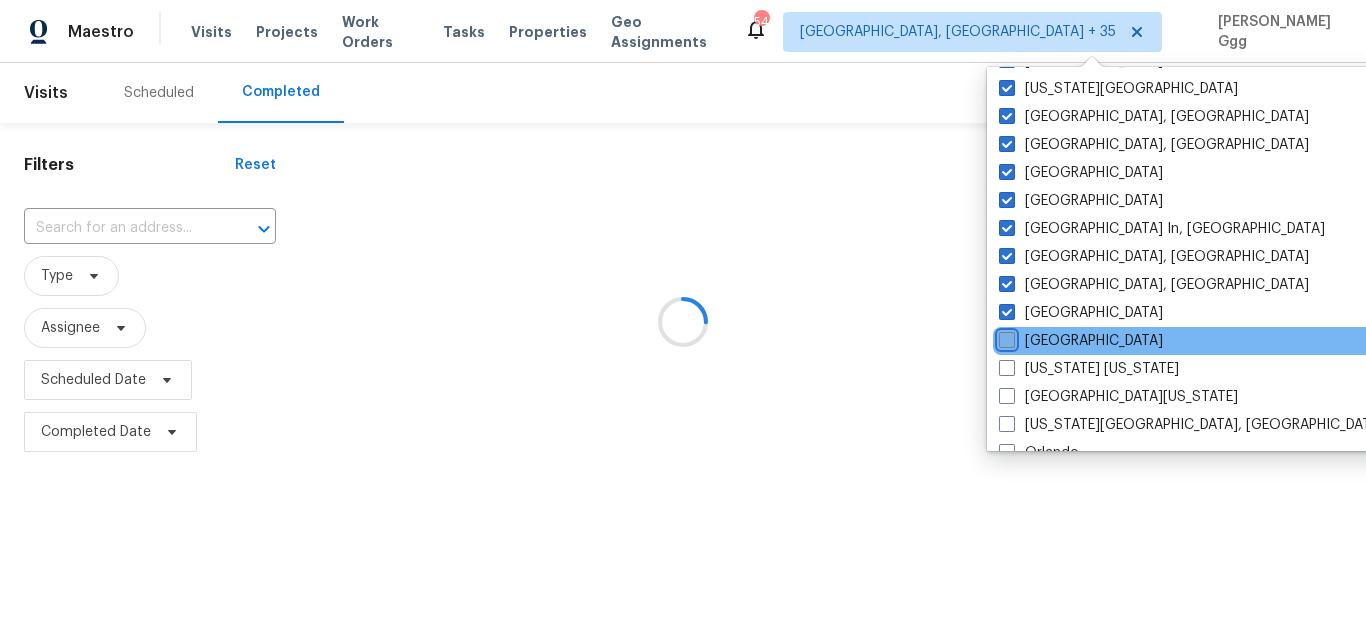 click on "[GEOGRAPHIC_DATA]" at bounding box center [1005, 337] 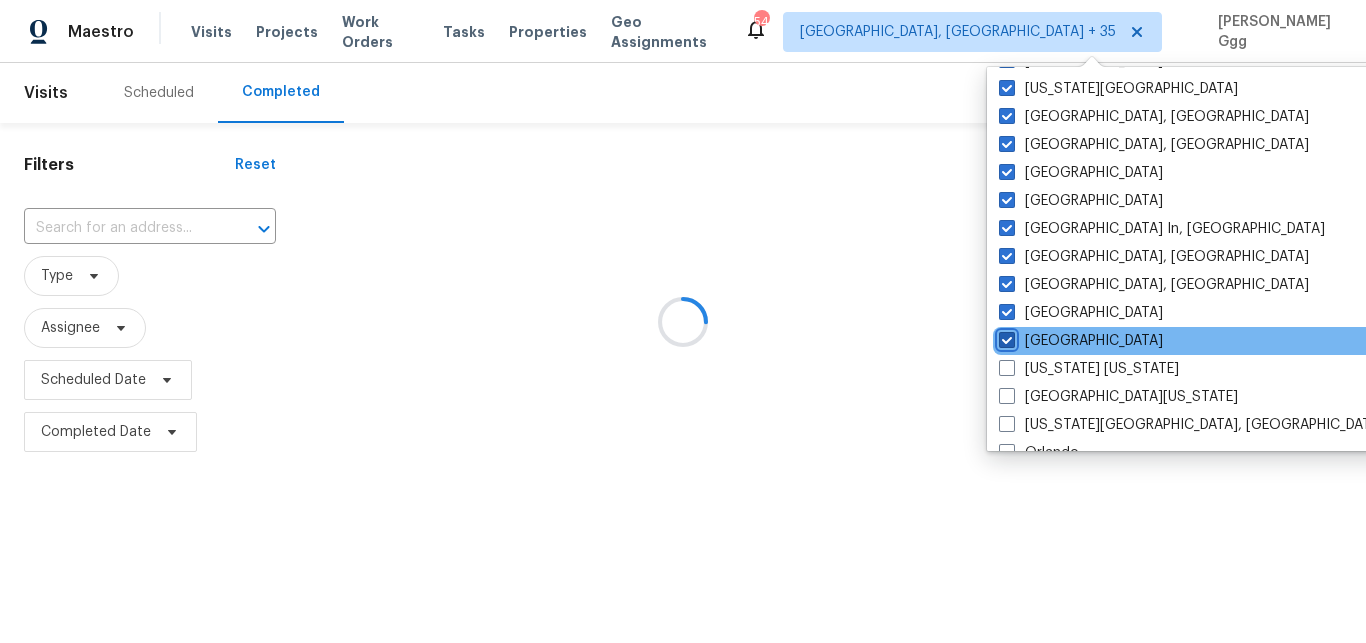 checkbox on "true" 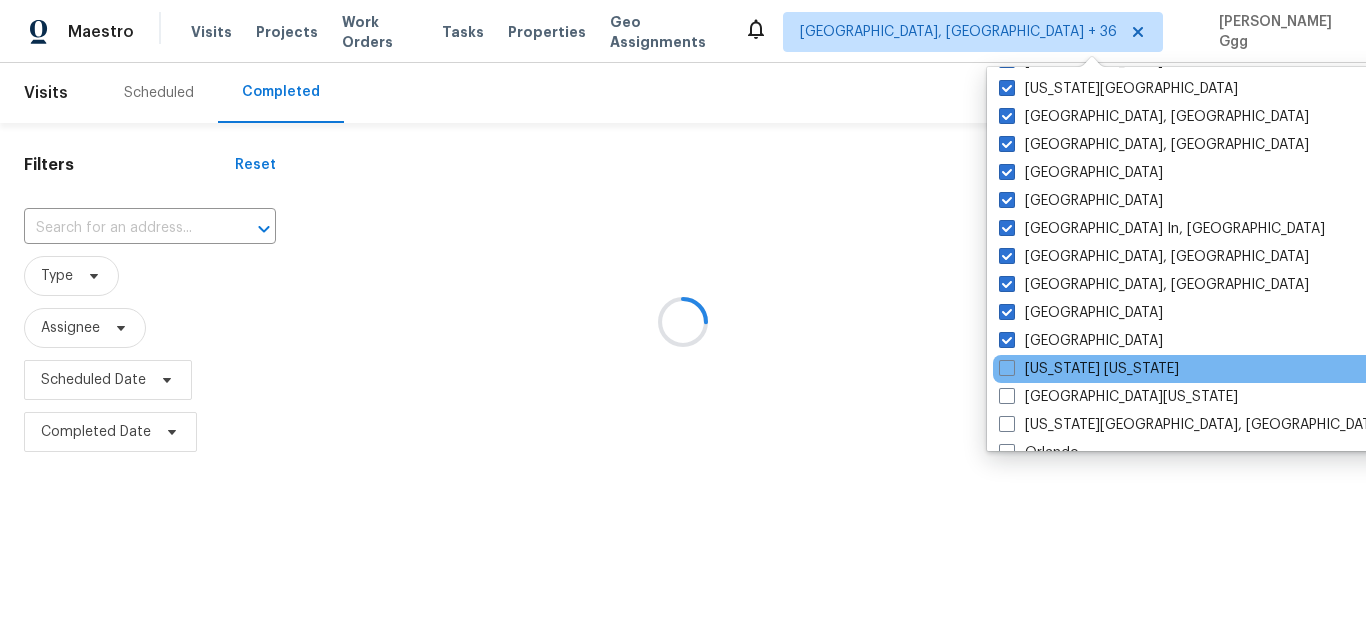 click on "[US_STATE] [US_STATE]" at bounding box center [1194, 369] 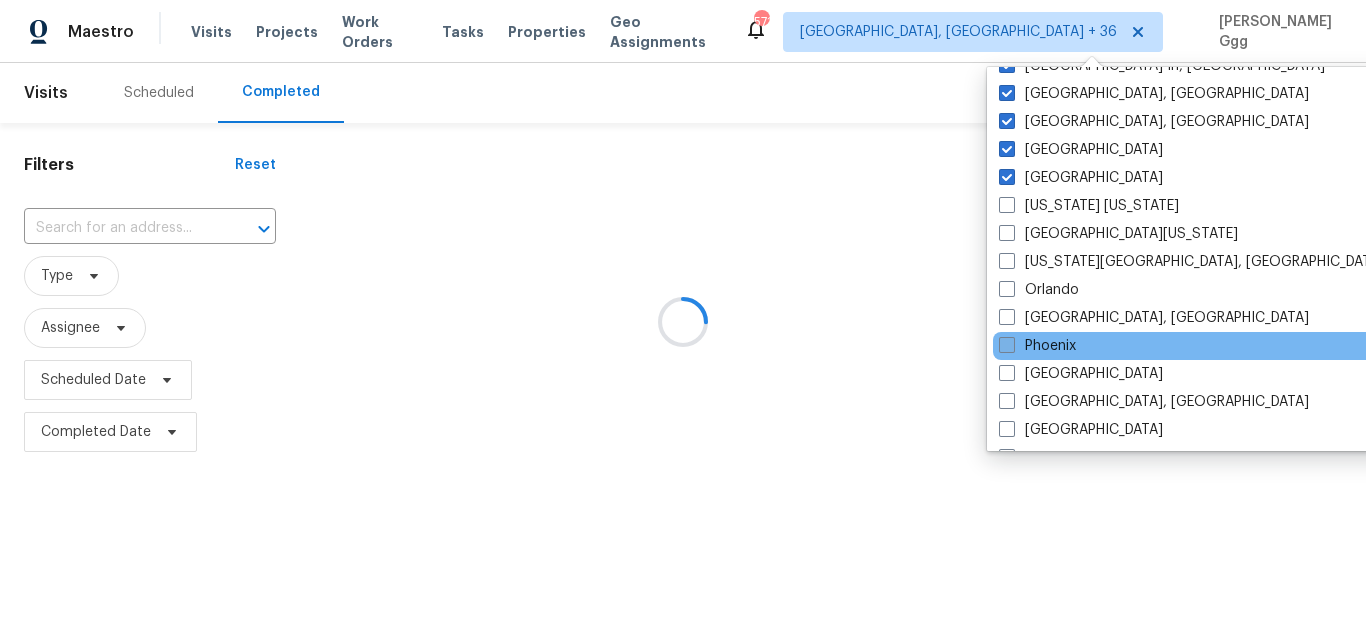 scroll, scrollTop: 924, scrollLeft: 0, axis: vertical 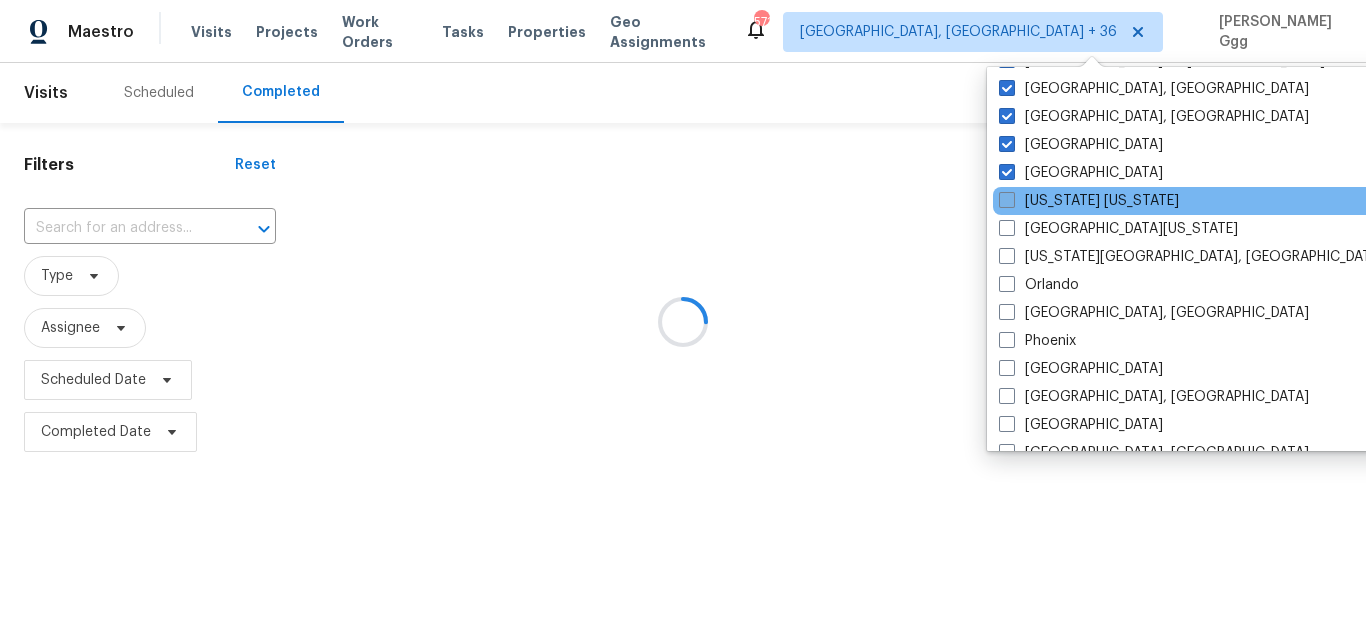 click on "[US_STATE] [US_STATE]" at bounding box center (1089, 201) 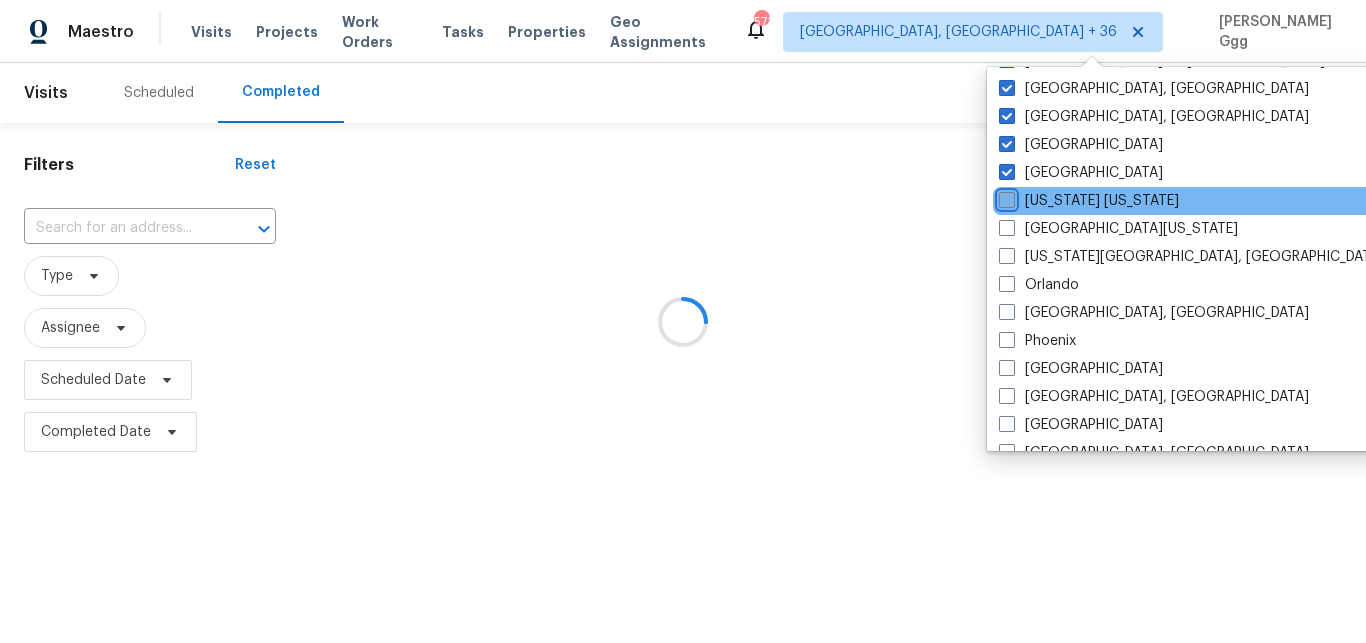 click on "[US_STATE] [US_STATE]" at bounding box center [1005, 197] 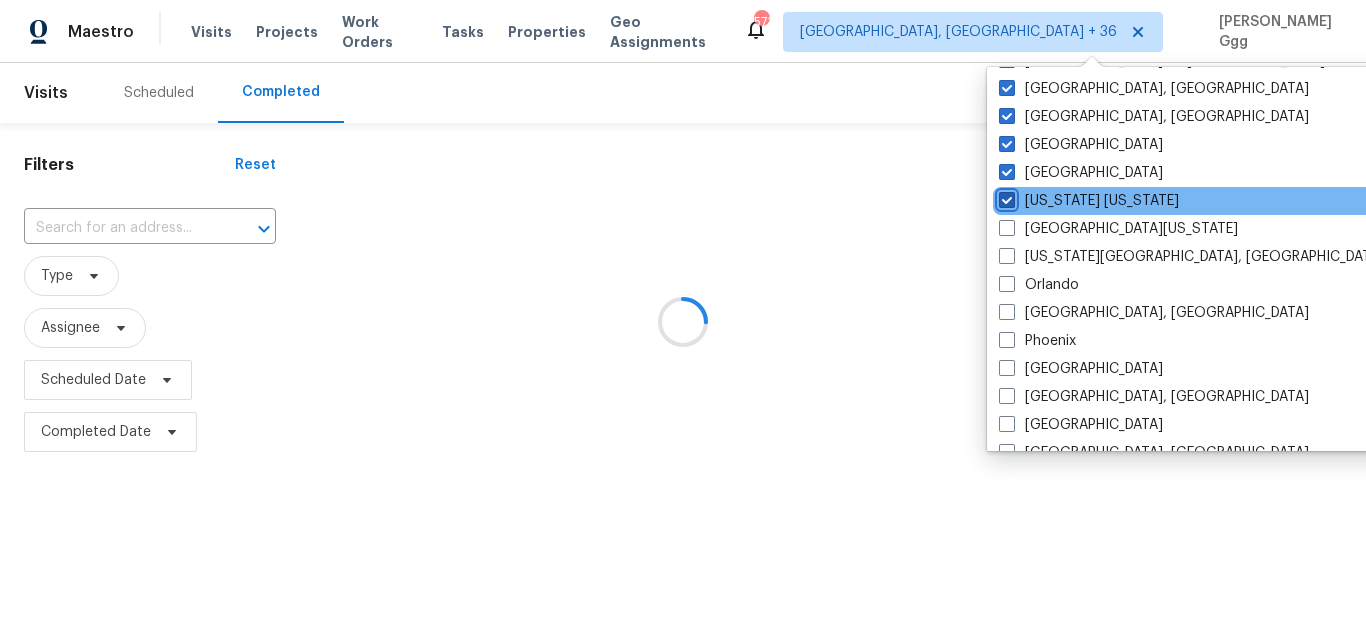 checkbox on "true" 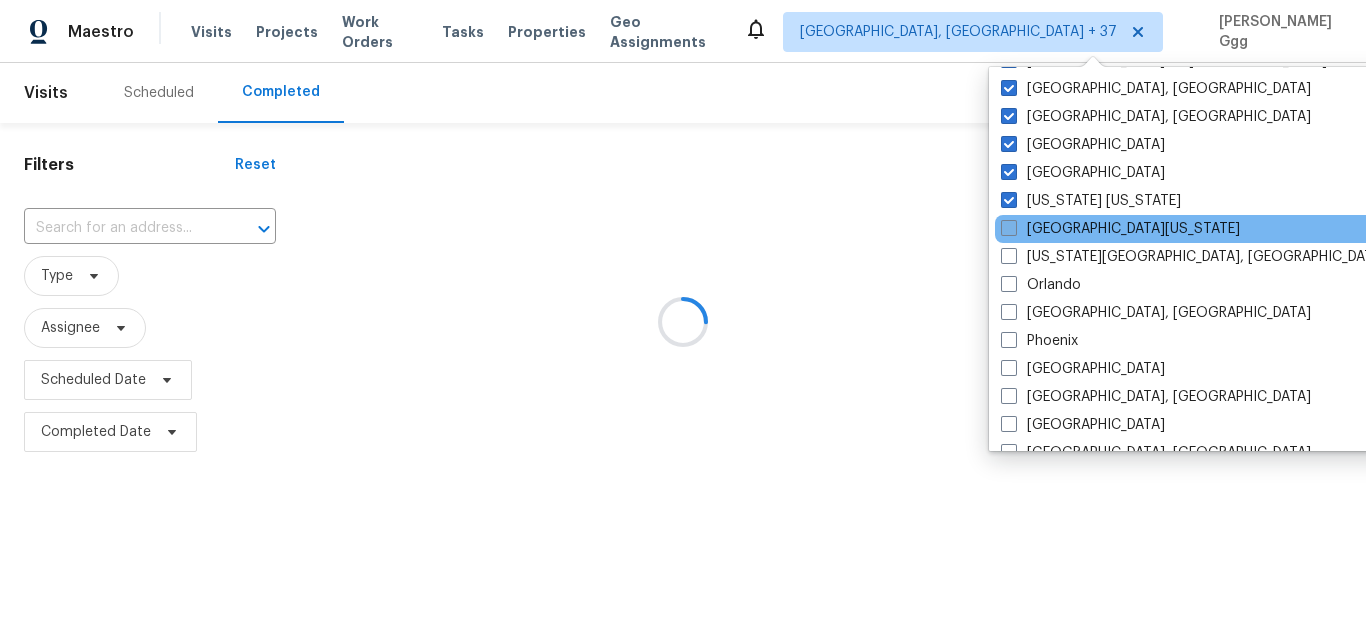 click on "[GEOGRAPHIC_DATA][US_STATE]" at bounding box center [1120, 229] 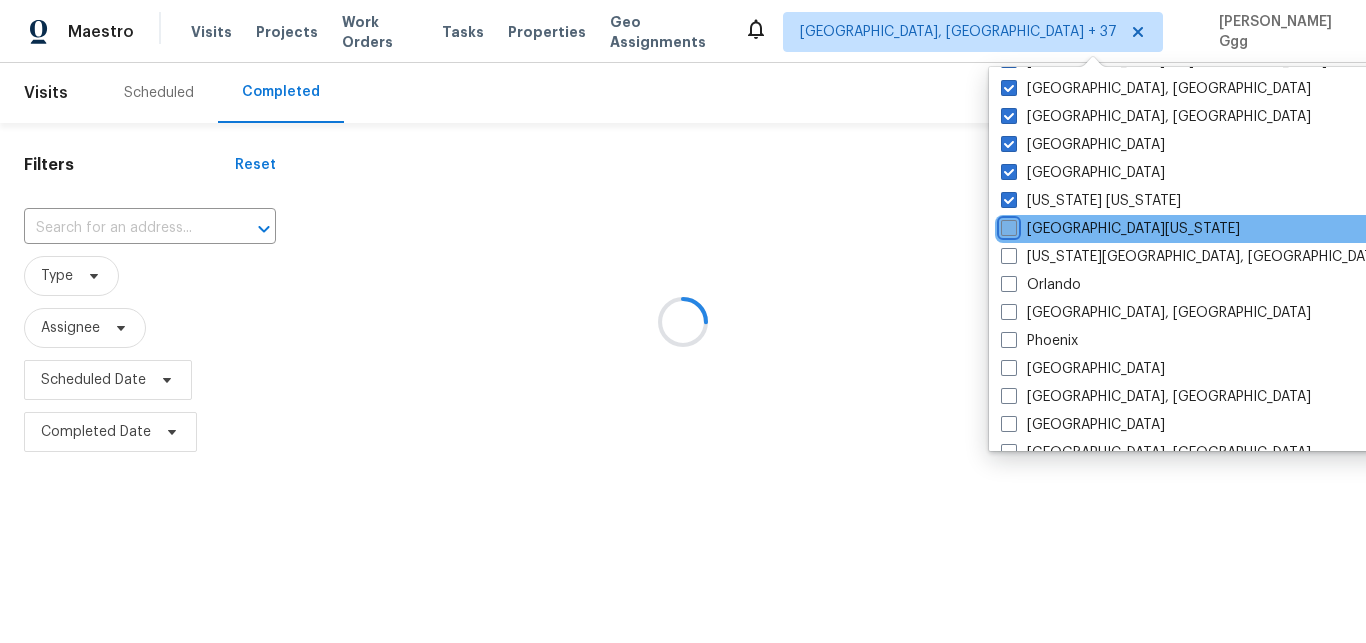 click on "[GEOGRAPHIC_DATA][US_STATE]" at bounding box center (1007, 225) 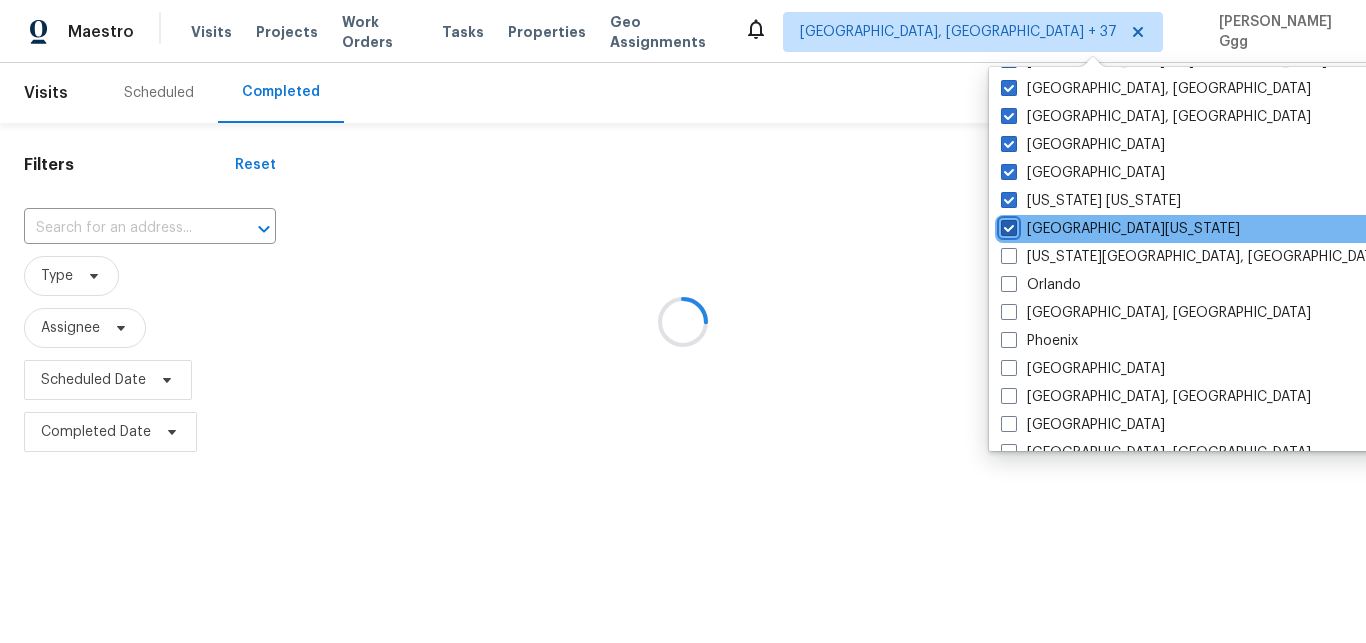 checkbox on "true" 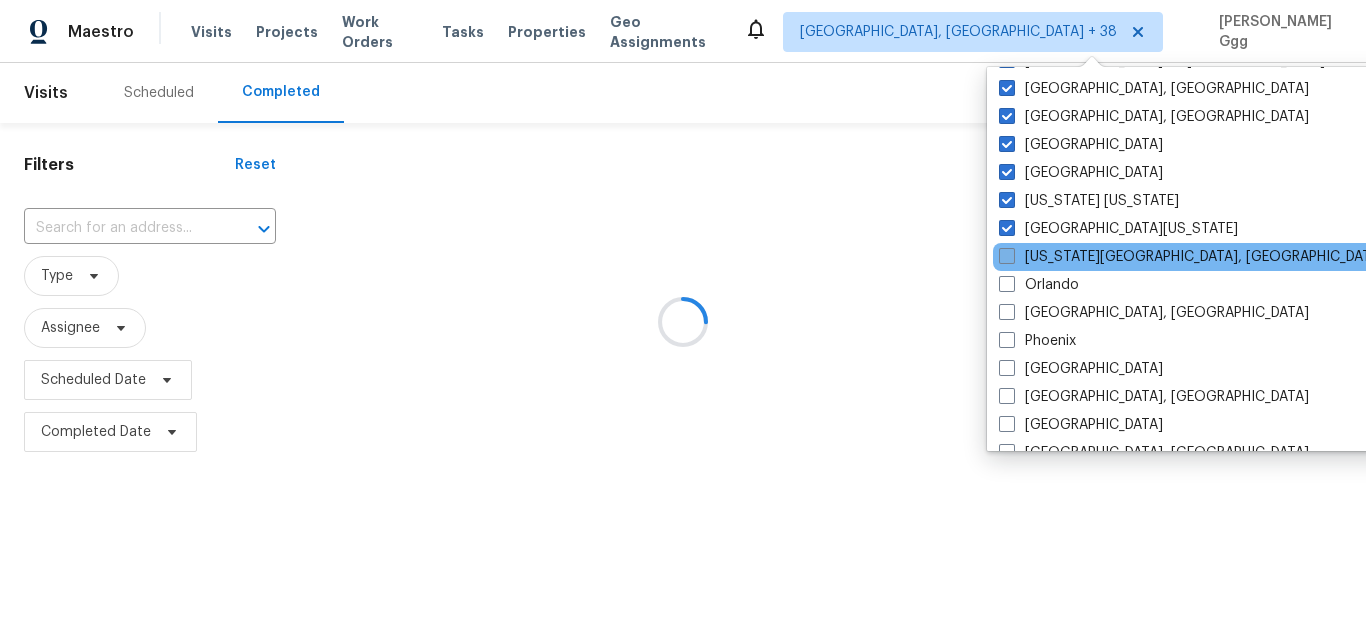 click on "[US_STATE][GEOGRAPHIC_DATA], [GEOGRAPHIC_DATA]" at bounding box center (1191, 257) 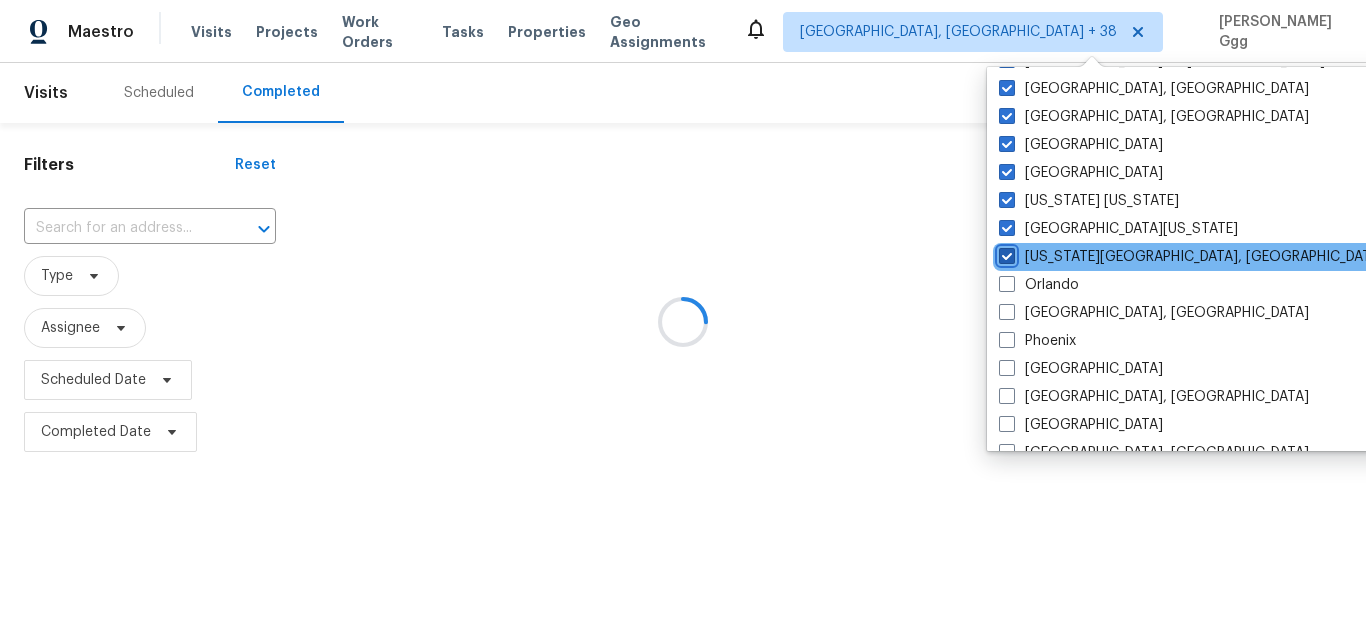 checkbox on "true" 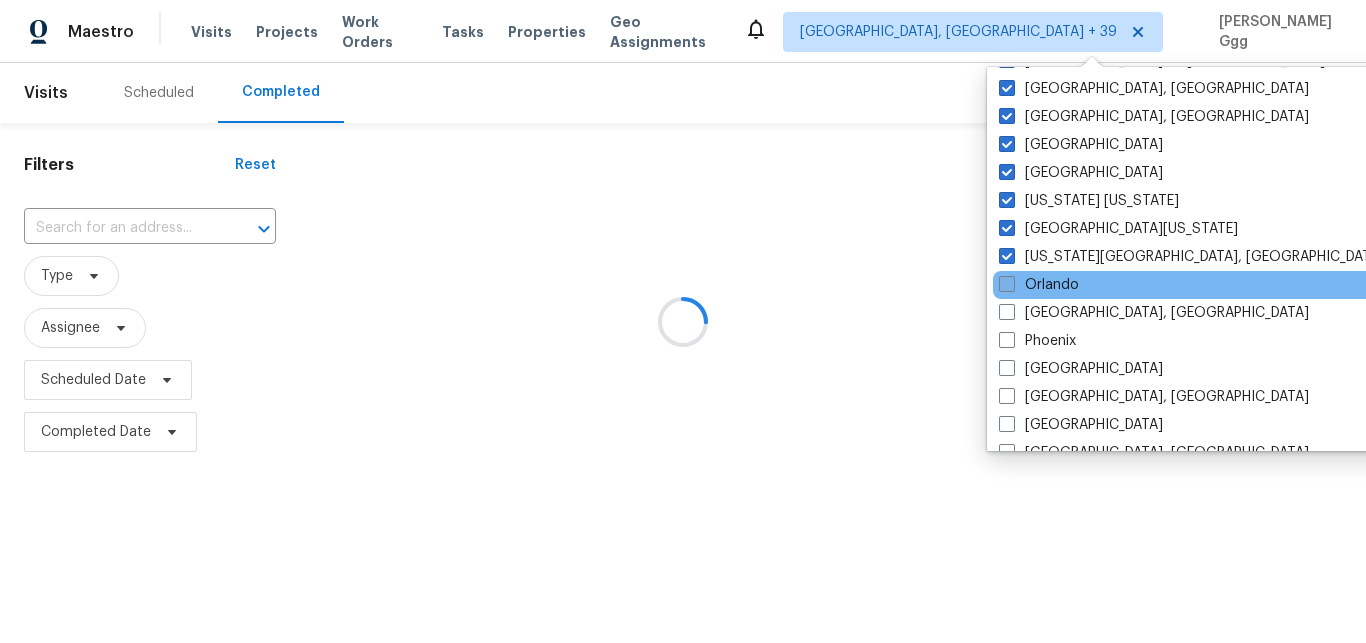 click on "Orlando" at bounding box center (1039, 285) 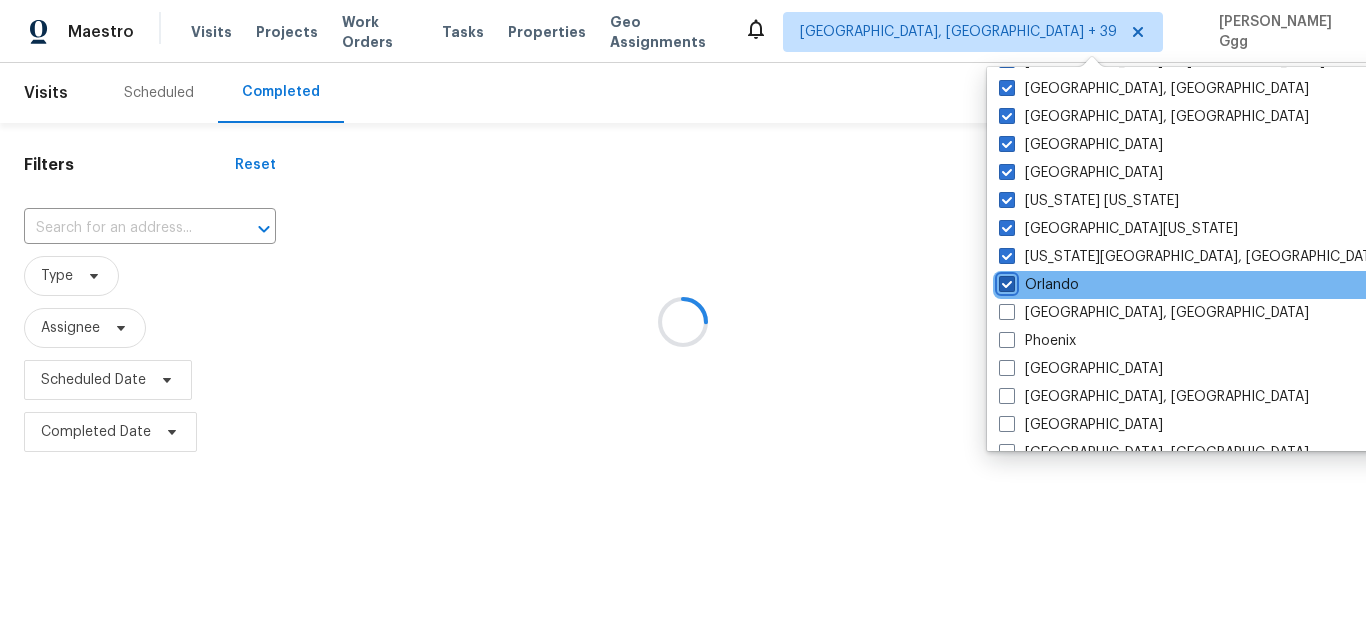 checkbox on "true" 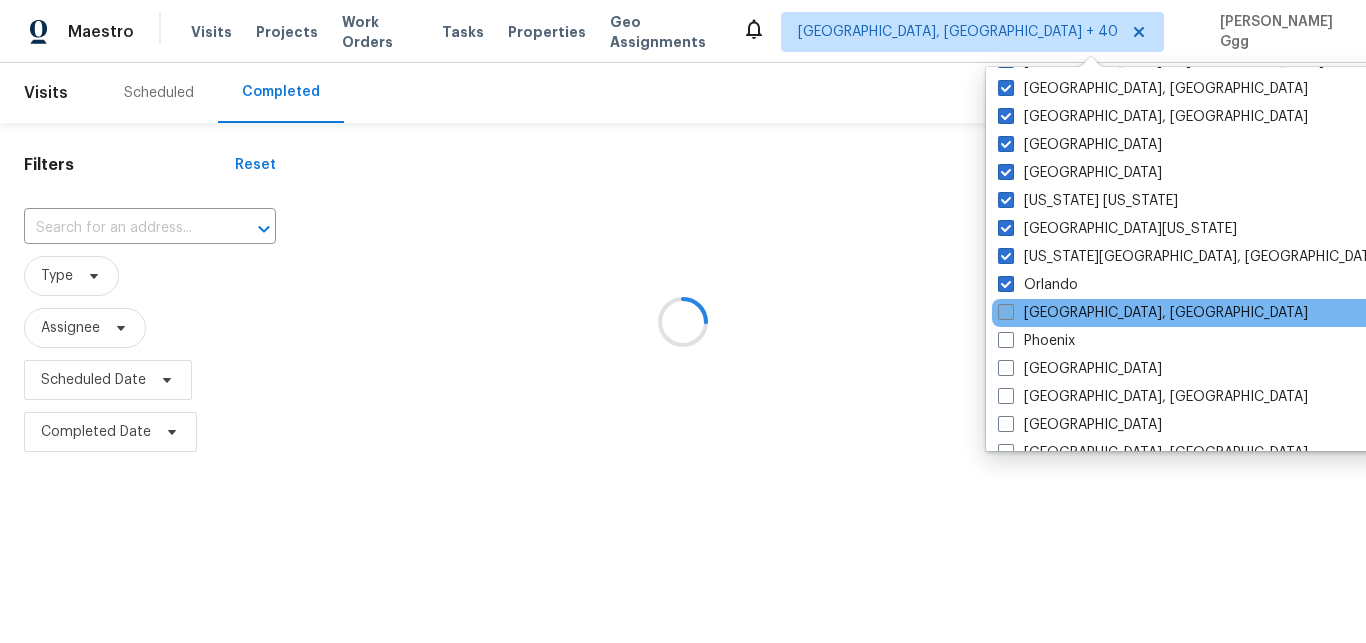 click on "[GEOGRAPHIC_DATA], [GEOGRAPHIC_DATA]" at bounding box center (1153, 313) 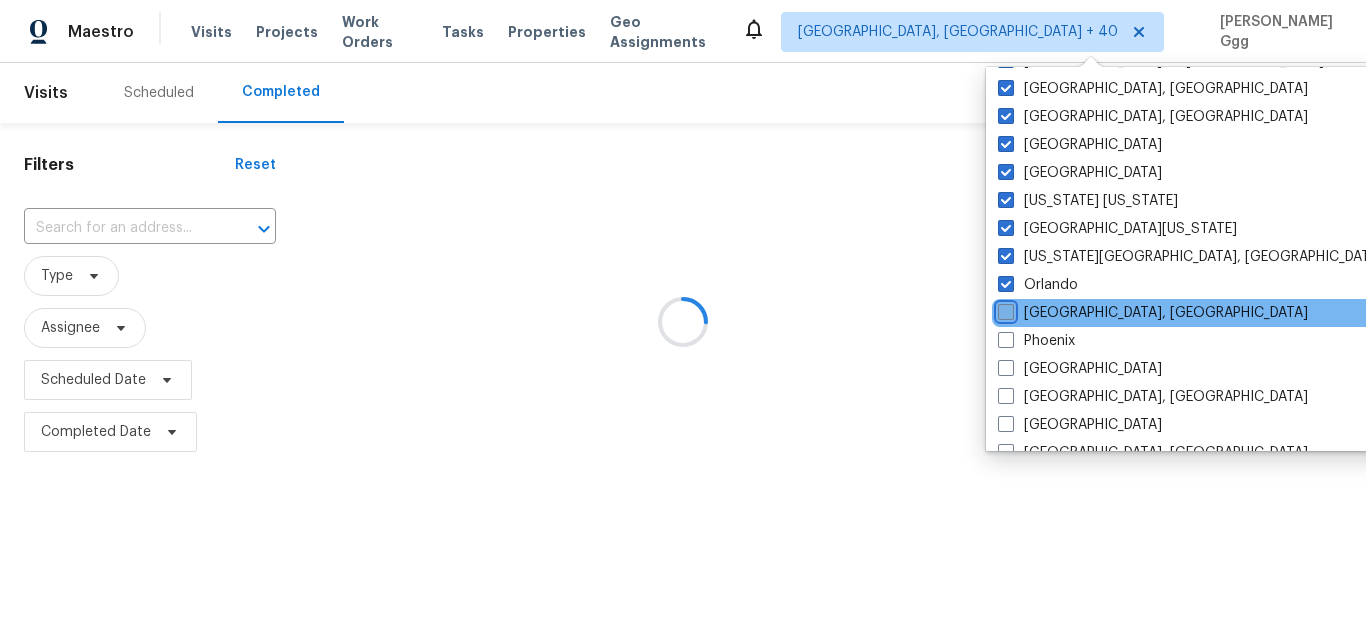 click on "[GEOGRAPHIC_DATA], [GEOGRAPHIC_DATA]" at bounding box center (1004, 309) 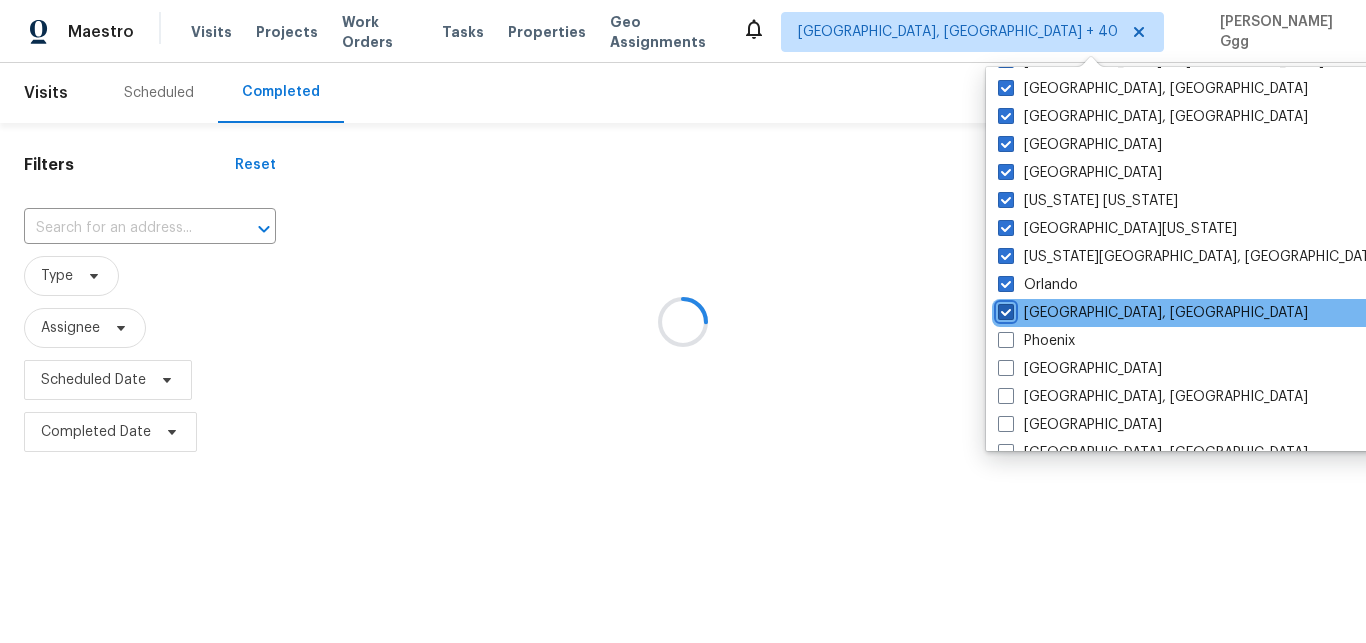 checkbox on "true" 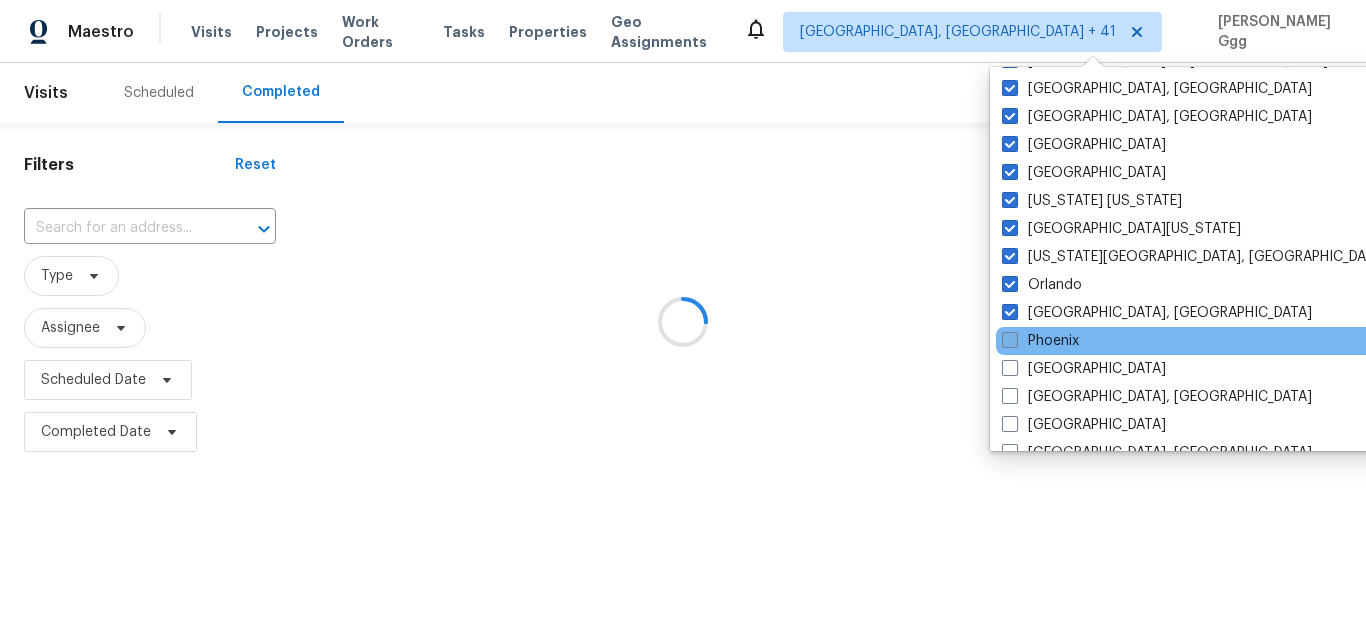 click on "Phoenix" at bounding box center [1040, 341] 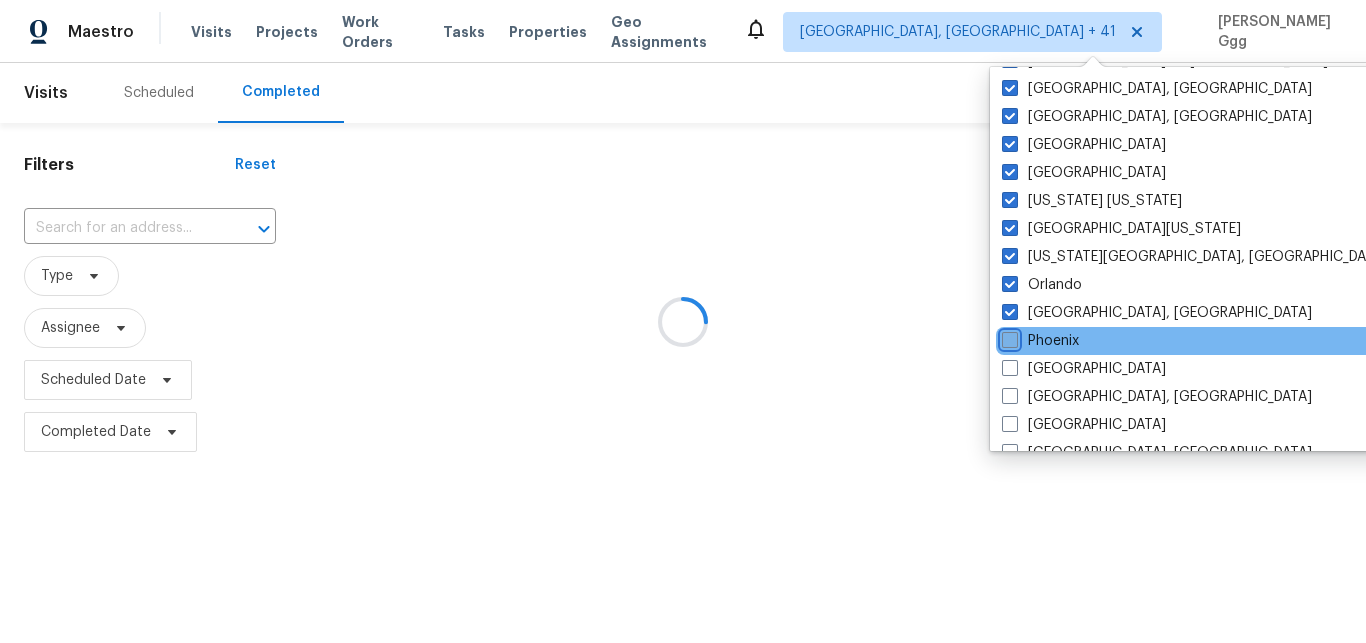 click on "Phoenix" at bounding box center [1008, 337] 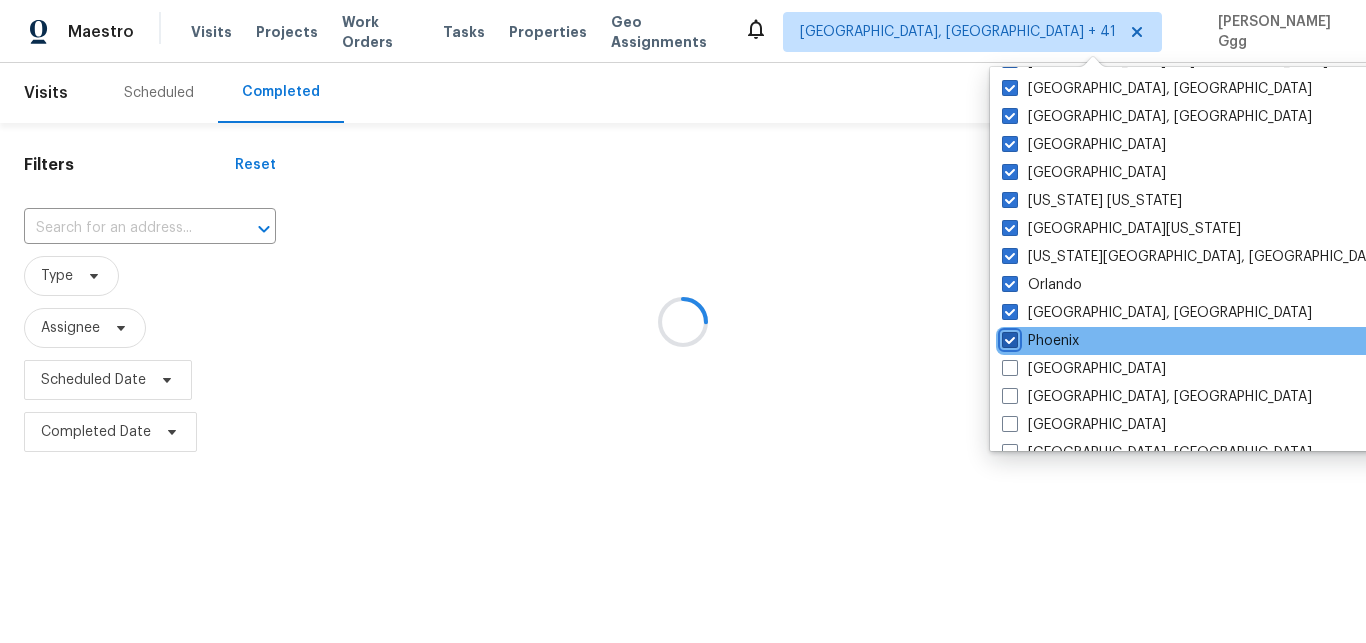 checkbox on "true" 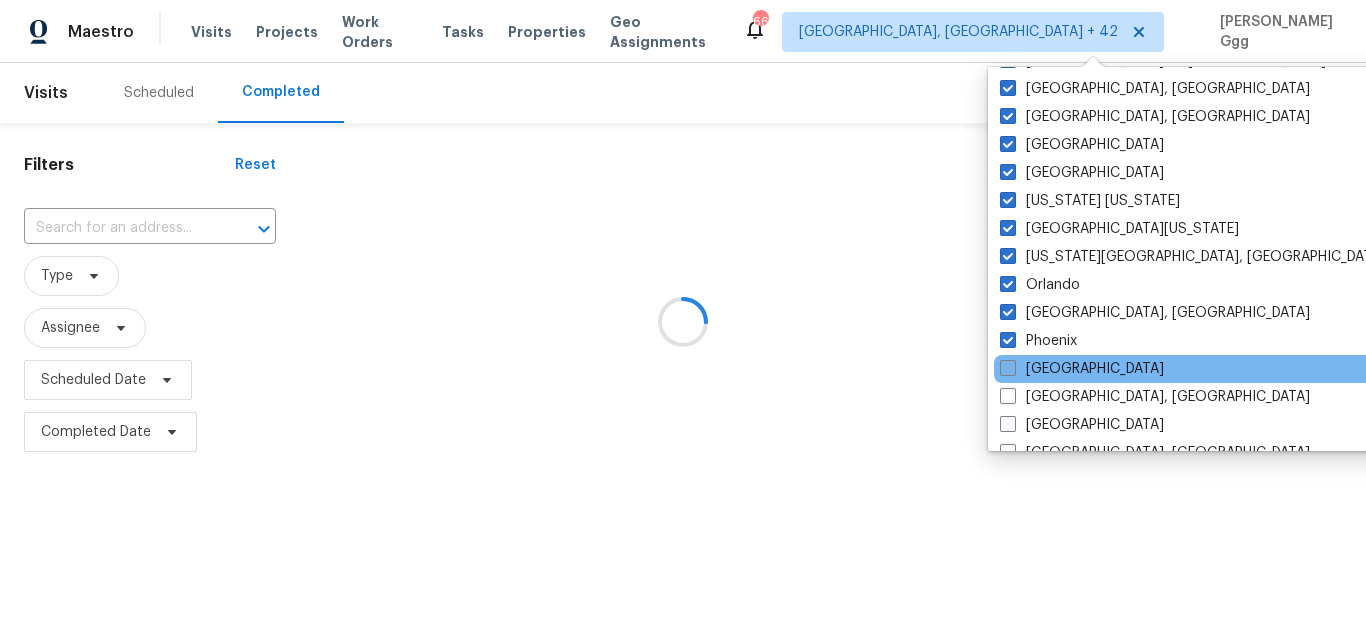 click on "[GEOGRAPHIC_DATA]" at bounding box center [1082, 369] 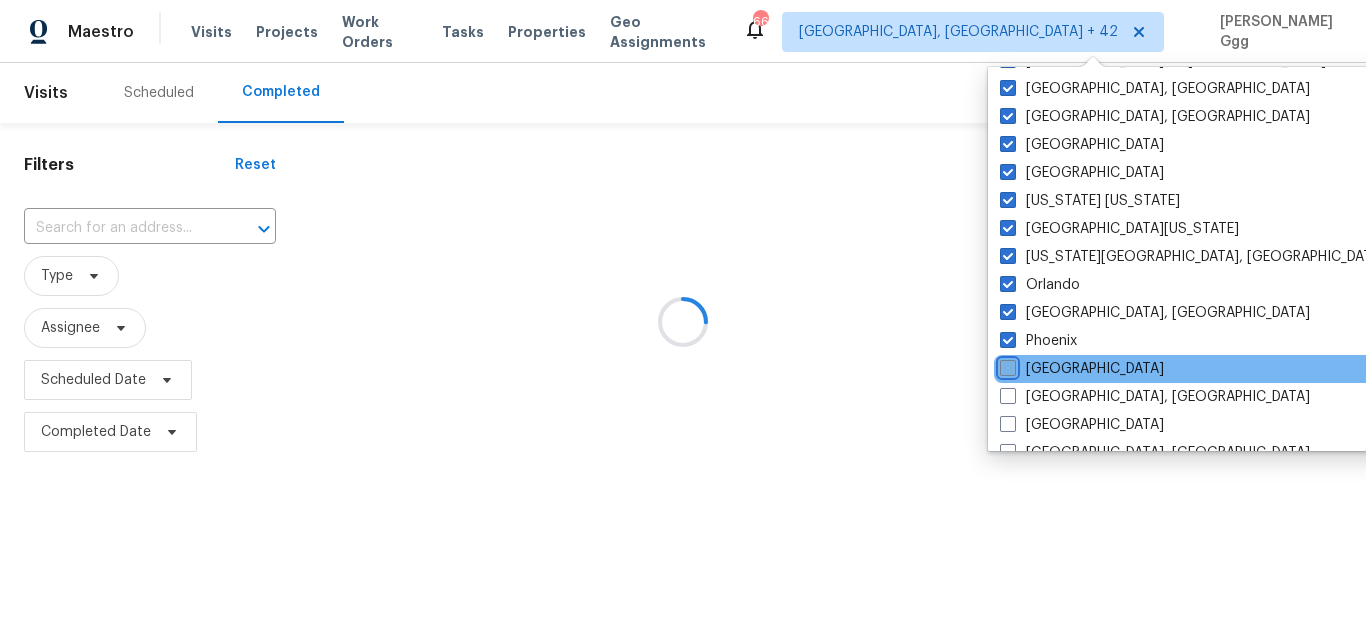 click on "[GEOGRAPHIC_DATA]" at bounding box center [1006, 365] 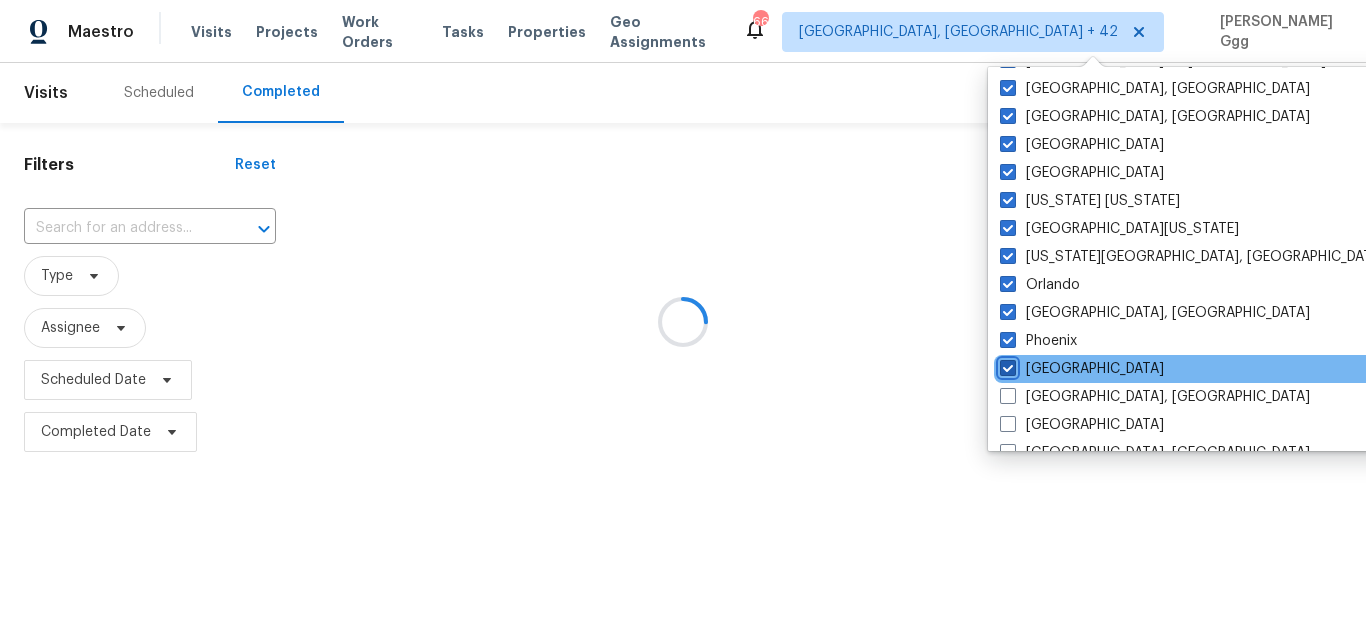 checkbox on "true" 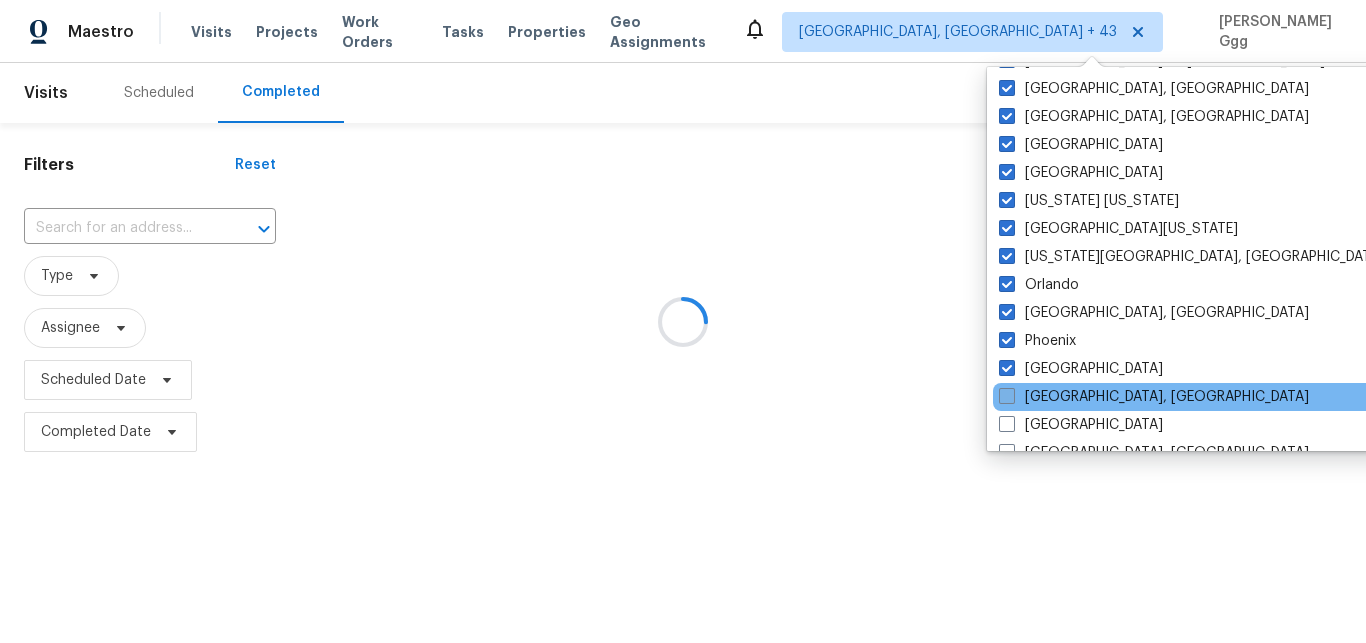 click on "[GEOGRAPHIC_DATA], [GEOGRAPHIC_DATA]" at bounding box center [1154, 397] 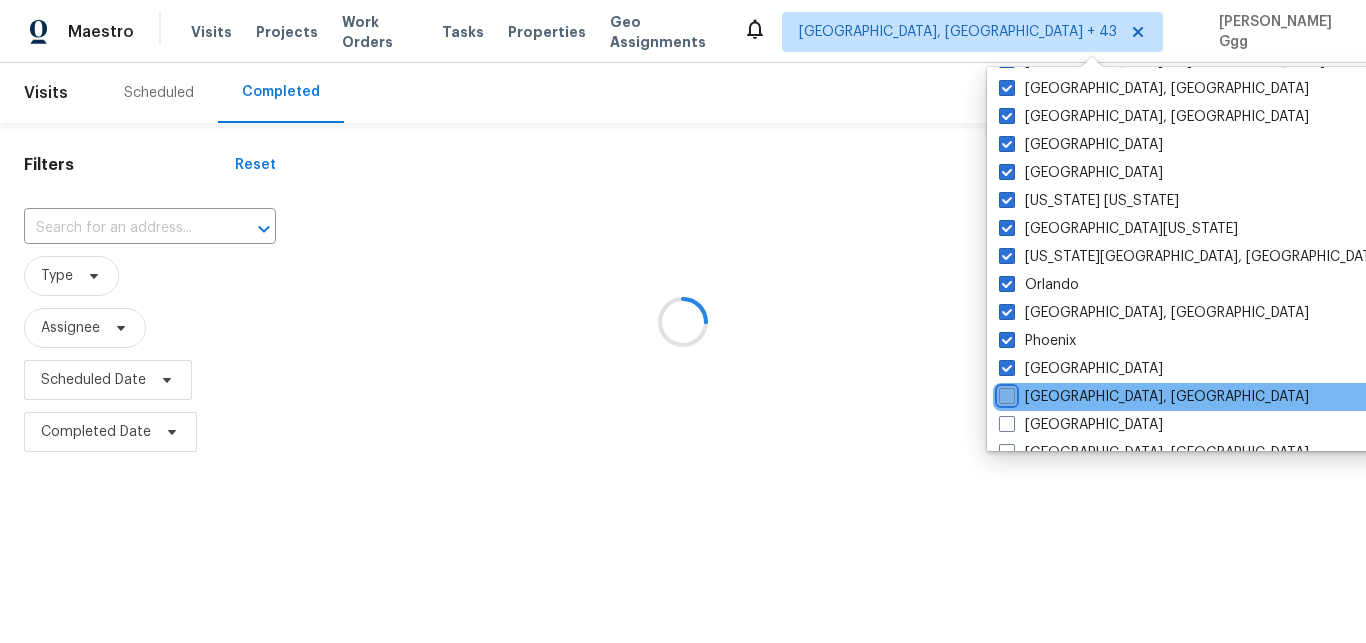 click on "[GEOGRAPHIC_DATA], [GEOGRAPHIC_DATA]" at bounding box center (1005, 393) 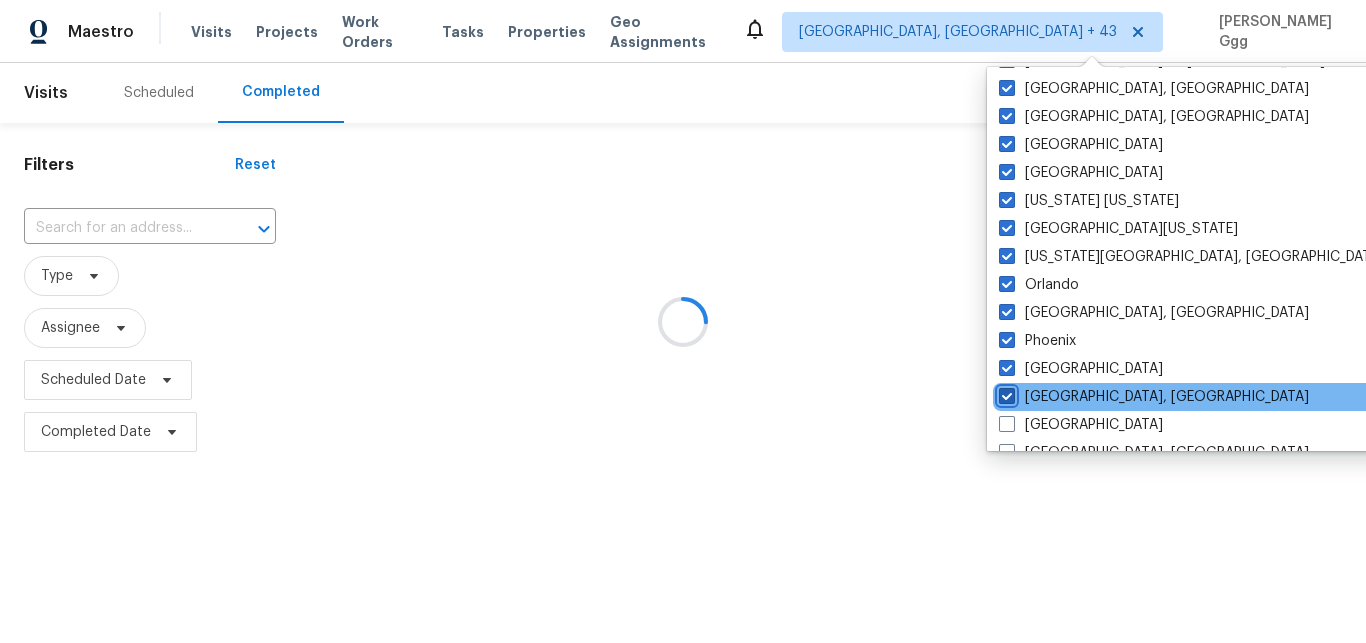 checkbox on "true" 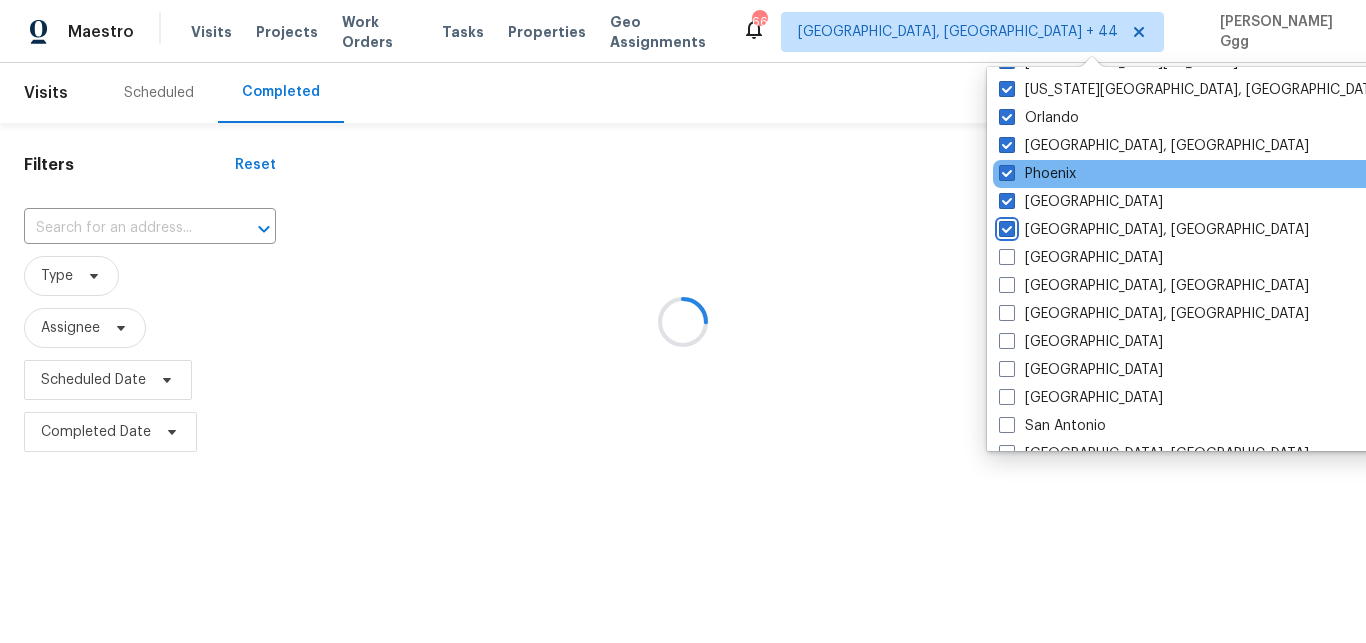 scroll, scrollTop: 1092, scrollLeft: 0, axis: vertical 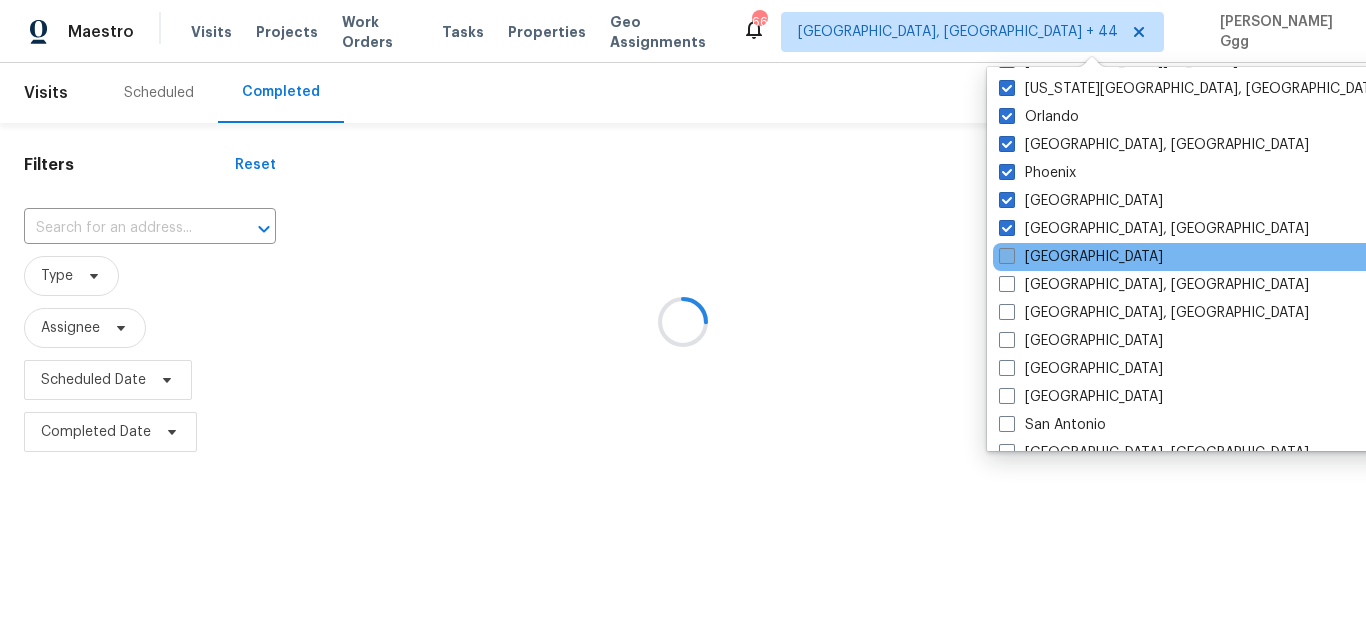 click on "[GEOGRAPHIC_DATA]" at bounding box center [1081, 257] 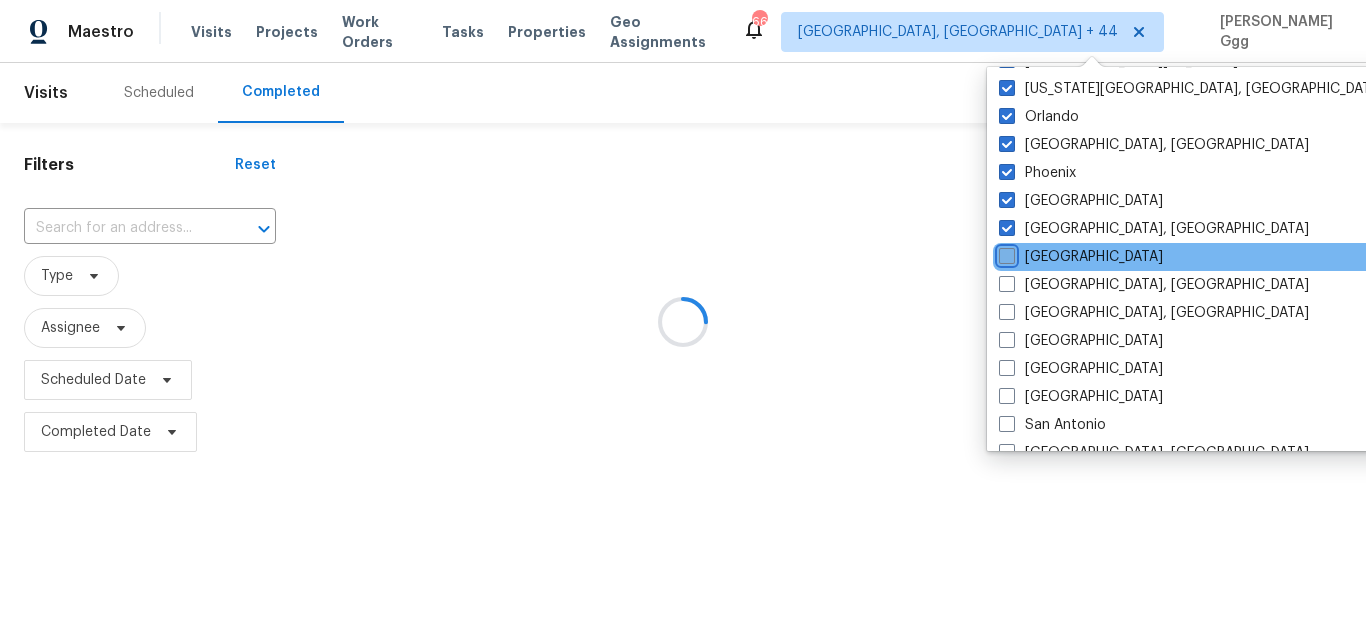 click on "[GEOGRAPHIC_DATA]" at bounding box center (1005, 253) 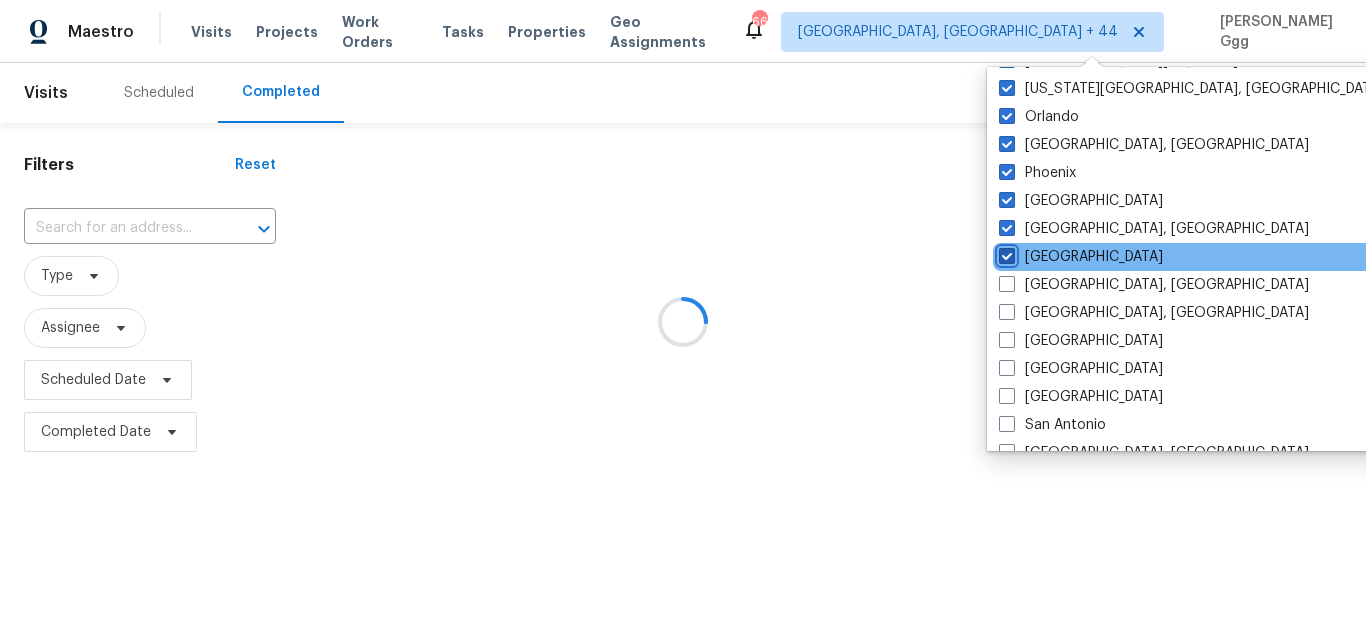 checkbox on "true" 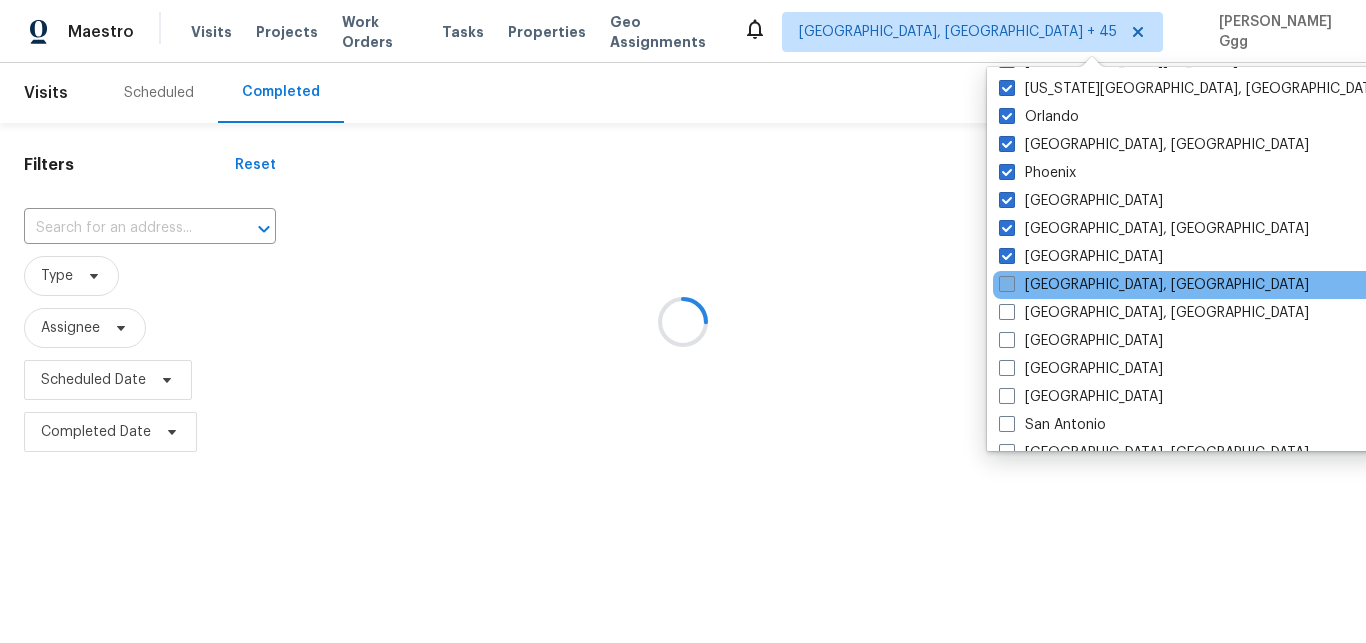 click on "[GEOGRAPHIC_DATA], [GEOGRAPHIC_DATA]" at bounding box center (1154, 285) 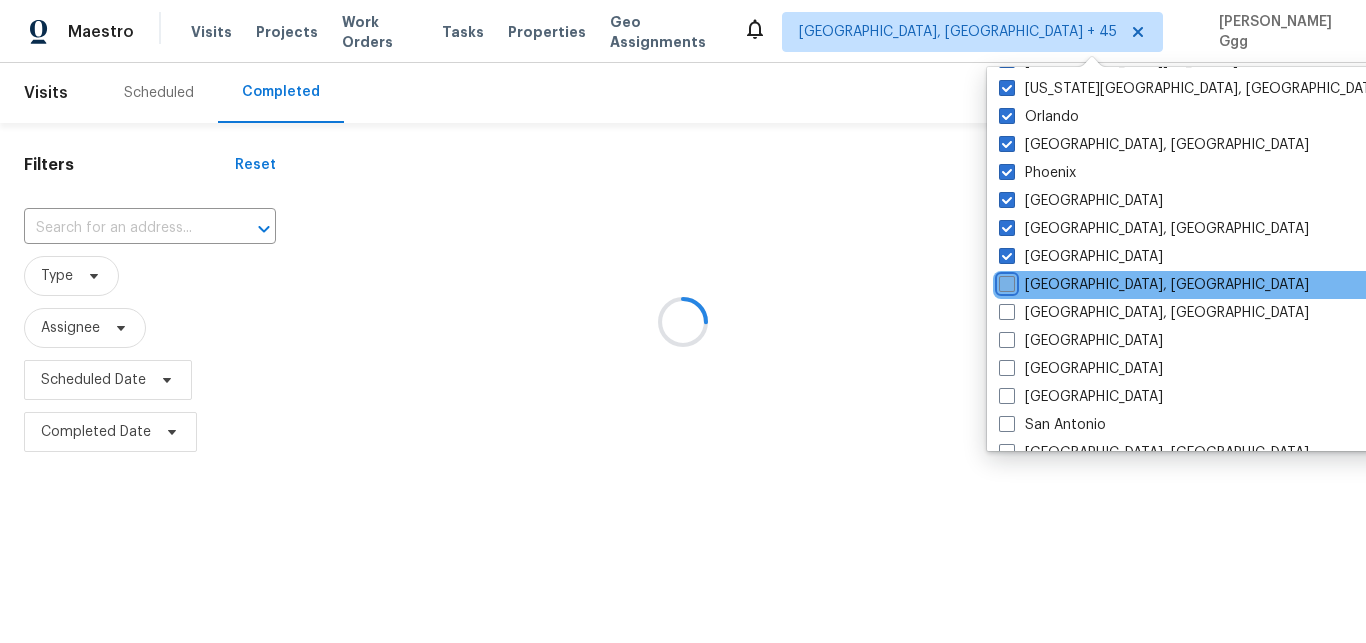 click on "[GEOGRAPHIC_DATA], [GEOGRAPHIC_DATA]" at bounding box center (1005, 281) 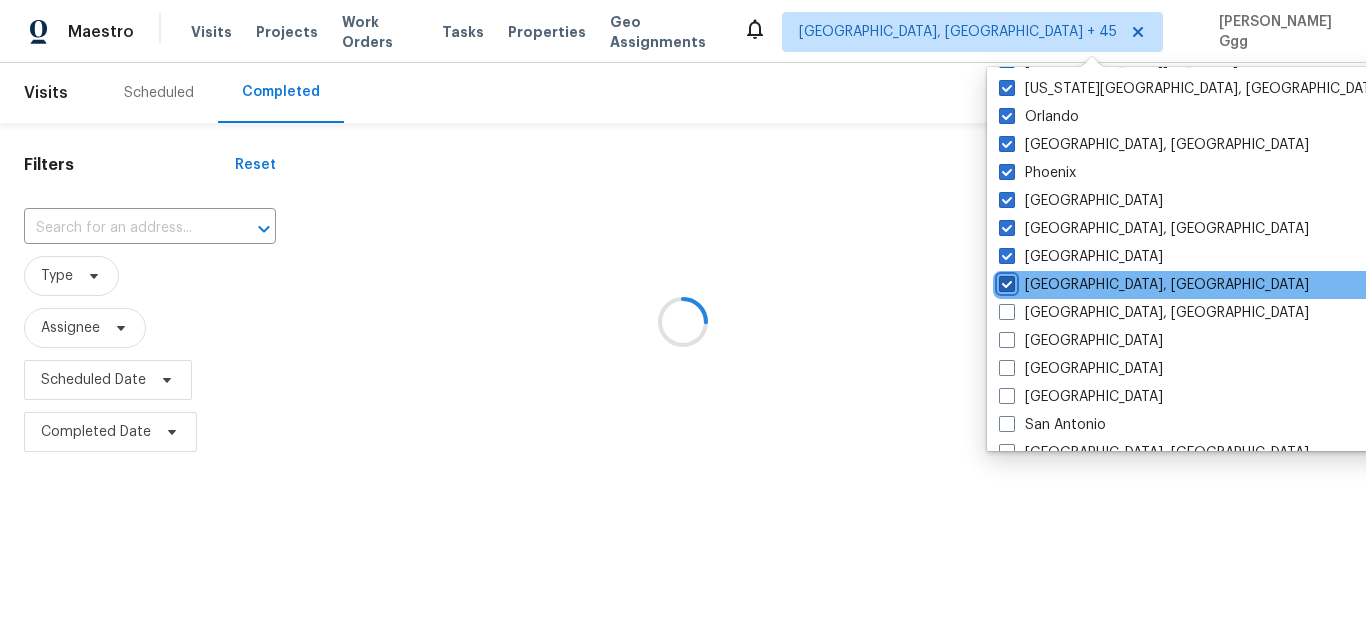 checkbox on "true" 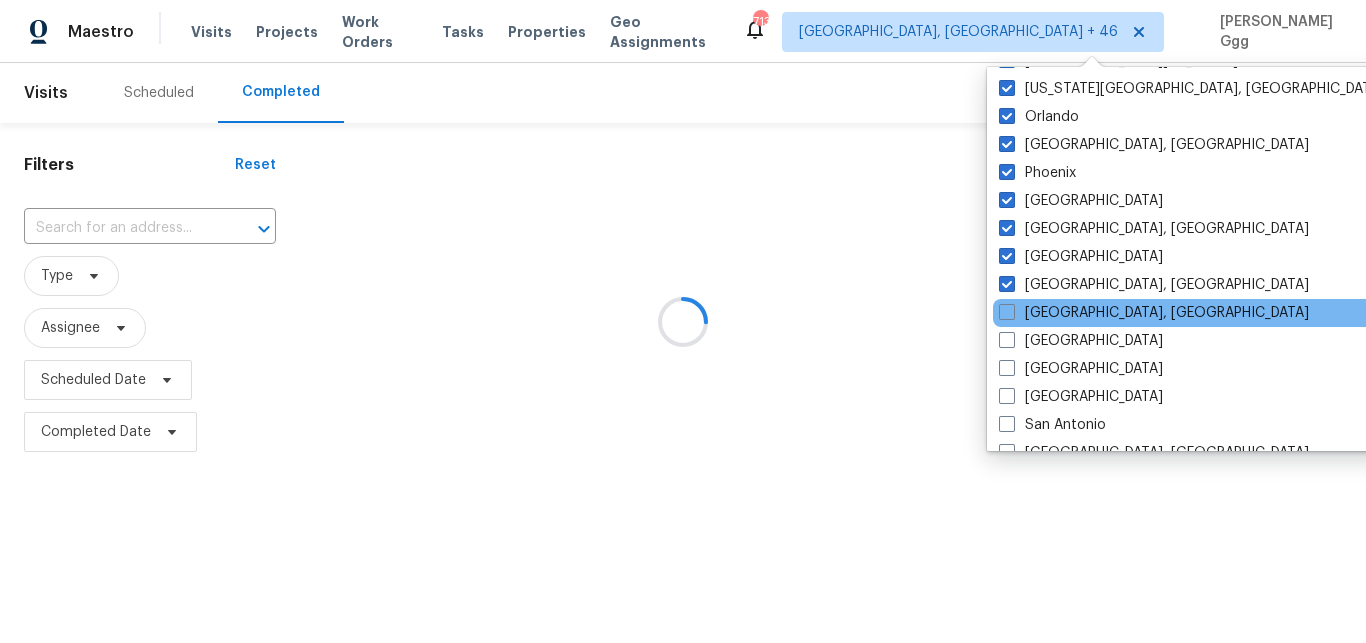 click on "[GEOGRAPHIC_DATA], [GEOGRAPHIC_DATA]" at bounding box center (1194, 313) 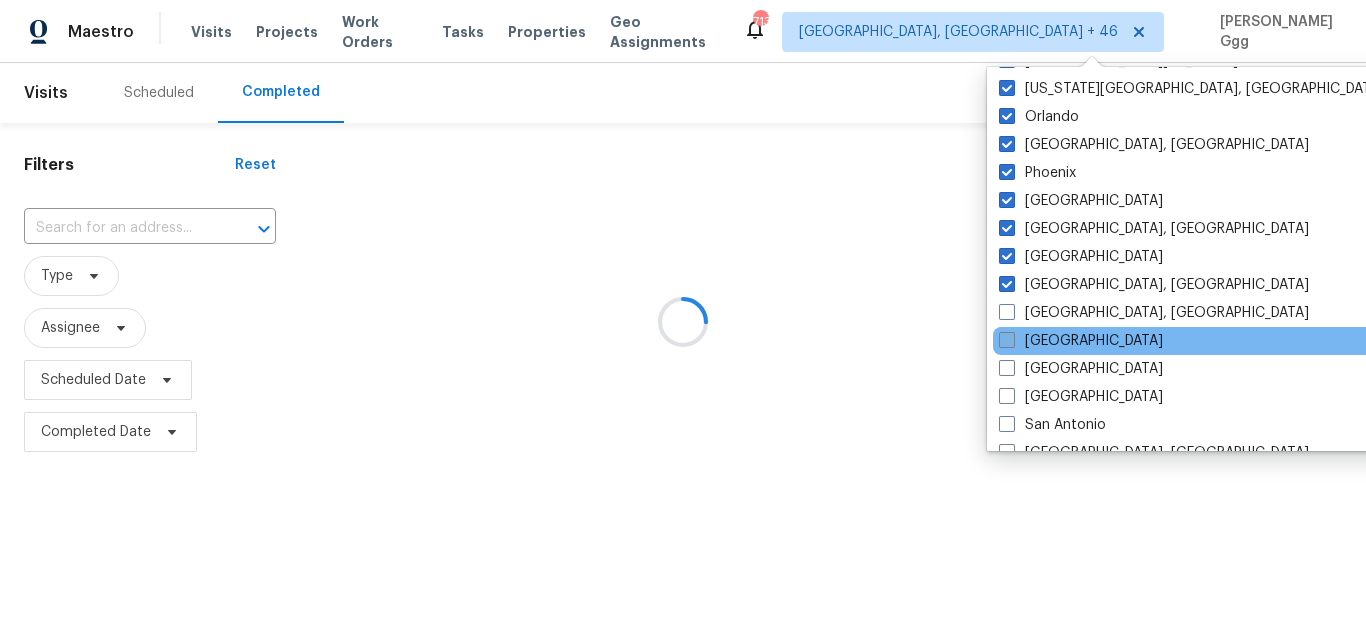 click on "[GEOGRAPHIC_DATA]" at bounding box center [1081, 341] 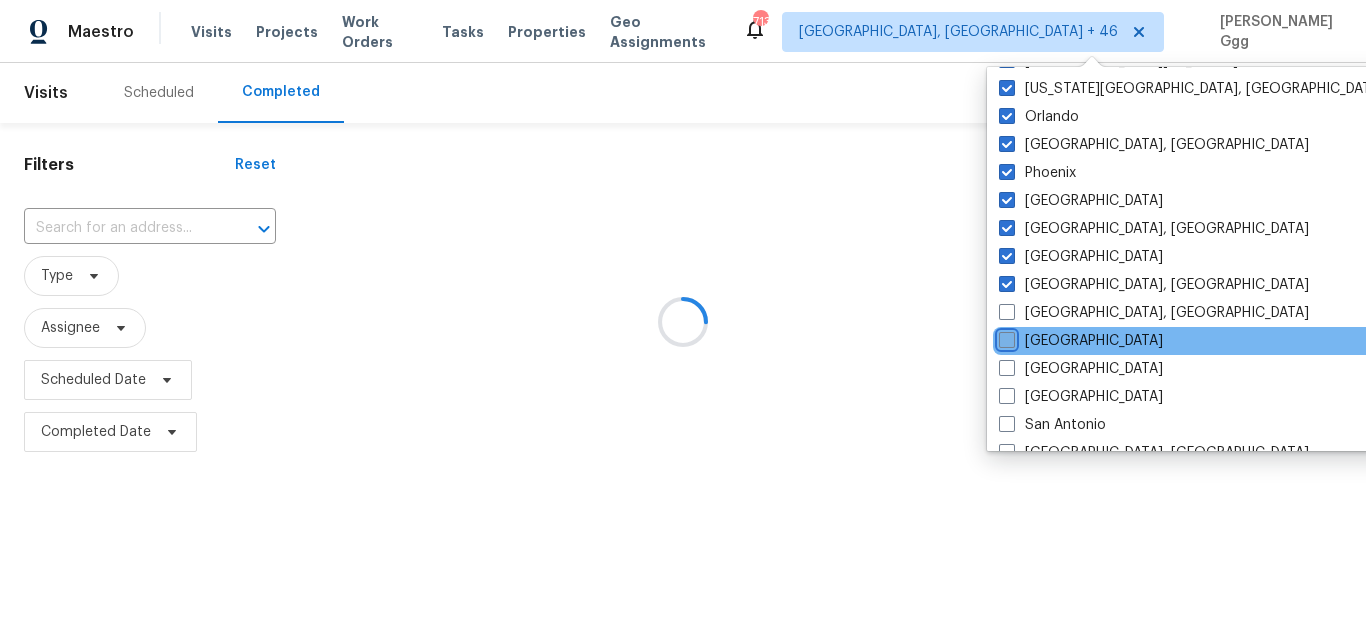 click on "[GEOGRAPHIC_DATA]" at bounding box center [1005, 337] 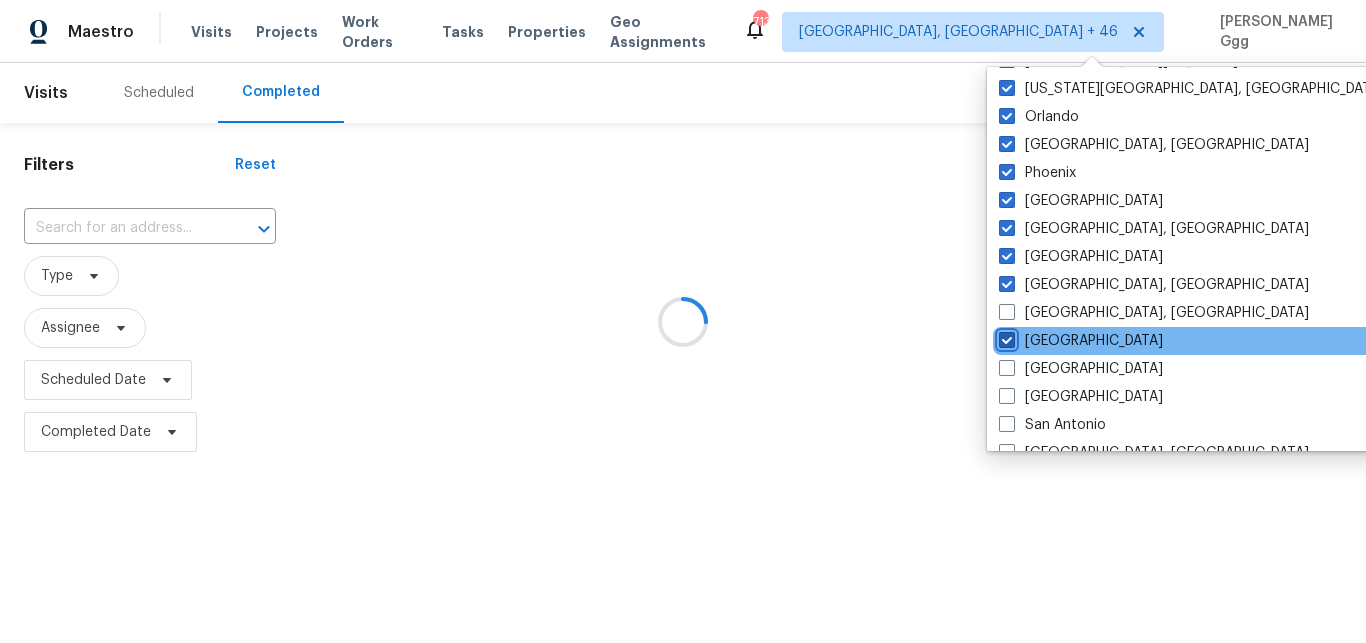 checkbox on "true" 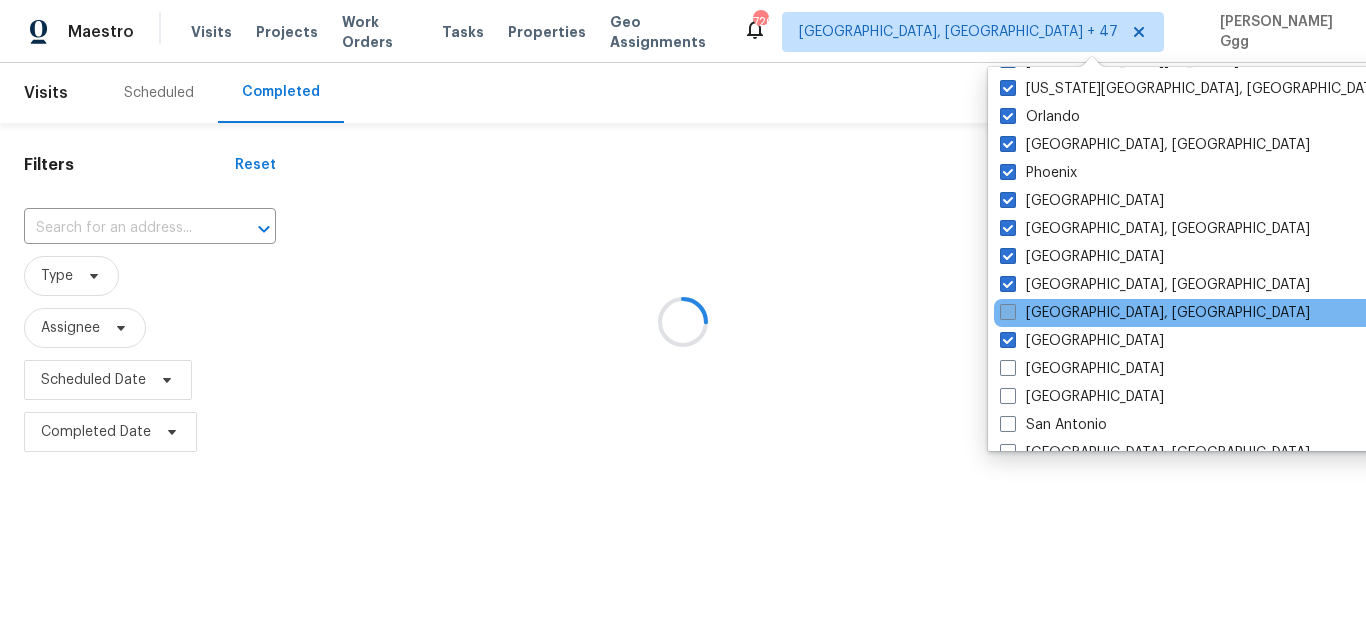 click on "[GEOGRAPHIC_DATA], [GEOGRAPHIC_DATA]" at bounding box center (1155, 313) 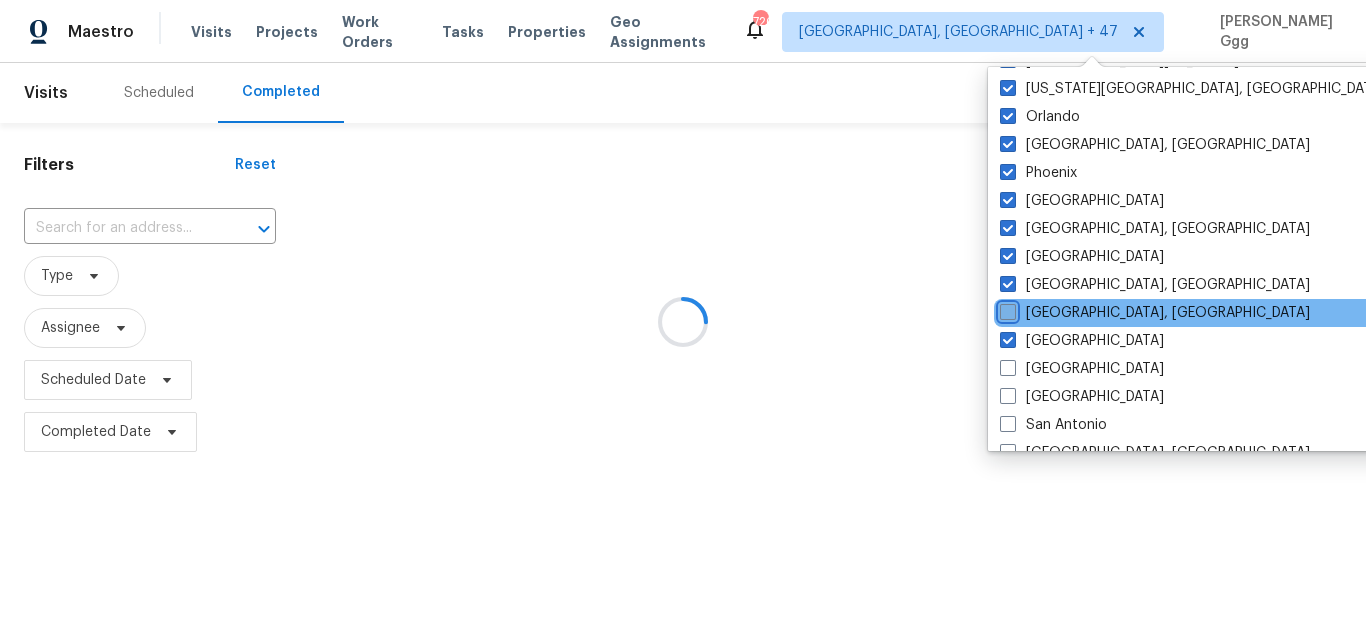 click on "[GEOGRAPHIC_DATA], [GEOGRAPHIC_DATA]" at bounding box center [1006, 309] 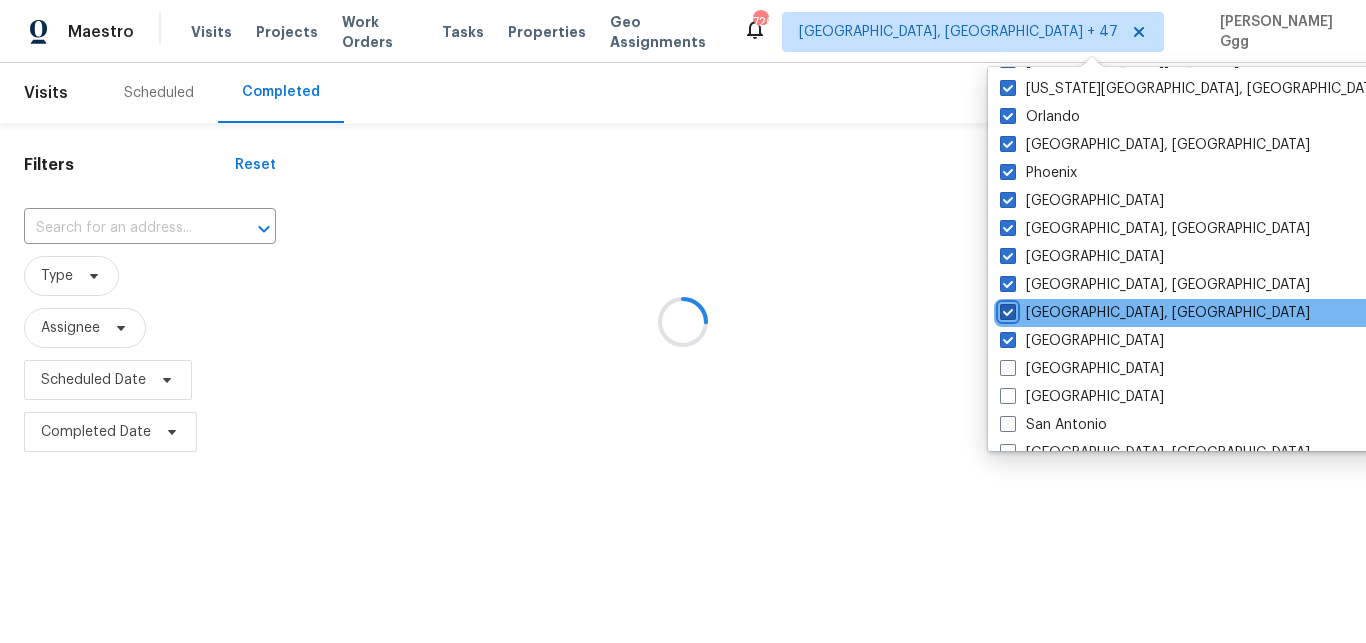 checkbox on "true" 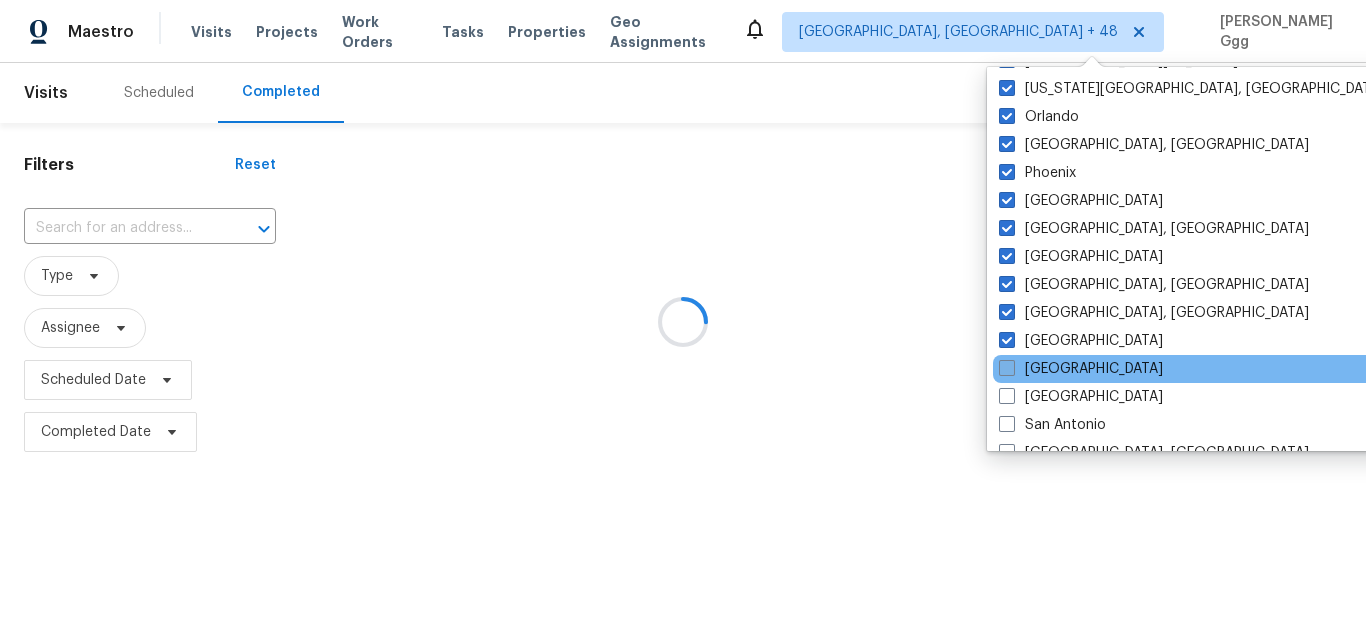 click on "[GEOGRAPHIC_DATA]" at bounding box center (1081, 369) 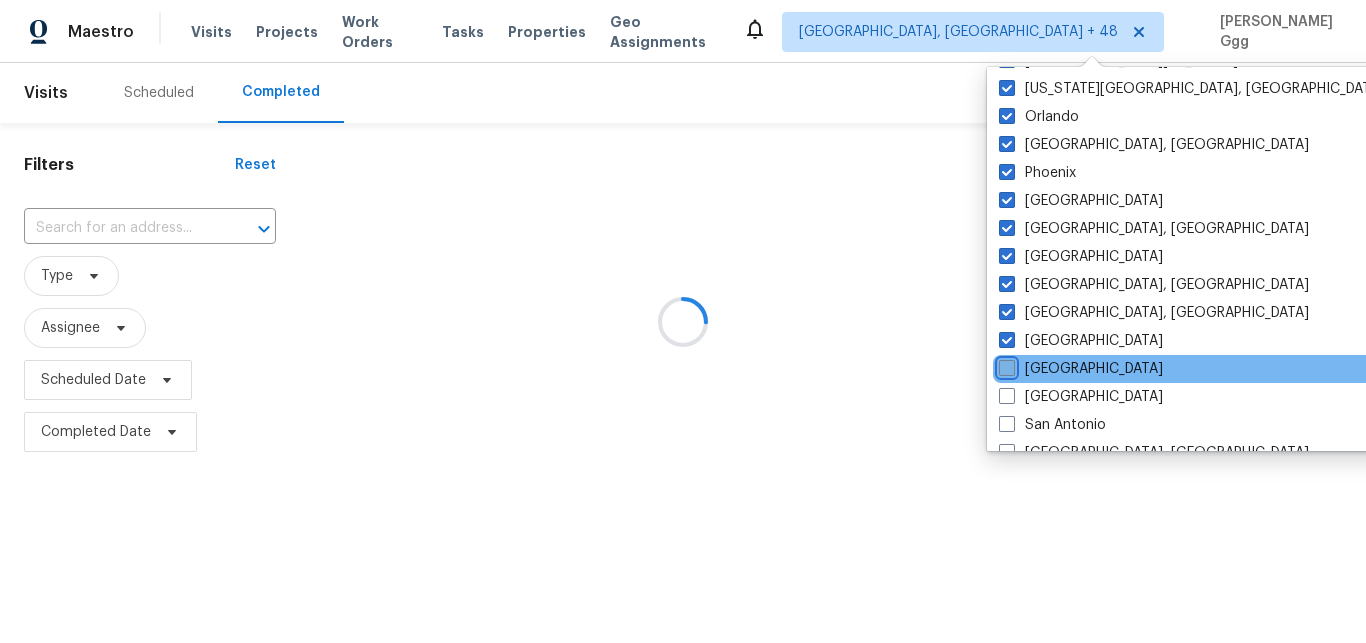 click on "[GEOGRAPHIC_DATA]" at bounding box center [1005, 365] 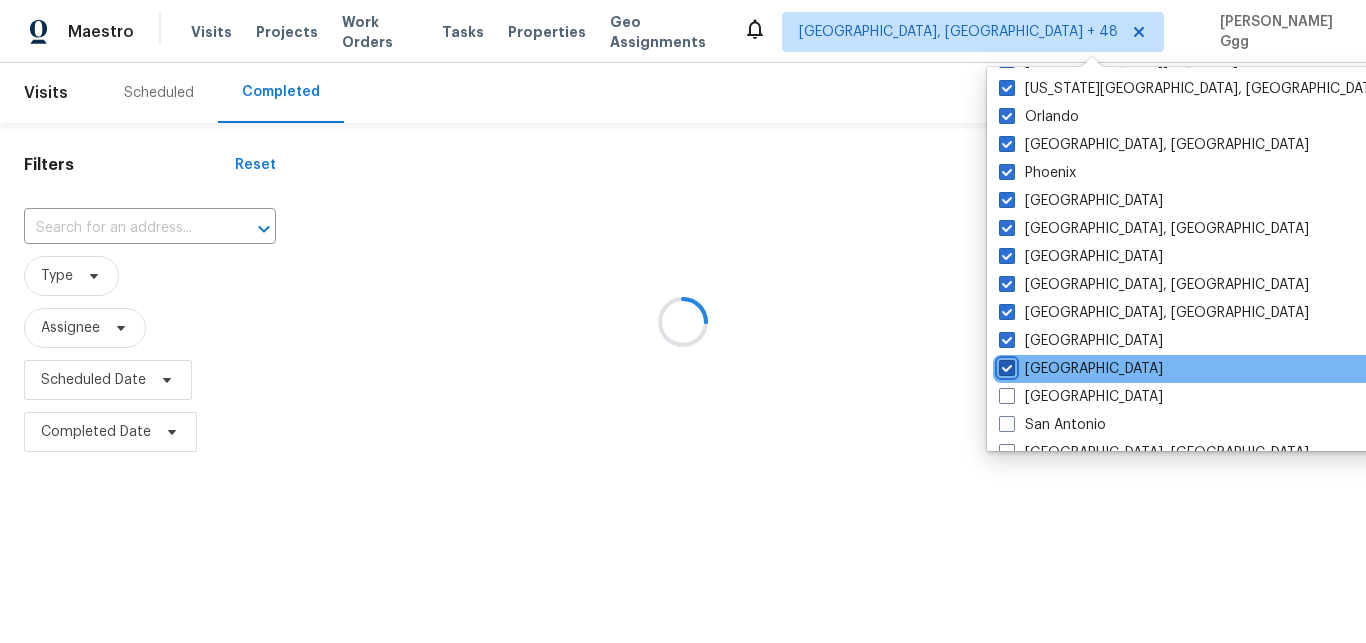 checkbox on "true" 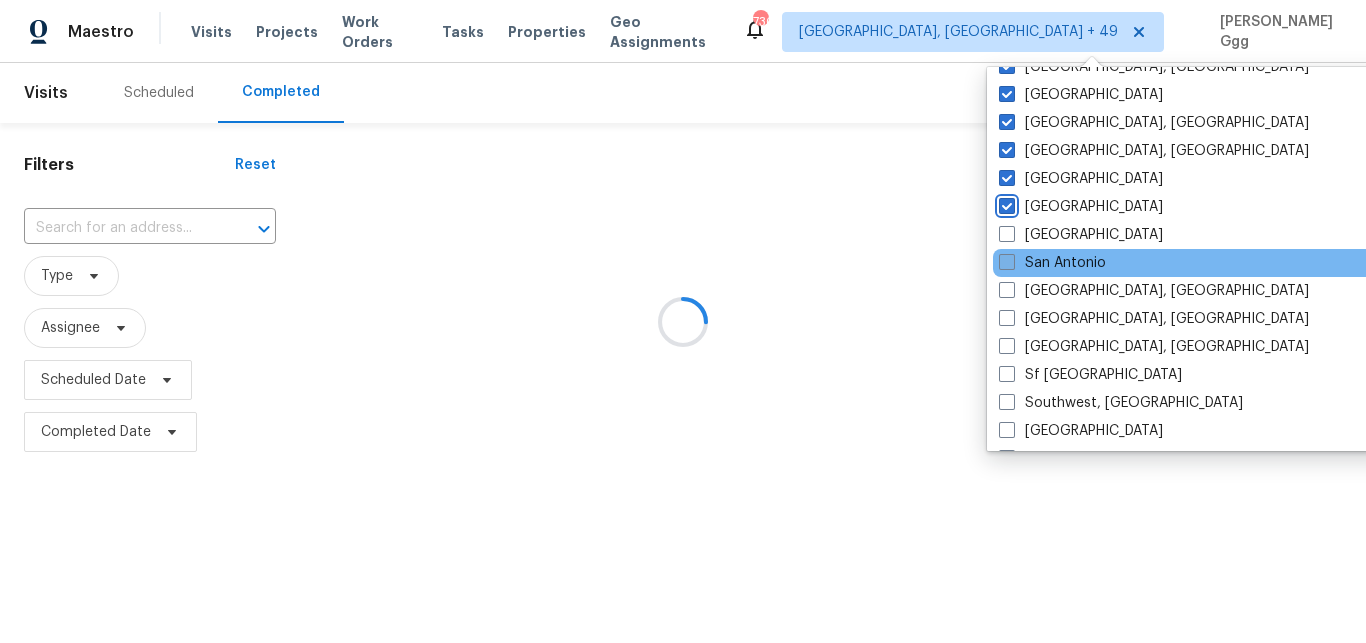 scroll, scrollTop: 1260, scrollLeft: 0, axis: vertical 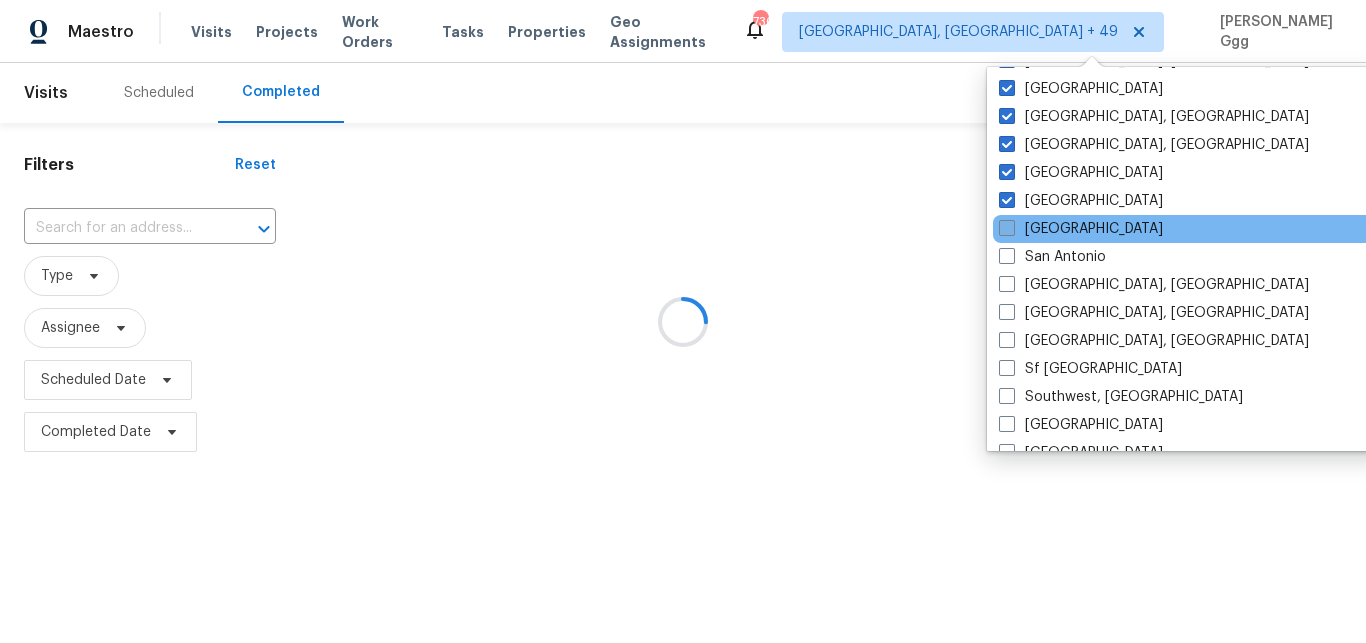 click on "[GEOGRAPHIC_DATA]" at bounding box center [1081, 229] 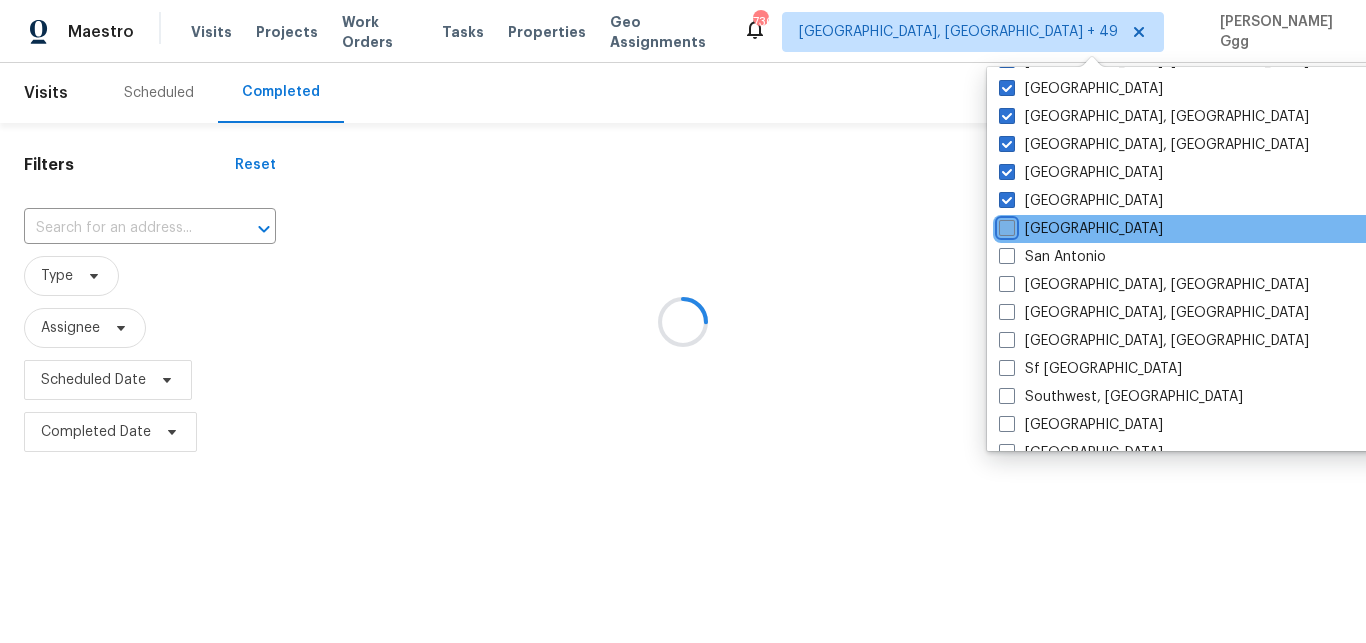 click on "[GEOGRAPHIC_DATA]" at bounding box center (1005, 225) 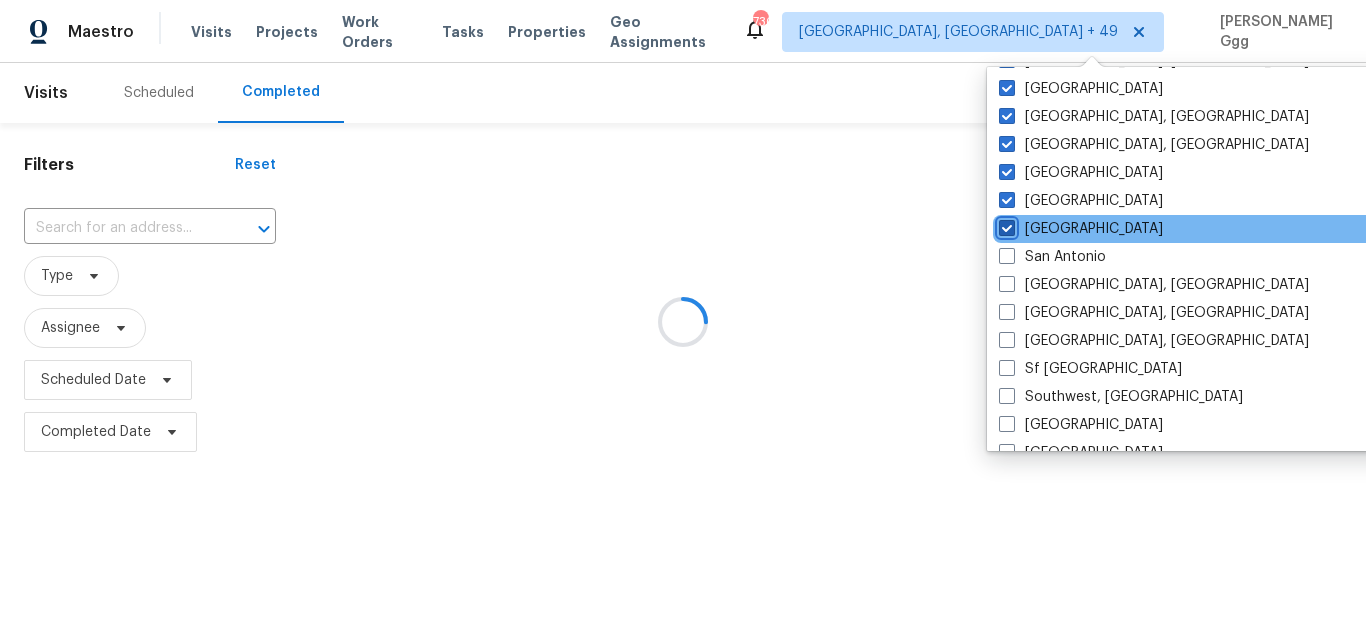 checkbox on "true" 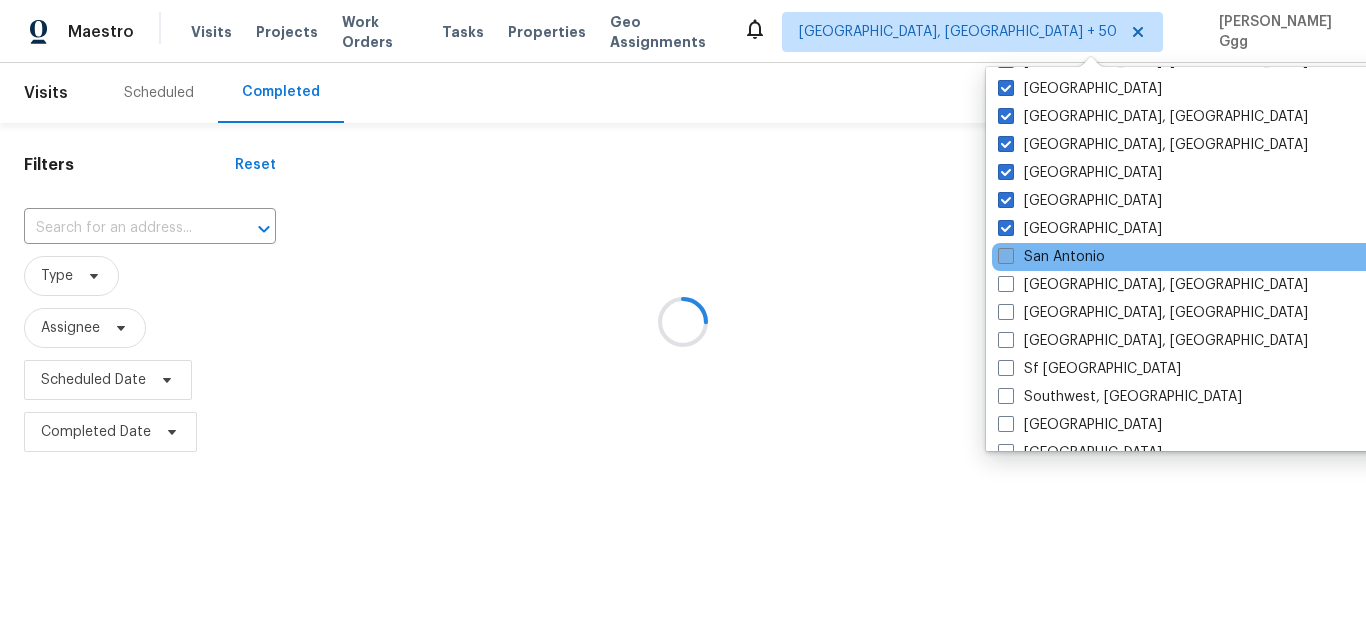 click on "San Antonio" at bounding box center (1051, 257) 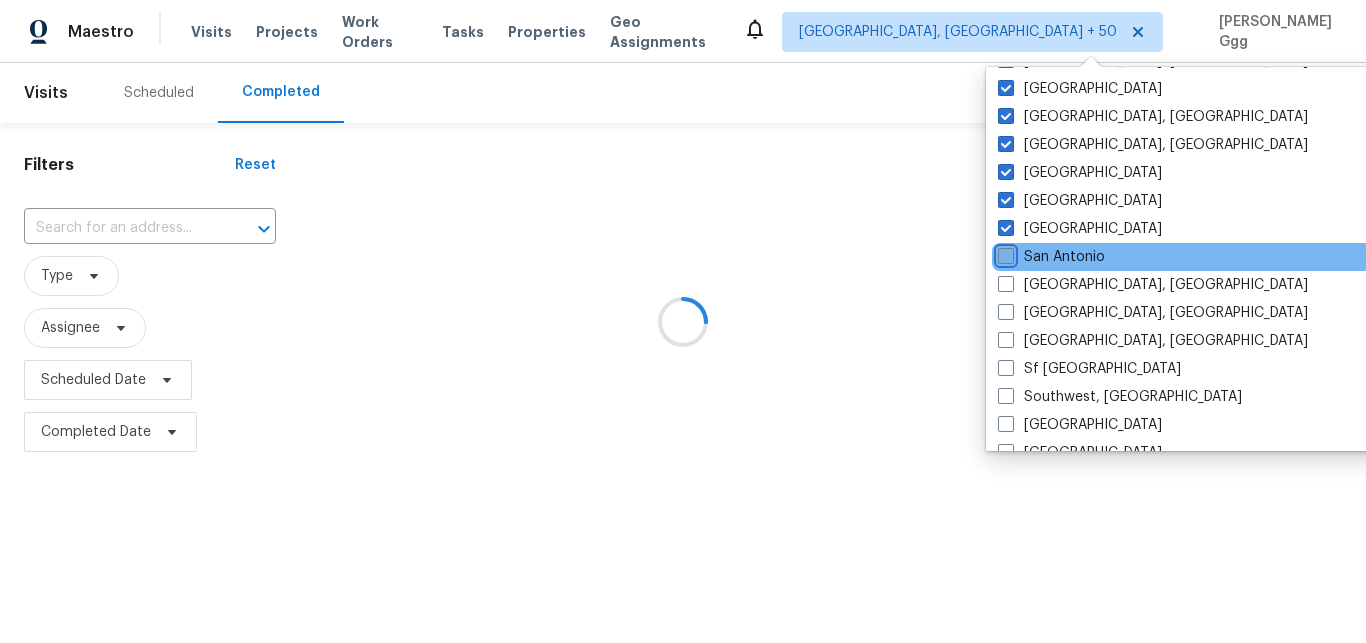 click on "San Antonio" at bounding box center (1004, 253) 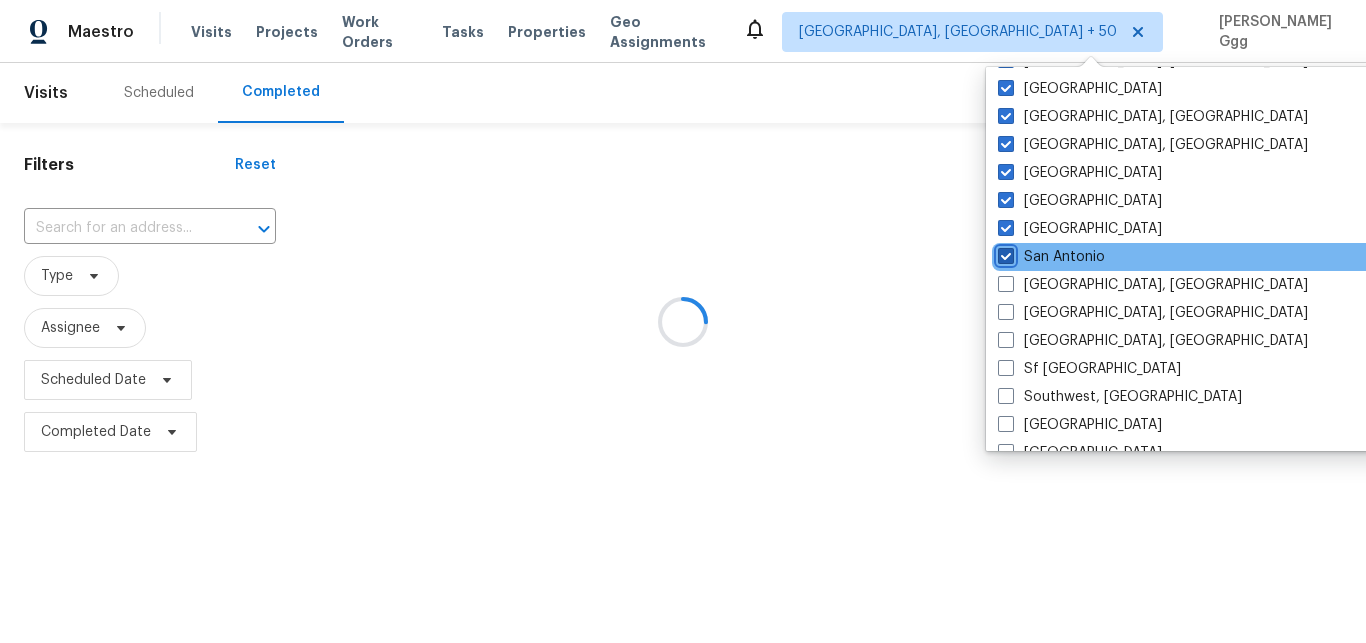 checkbox on "true" 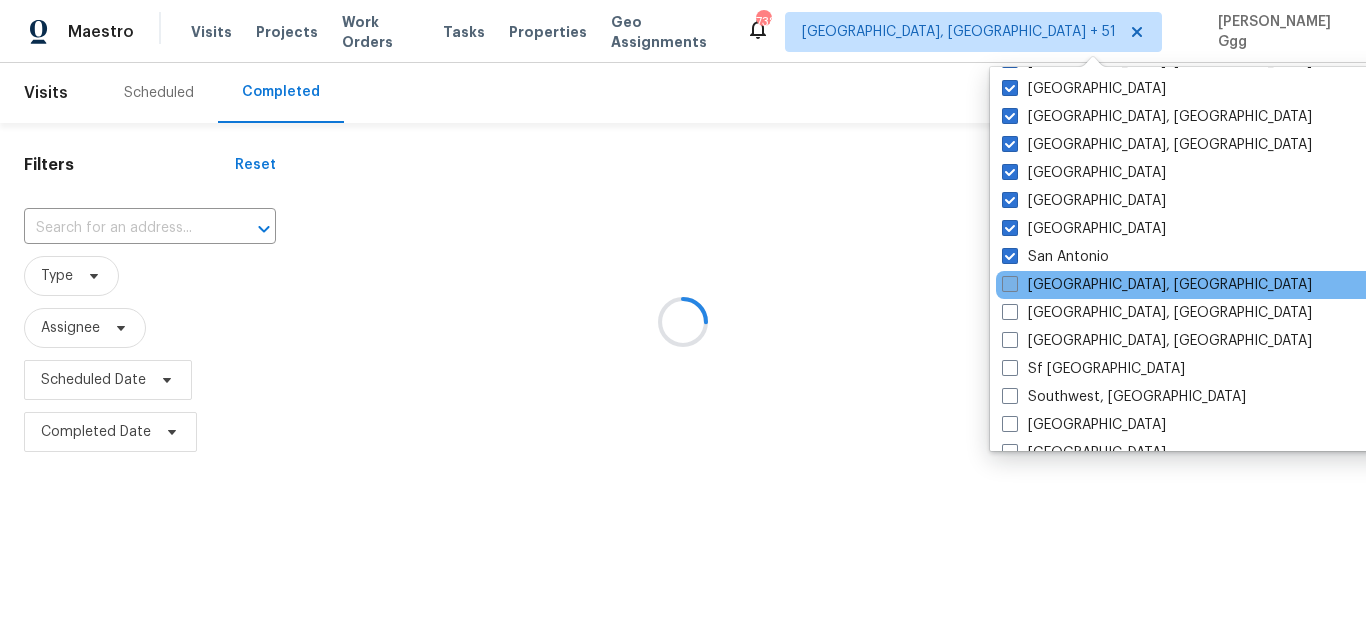 click on "[GEOGRAPHIC_DATA], [GEOGRAPHIC_DATA]" at bounding box center [1157, 285] 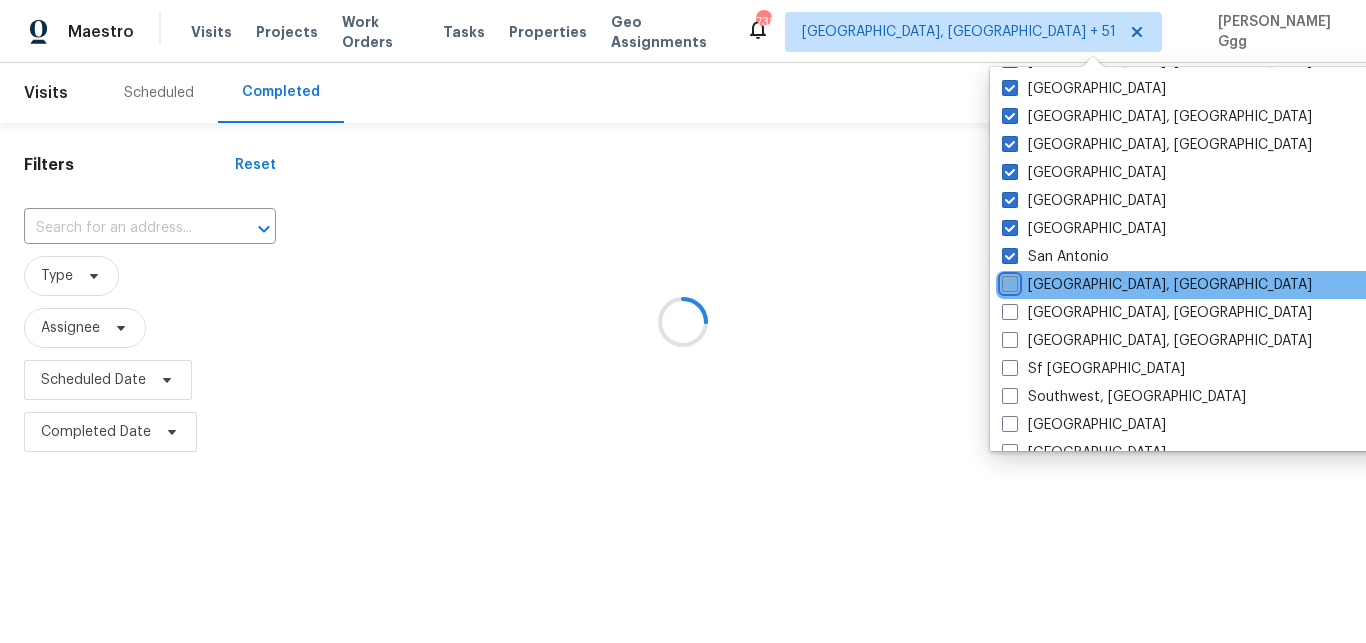 click on "[GEOGRAPHIC_DATA], [GEOGRAPHIC_DATA]" at bounding box center [1008, 281] 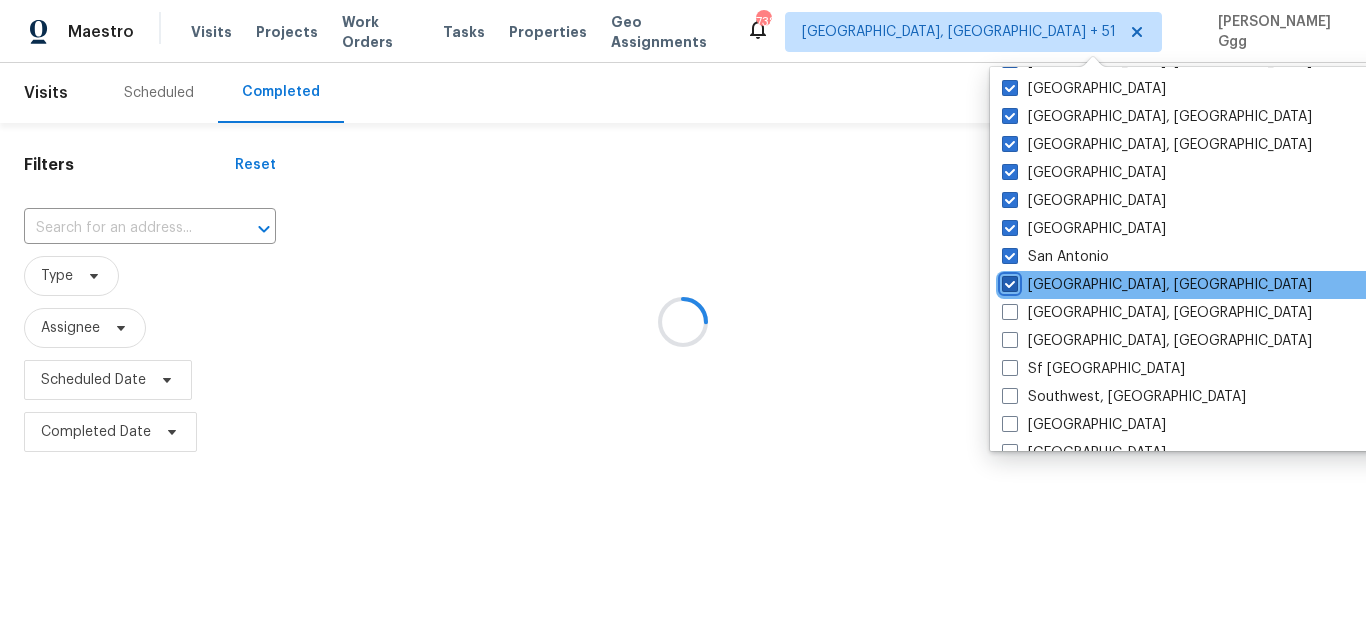 checkbox on "true" 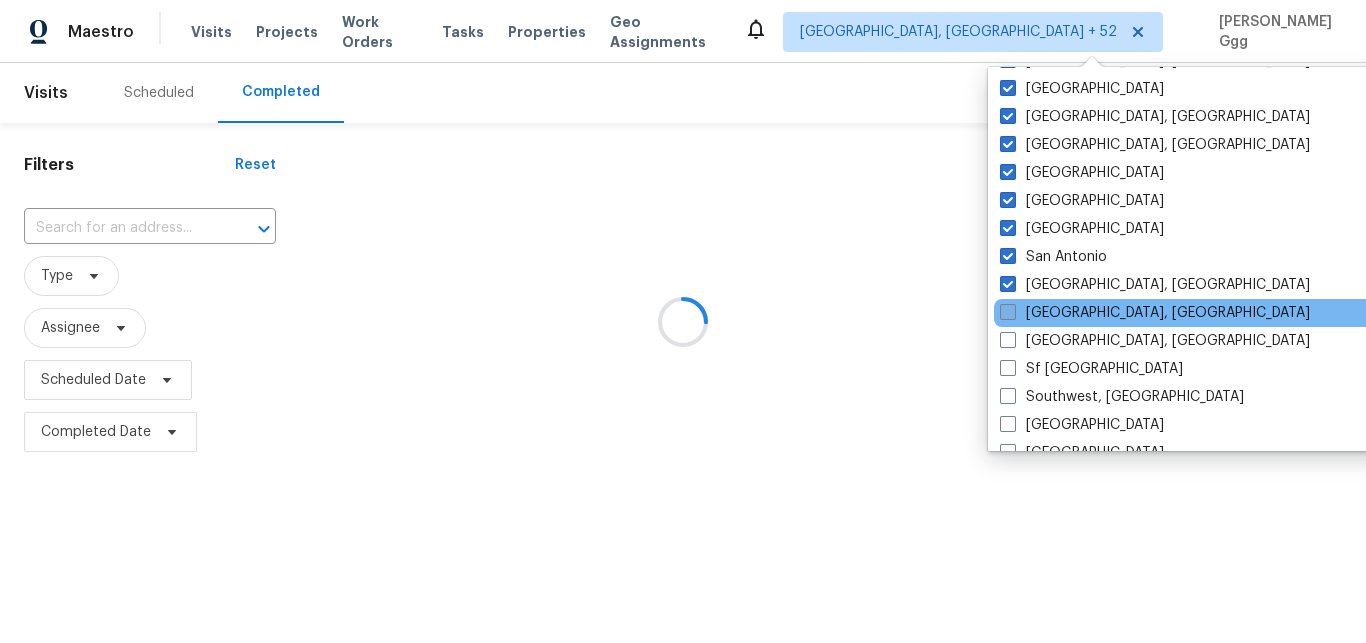 click on "[GEOGRAPHIC_DATA], [GEOGRAPHIC_DATA]" at bounding box center [1155, 313] 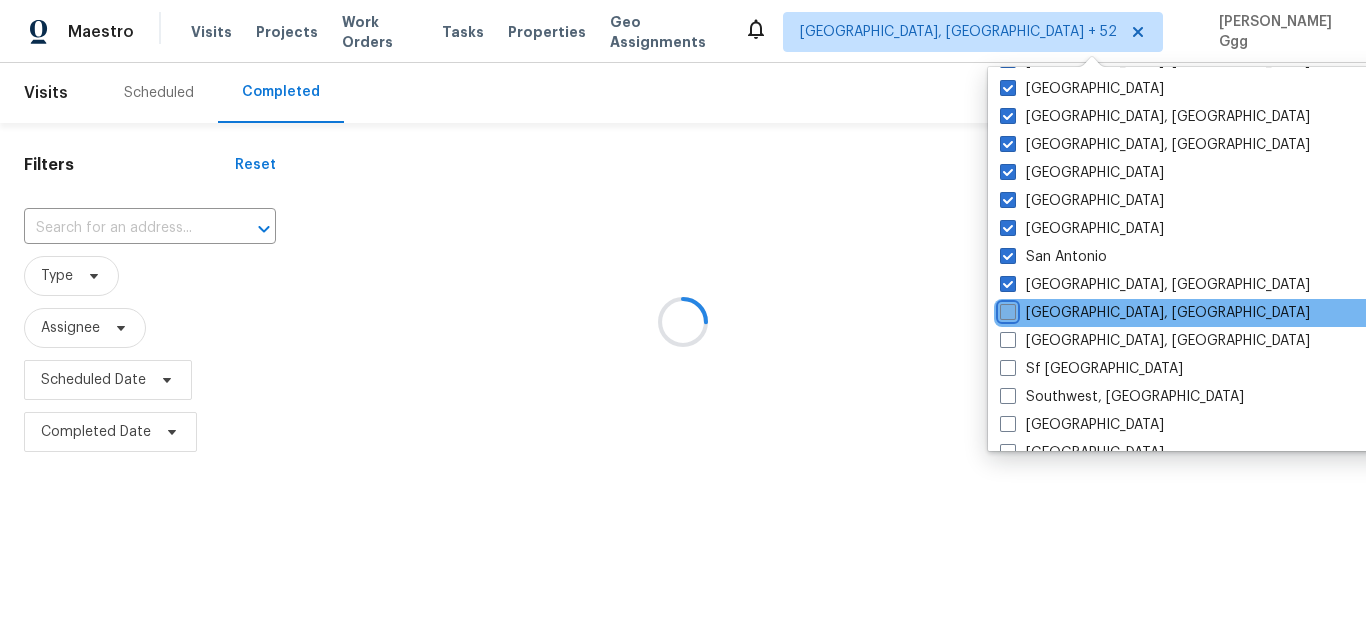click on "[GEOGRAPHIC_DATA], [GEOGRAPHIC_DATA]" at bounding box center (1006, 309) 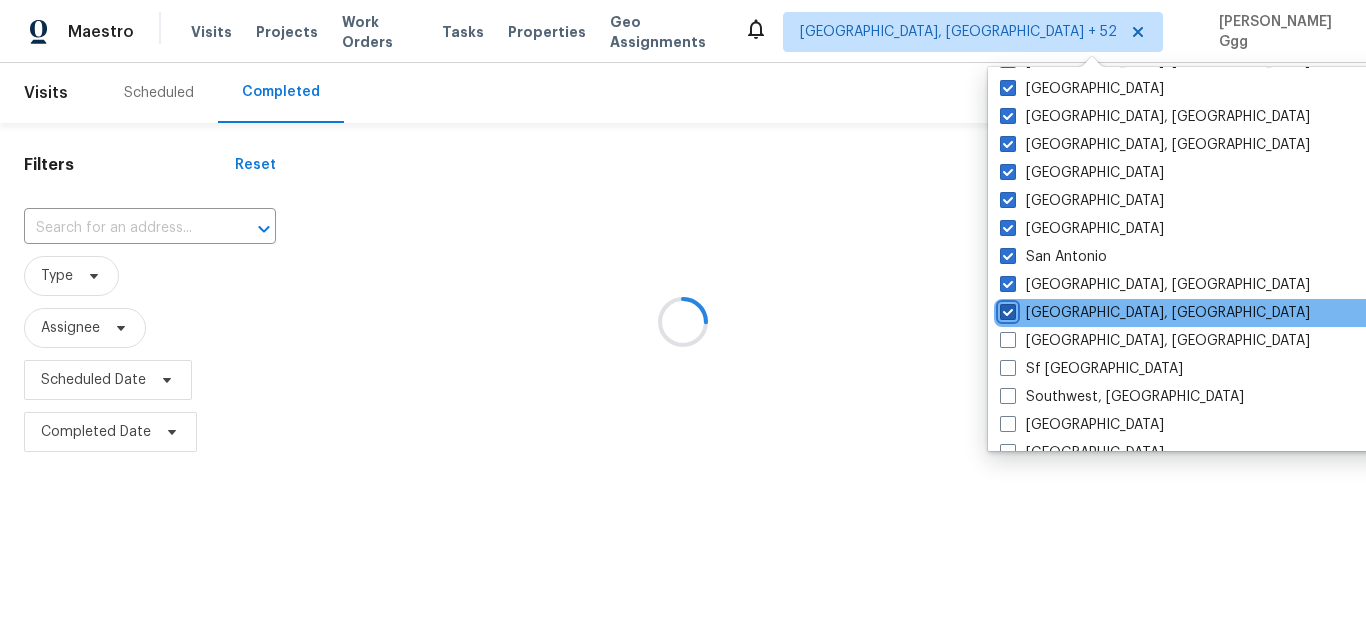 checkbox on "true" 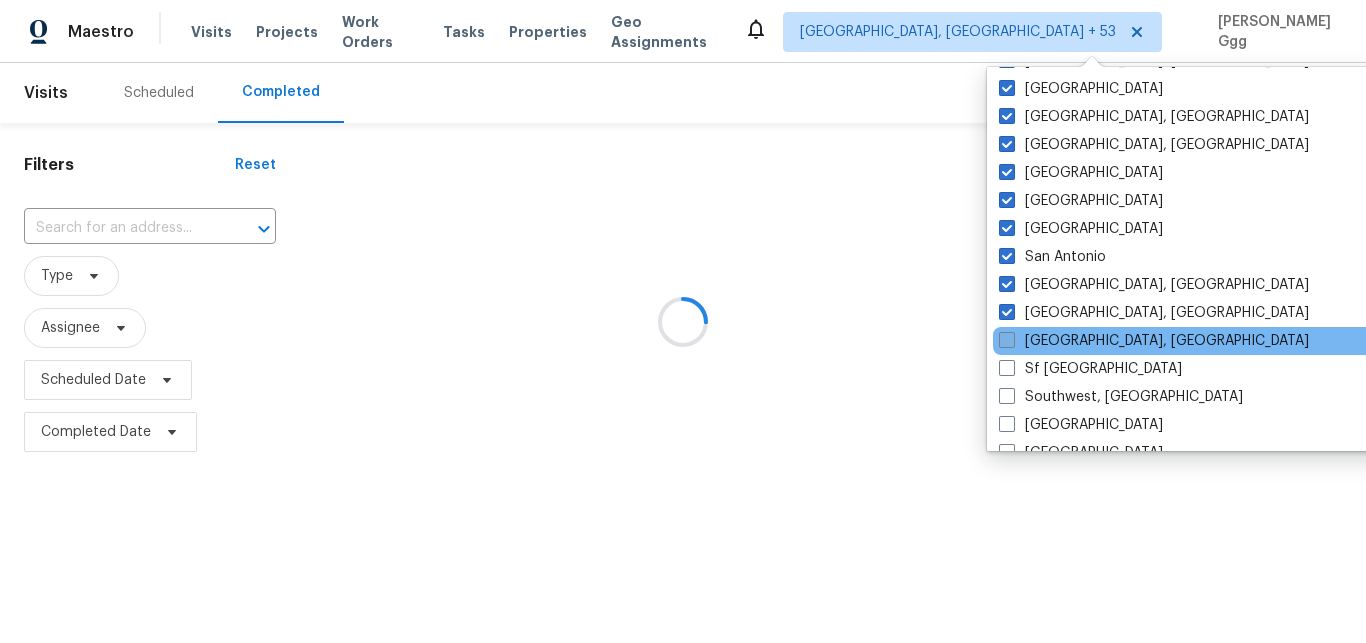 click on "[GEOGRAPHIC_DATA], [GEOGRAPHIC_DATA]" at bounding box center (1154, 341) 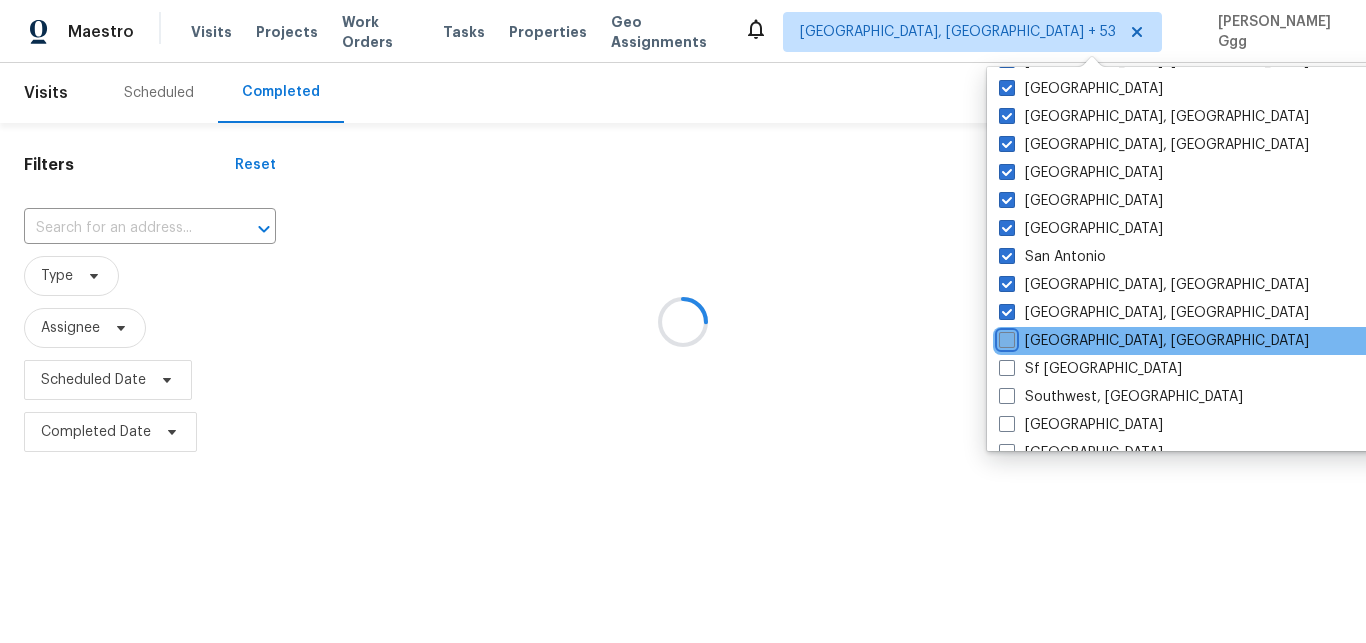 click on "[GEOGRAPHIC_DATA], [GEOGRAPHIC_DATA]" at bounding box center (1005, 337) 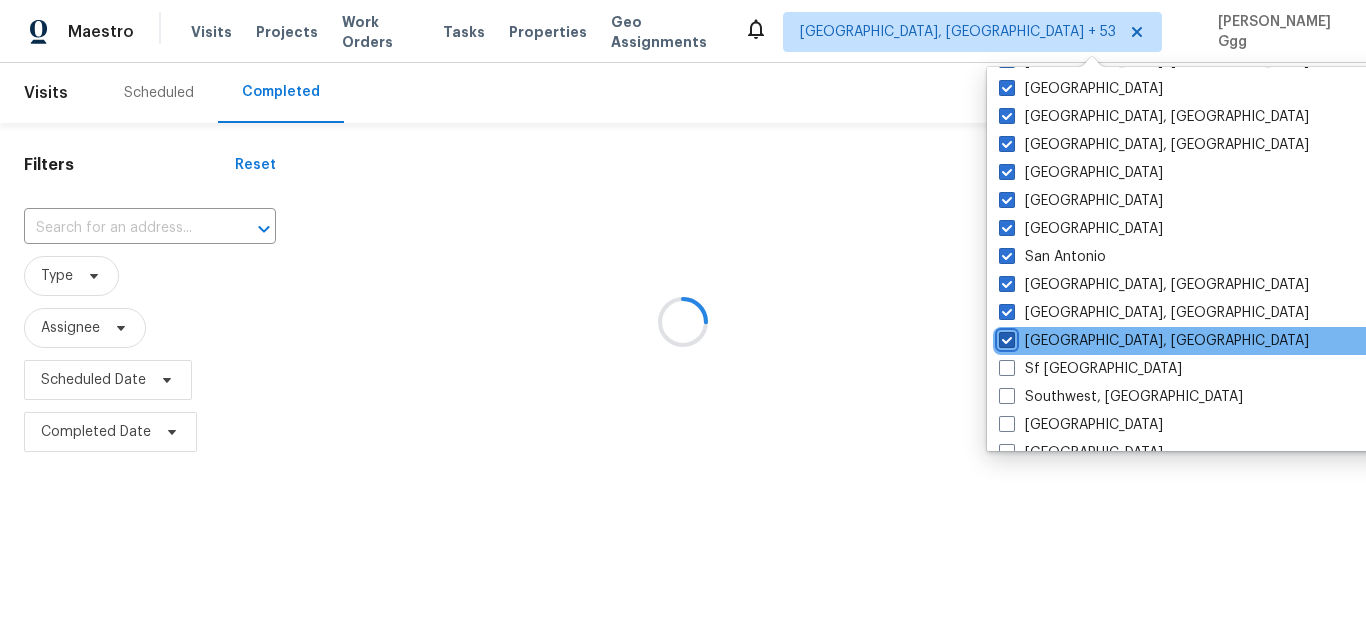 checkbox on "true" 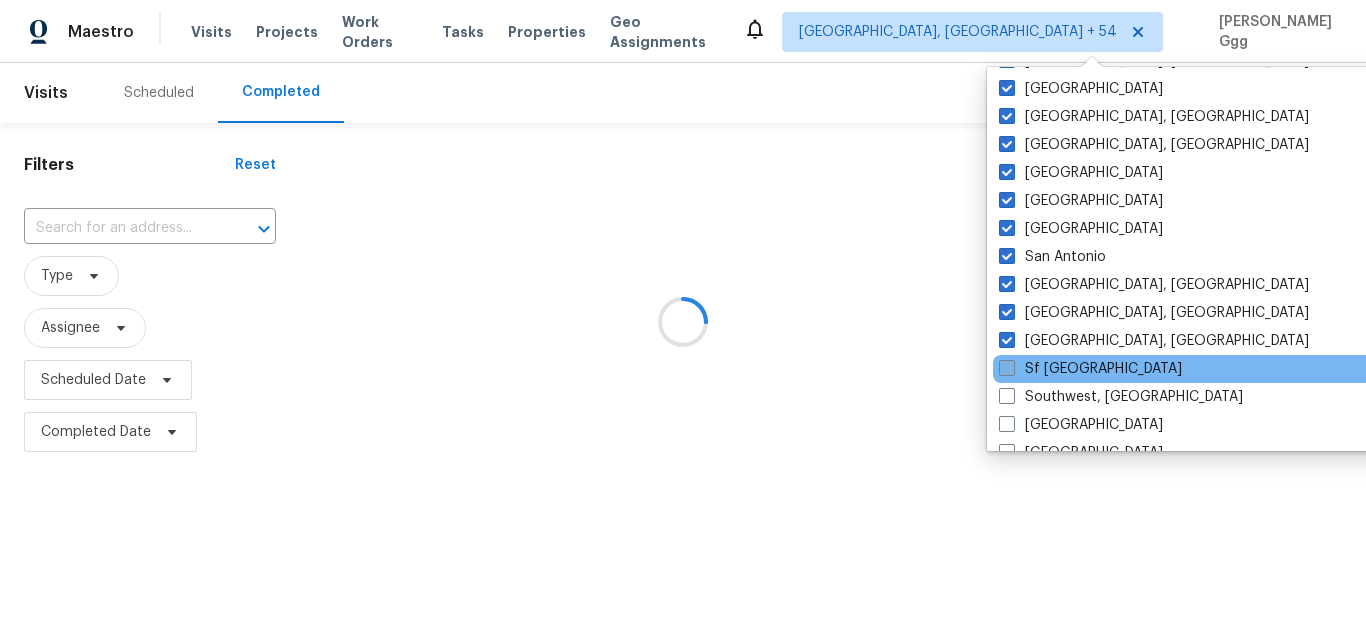 click on "Sf [GEOGRAPHIC_DATA]" at bounding box center (1090, 369) 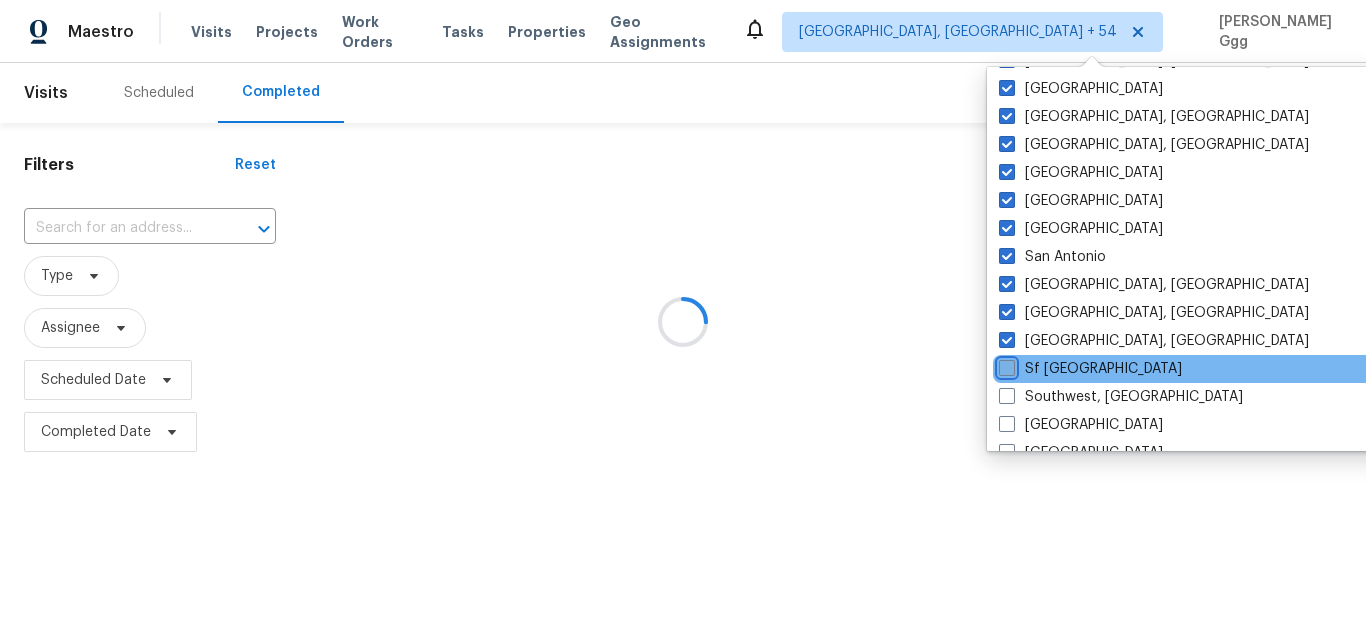 click on "Sf [GEOGRAPHIC_DATA]" at bounding box center [1005, 365] 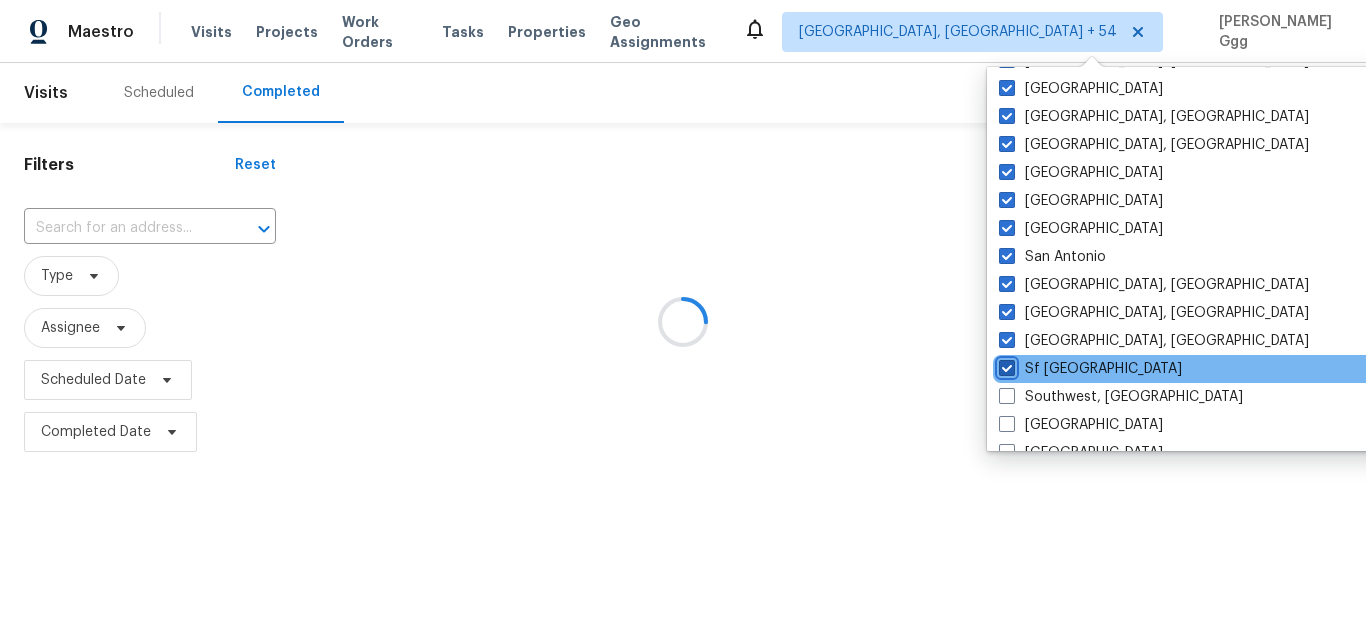 checkbox on "true" 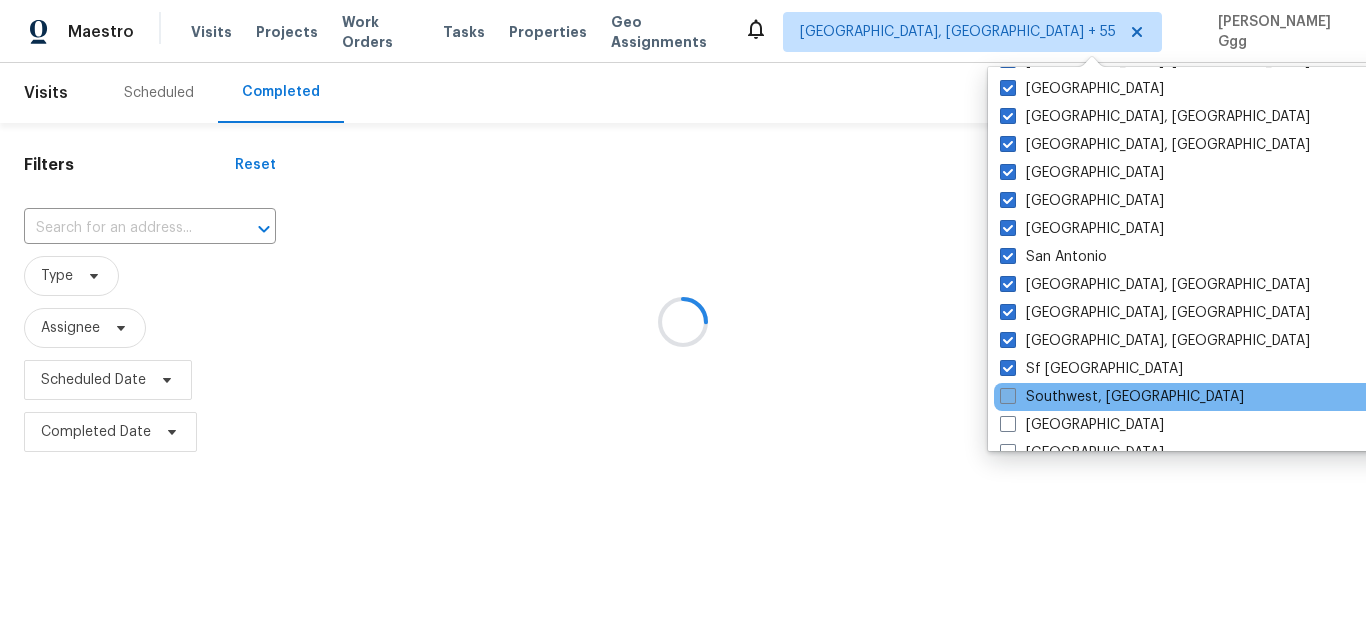 click on "Southwest, [GEOGRAPHIC_DATA]" at bounding box center [1122, 397] 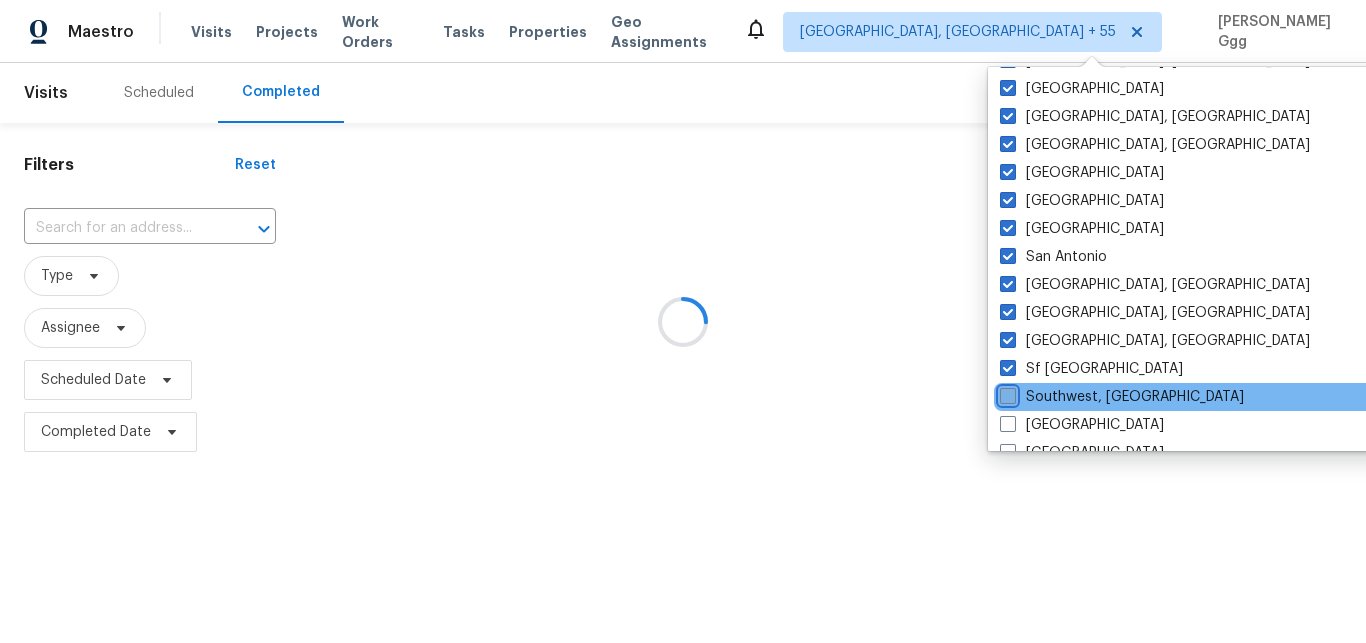 click on "Southwest, [GEOGRAPHIC_DATA]" at bounding box center [1006, 393] 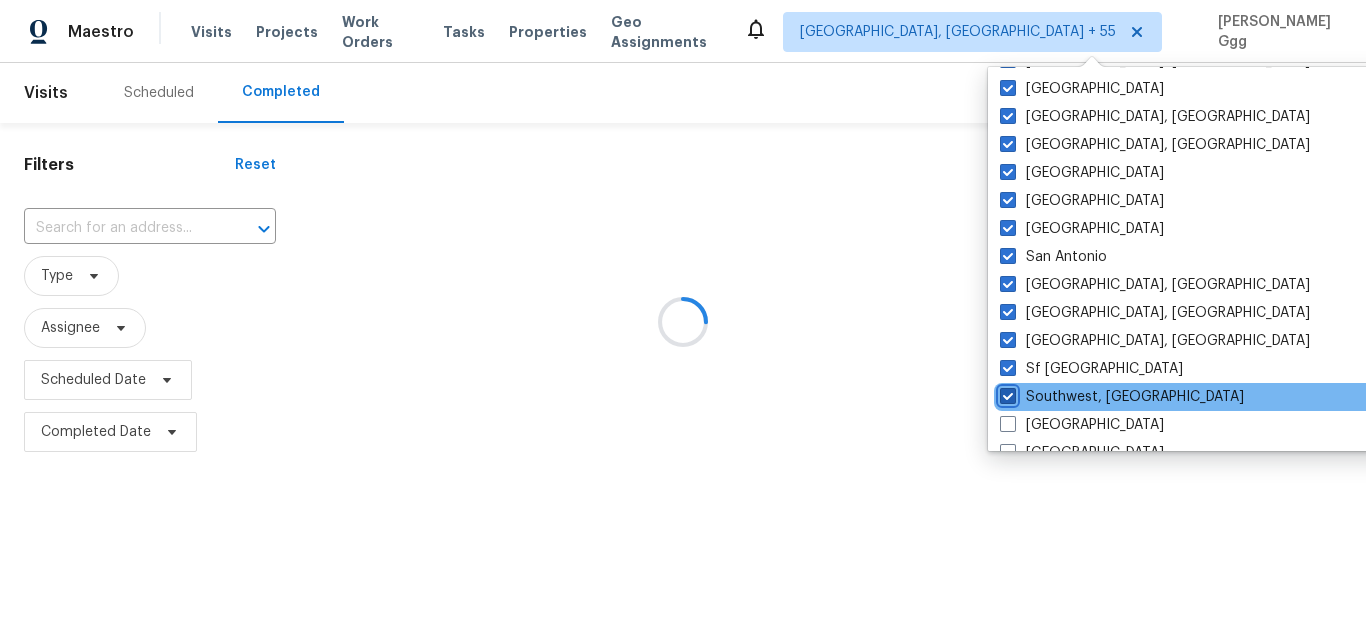checkbox on "true" 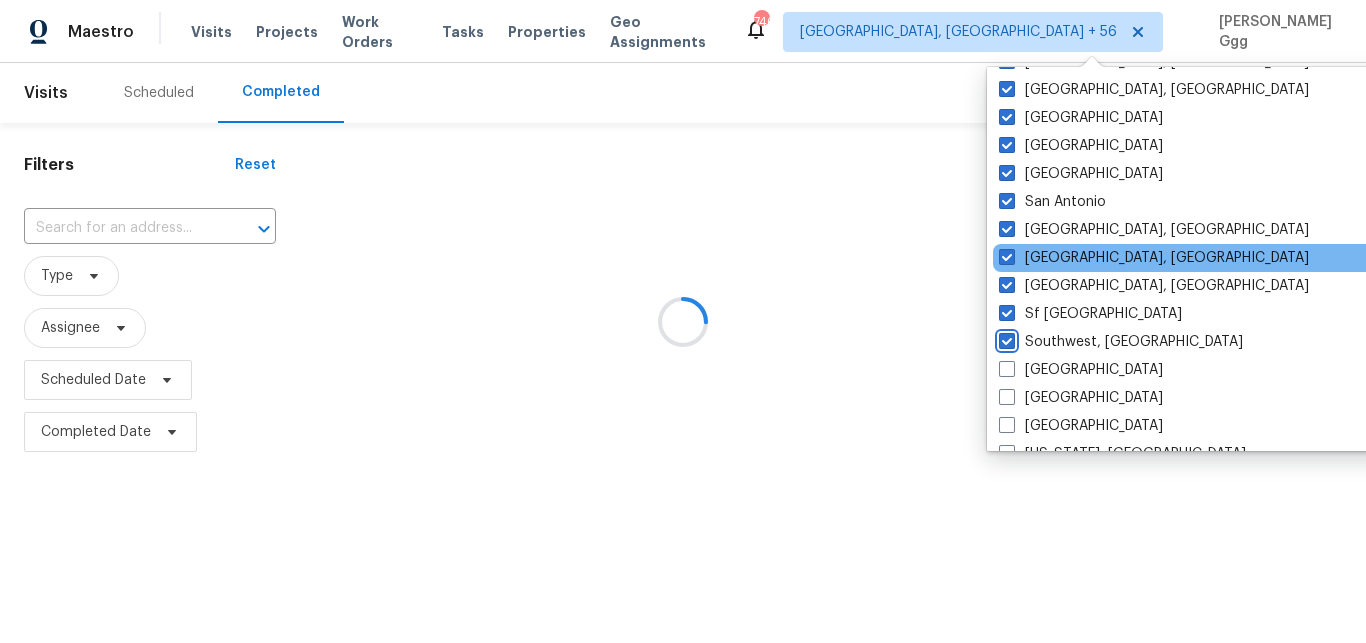 scroll, scrollTop: 1340, scrollLeft: 0, axis: vertical 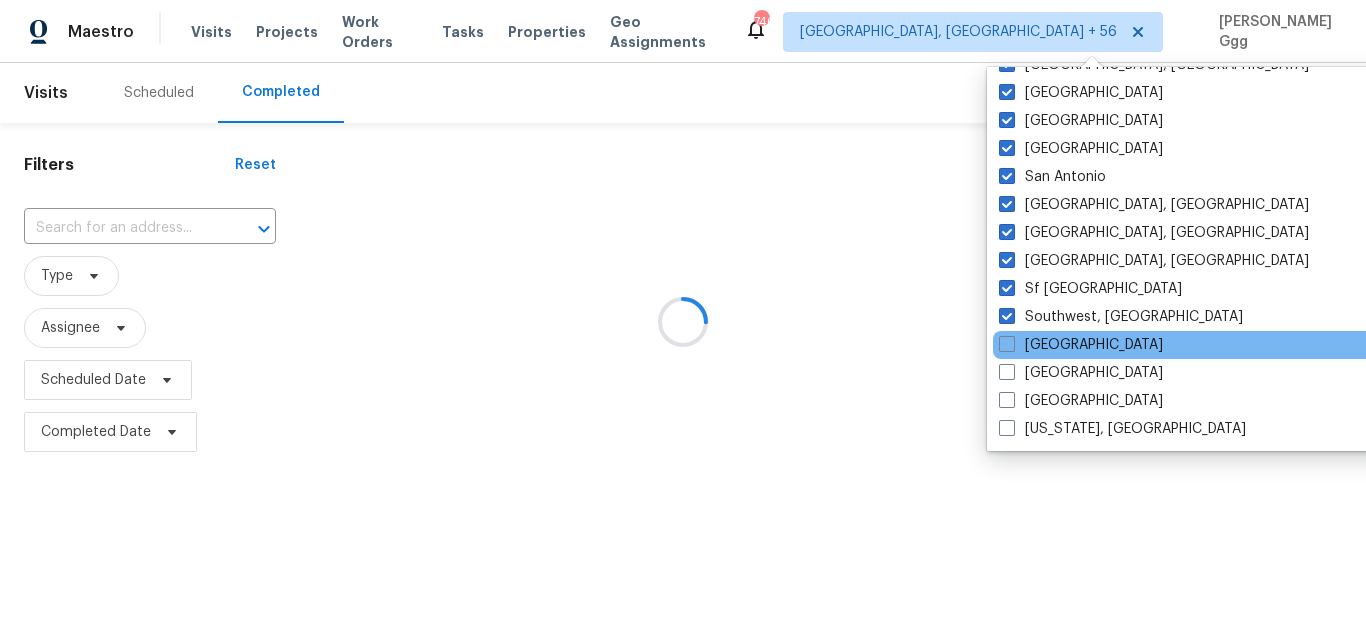click on "[GEOGRAPHIC_DATA]" at bounding box center [1194, 345] 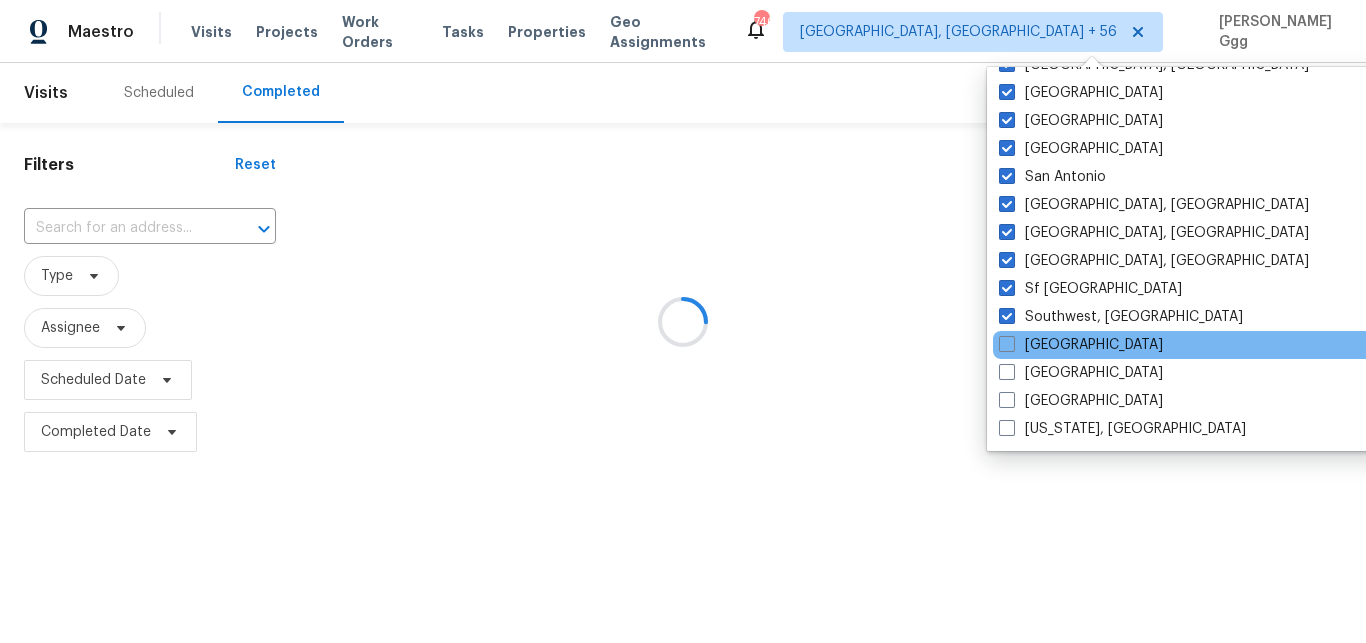 click on "[GEOGRAPHIC_DATA]" at bounding box center (1194, 345) 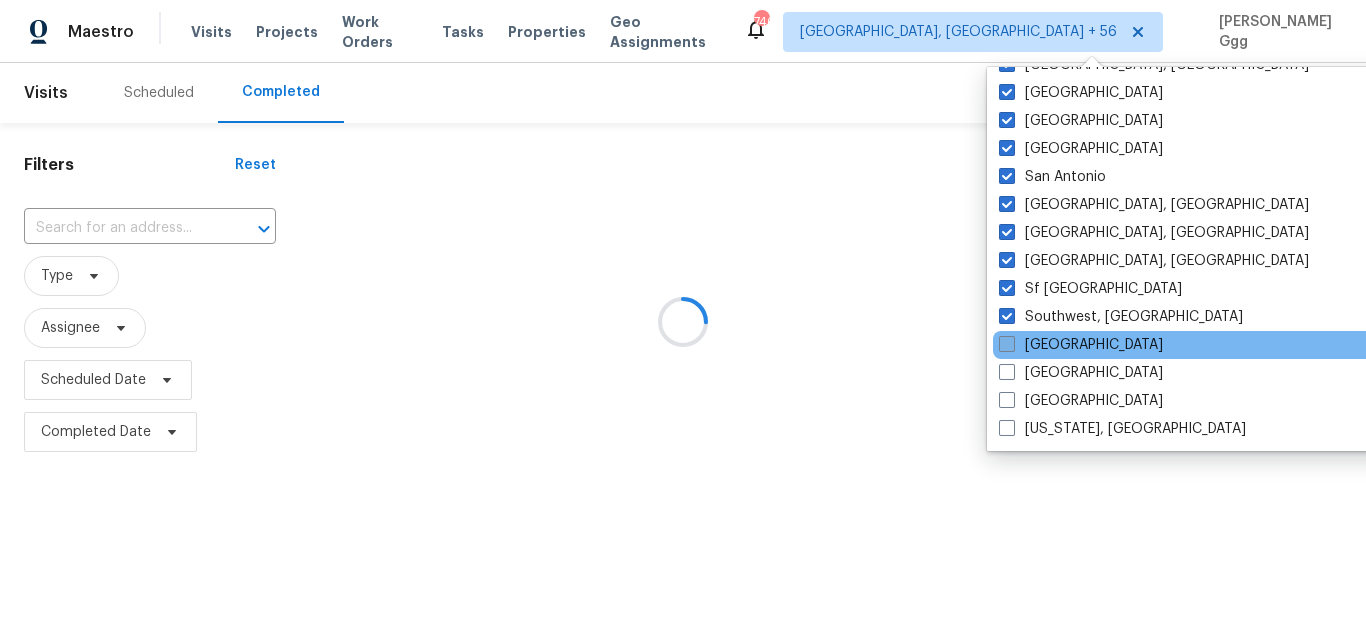 click at bounding box center (1007, 344) 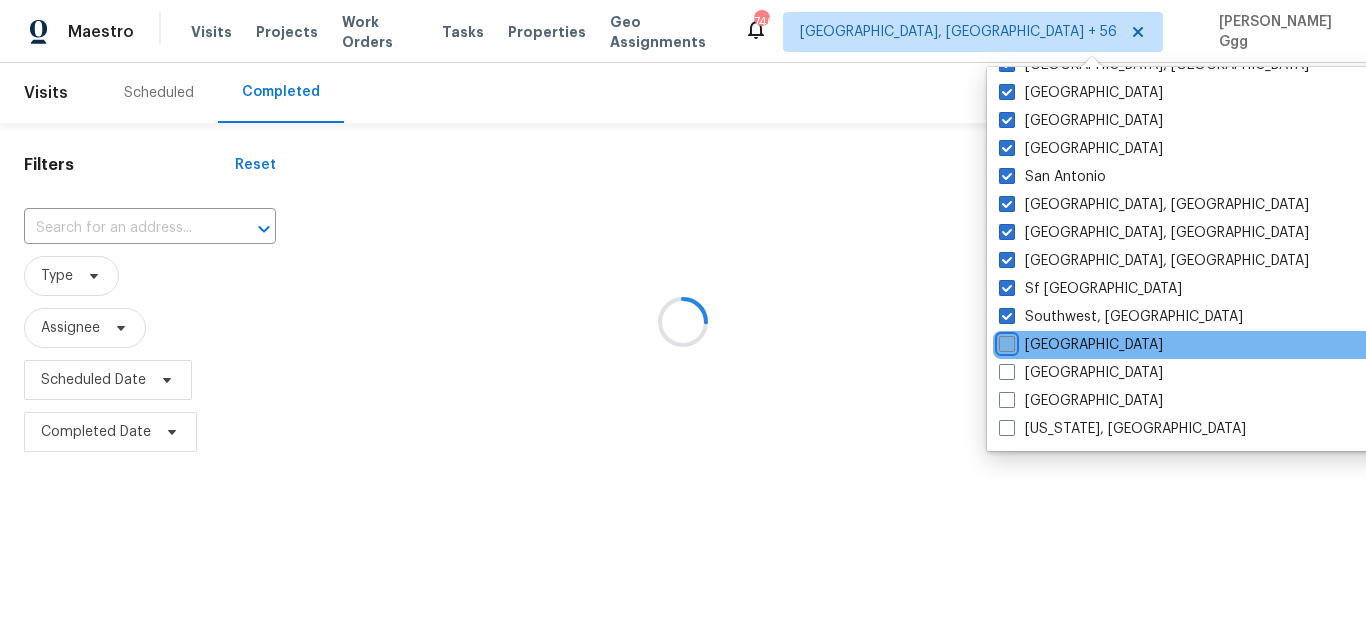 click on "[GEOGRAPHIC_DATA]" at bounding box center [1005, 341] 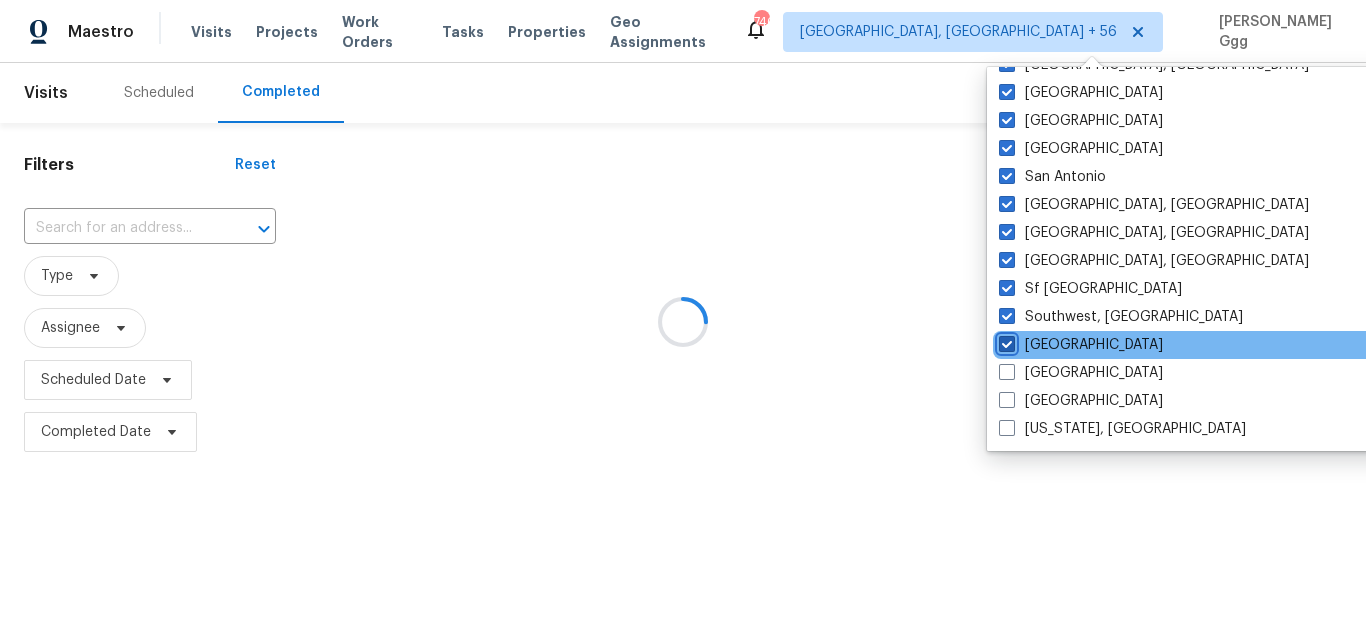 checkbox on "true" 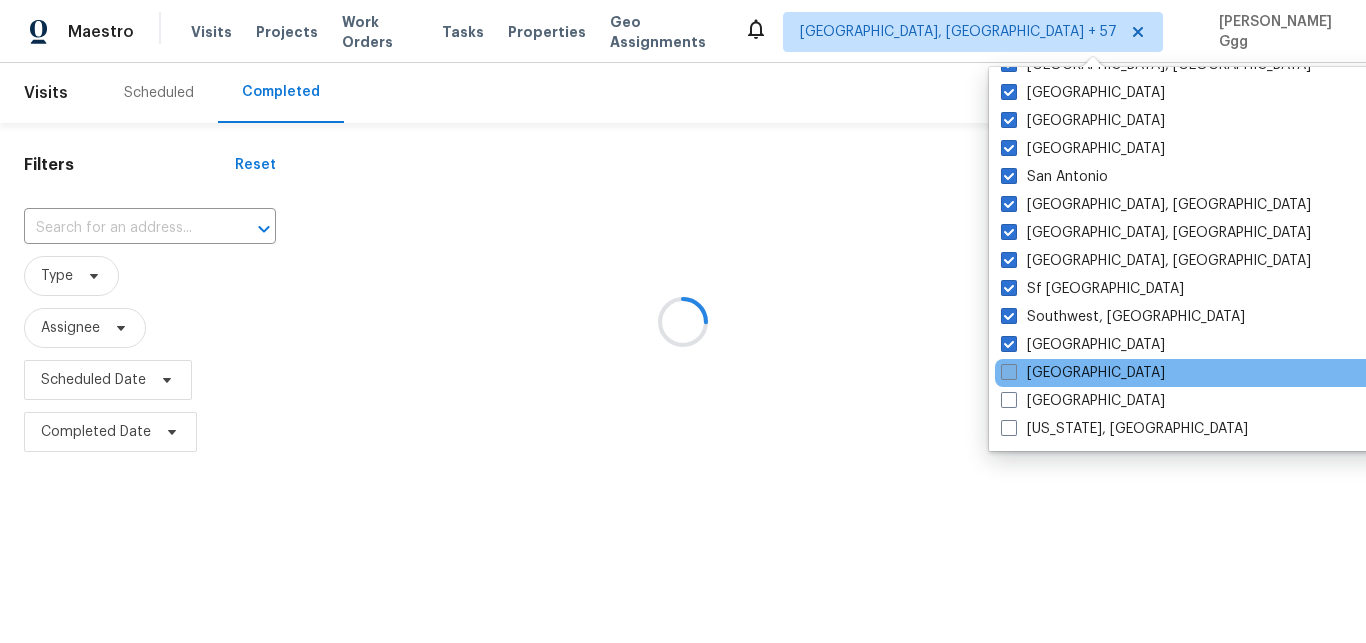 click at bounding box center [1009, 372] 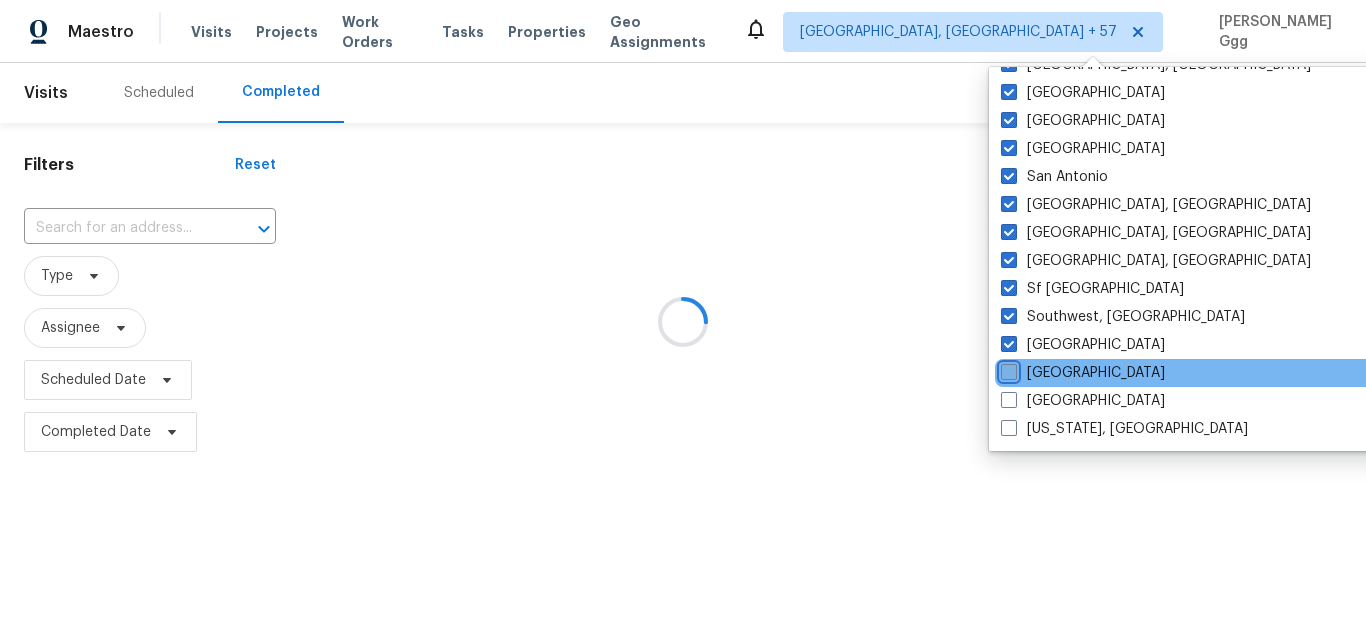 click on "[GEOGRAPHIC_DATA]" at bounding box center [1007, 369] 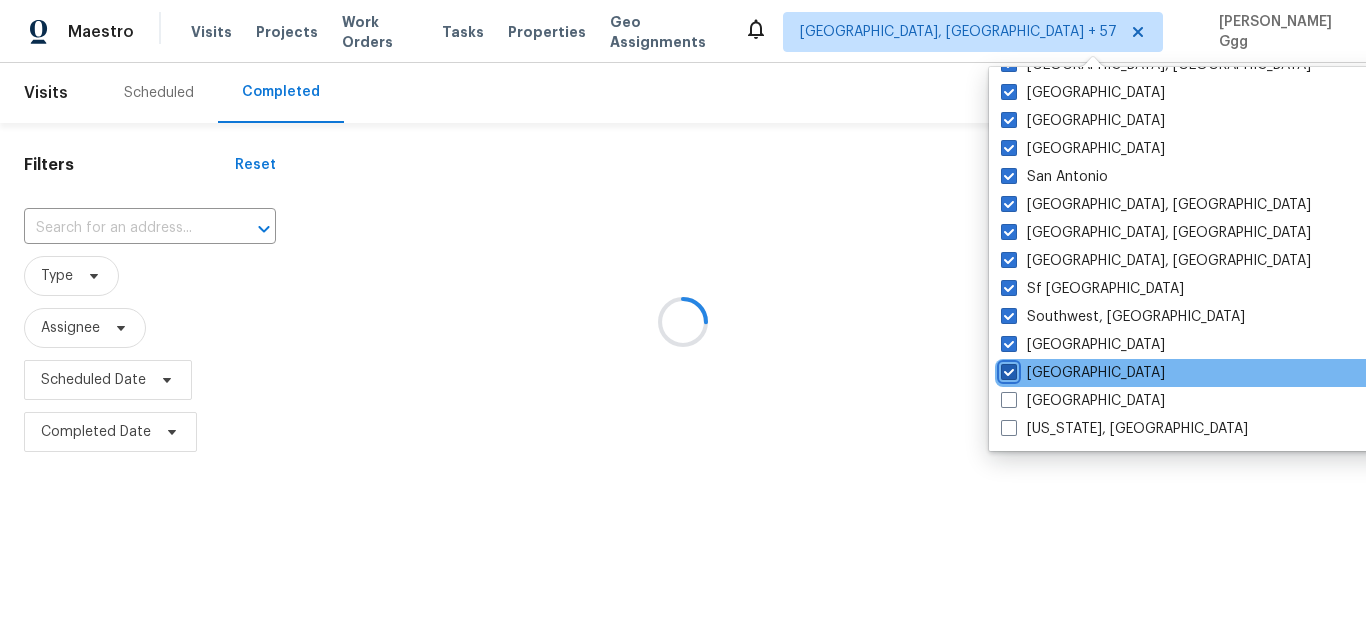 checkbox on "true" 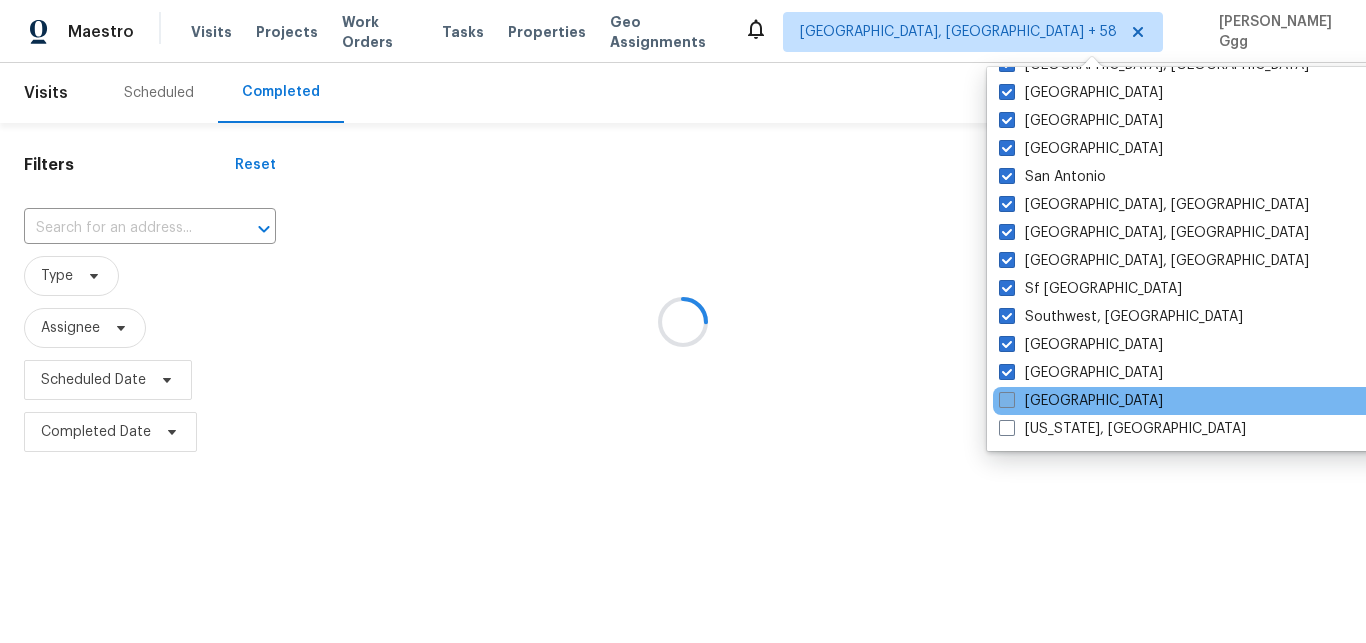 click at bounding box center (1007, 400) 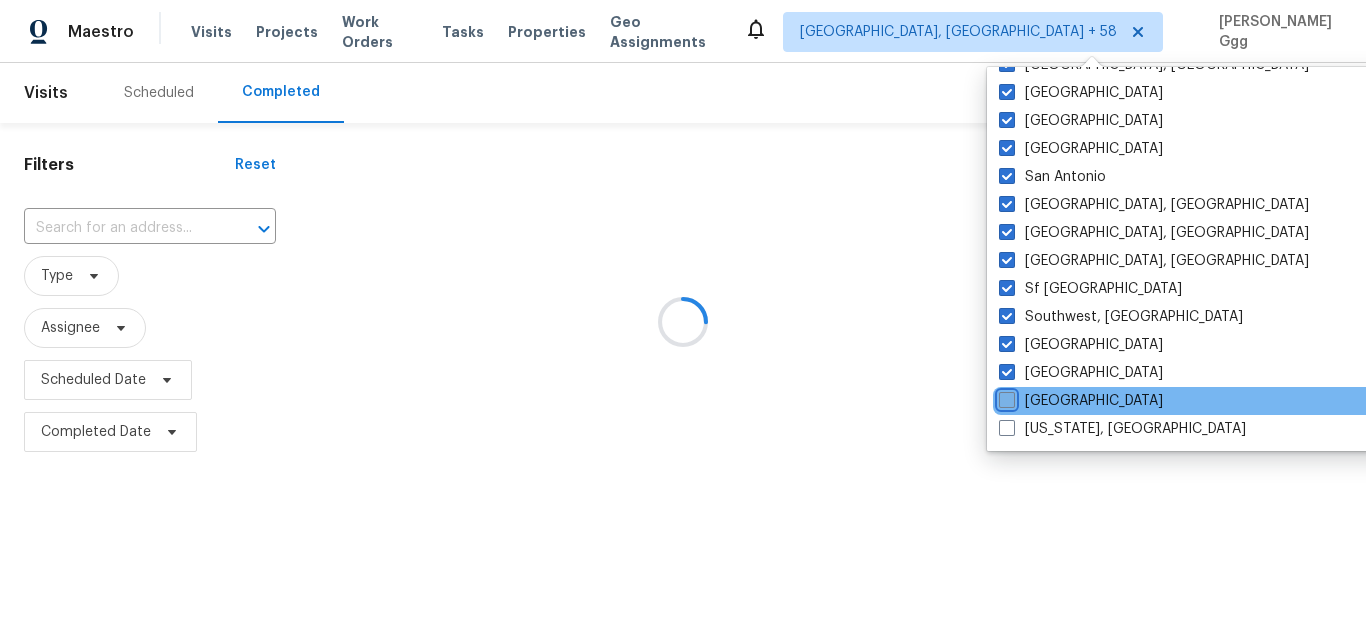 click on "[GEOGRAPHIC_DATA]" at bounding box center (1005, 397) 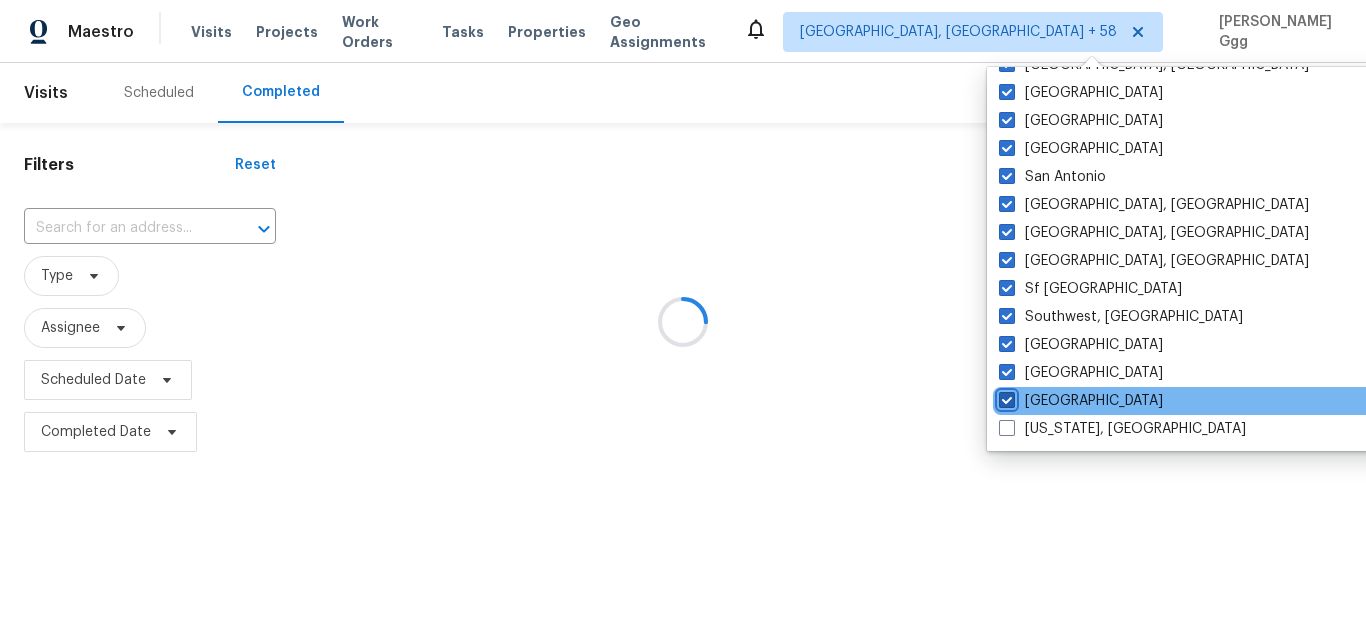 checkbox on "true" 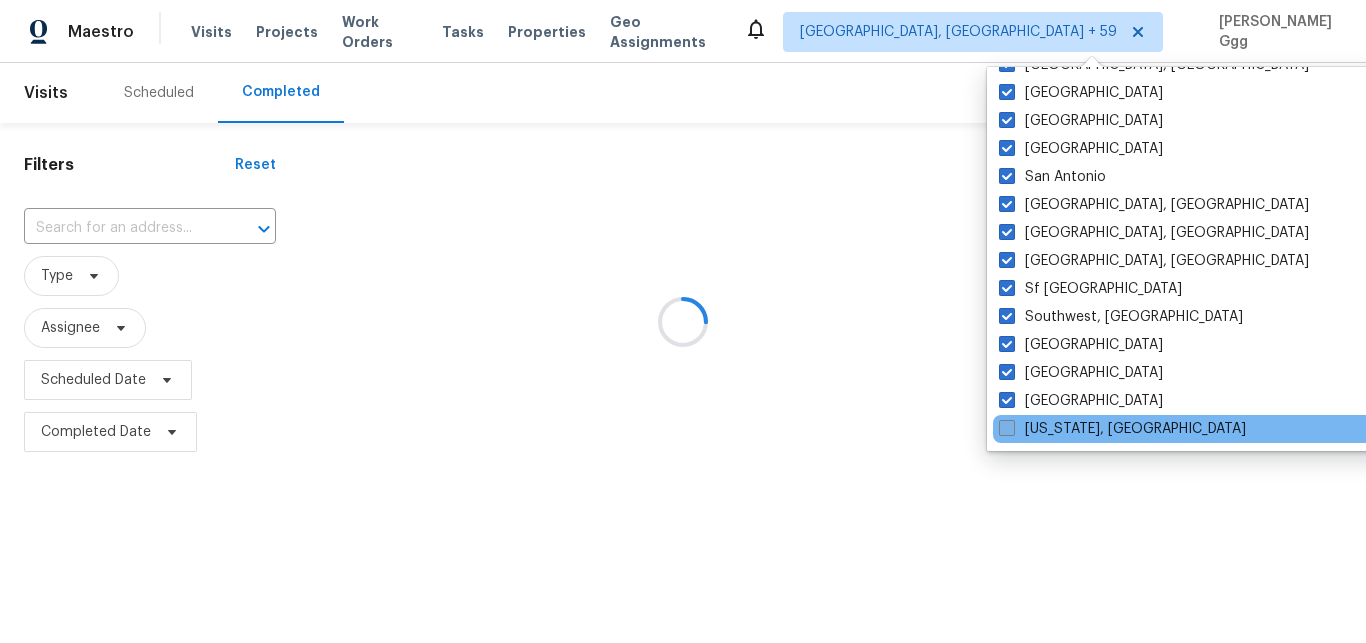click at bounding box center [1007, 428] 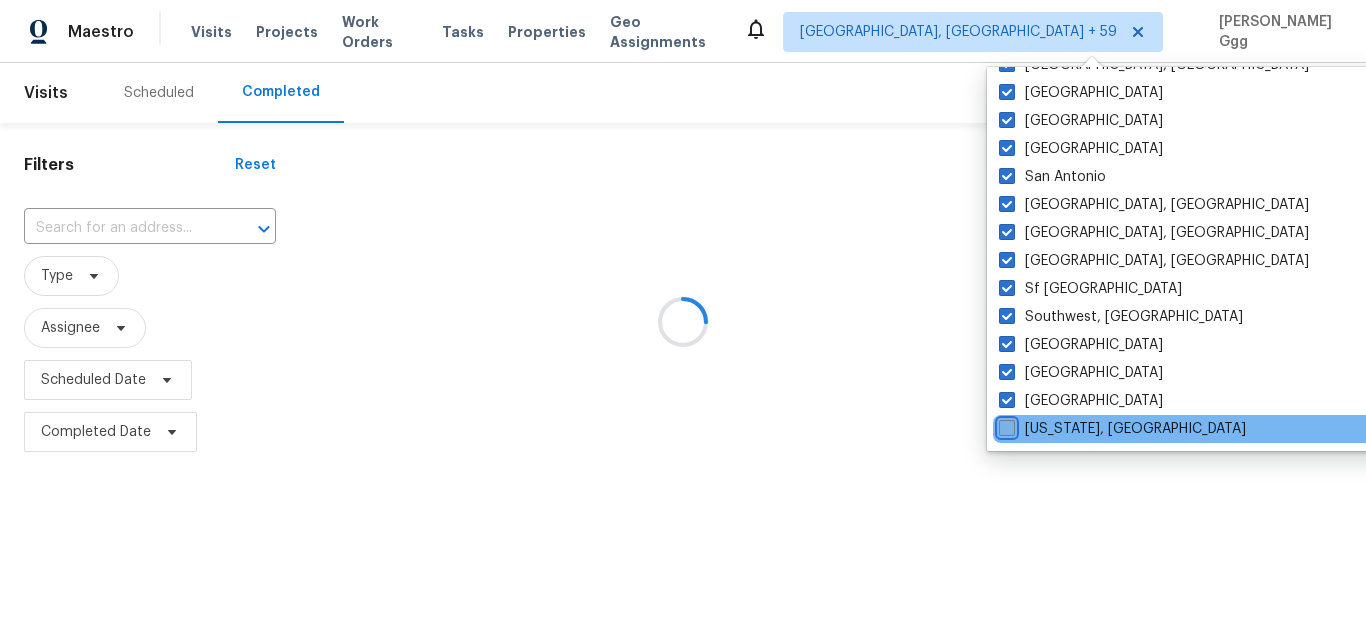 click on "[US_STATE], [GEOGRAPHIC_DATA]" at bounding box center [1005, 425] 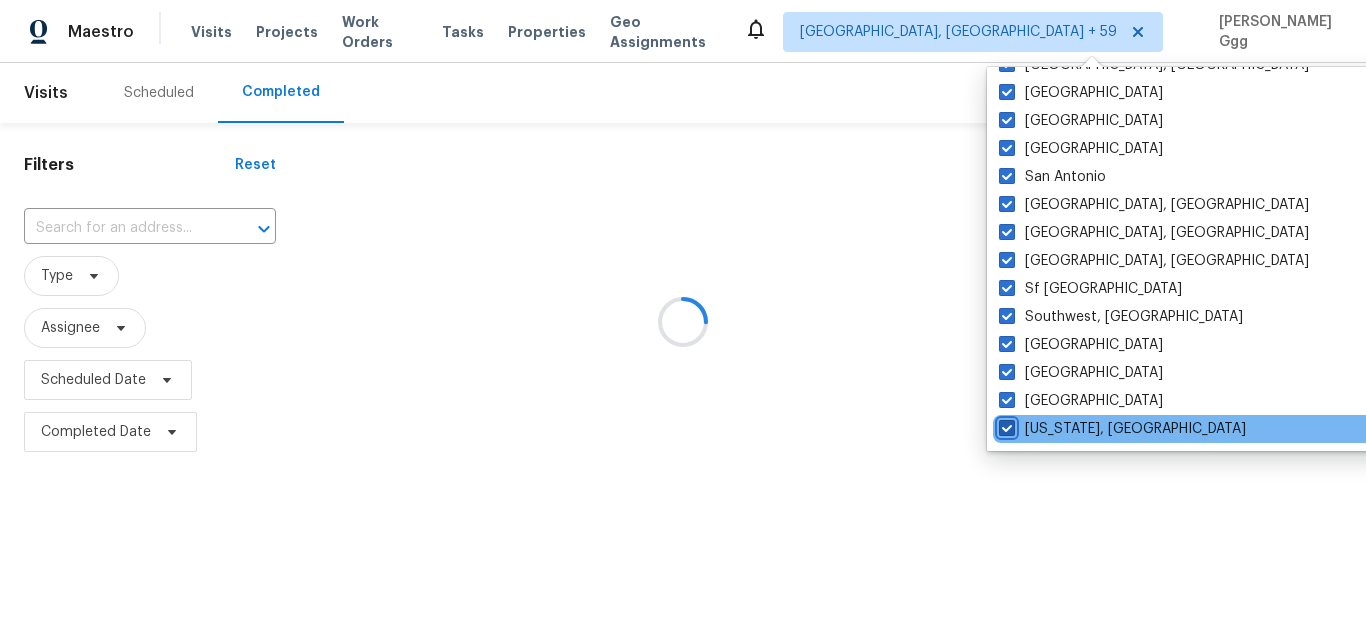 checkbox on "true" 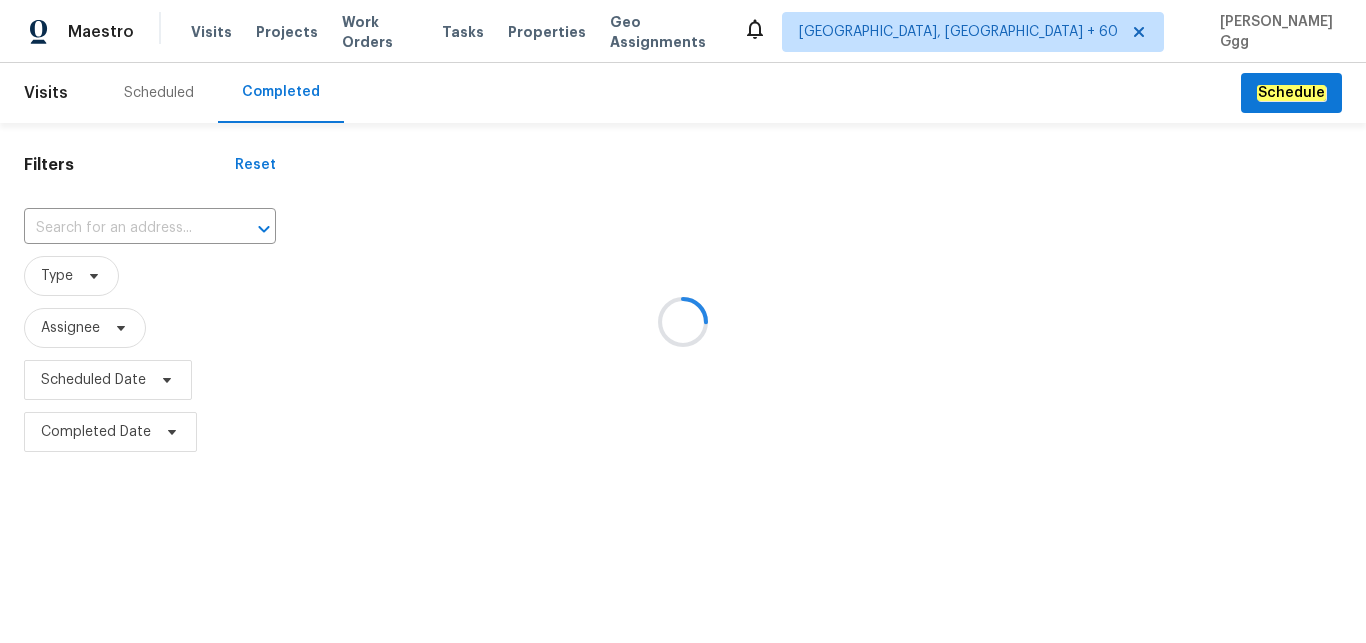 click at bounding box center (683, 321) 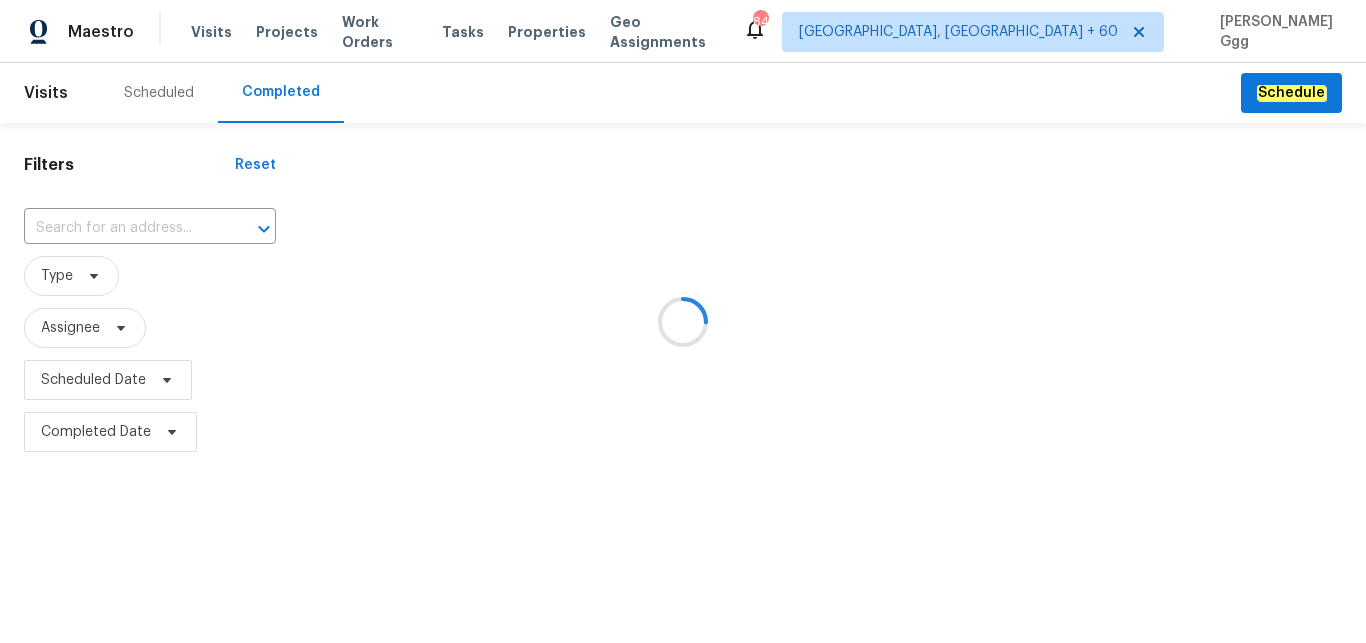click at bounding box center [683, 321] 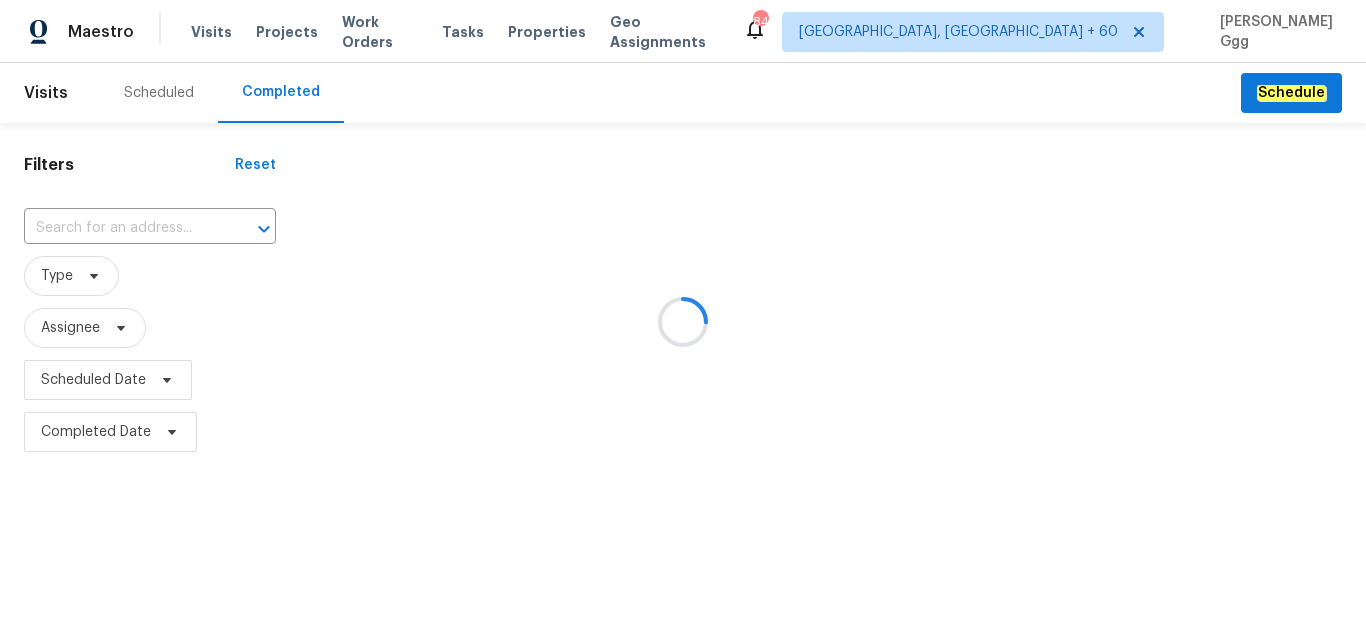 click at bounding box center [683, 321] 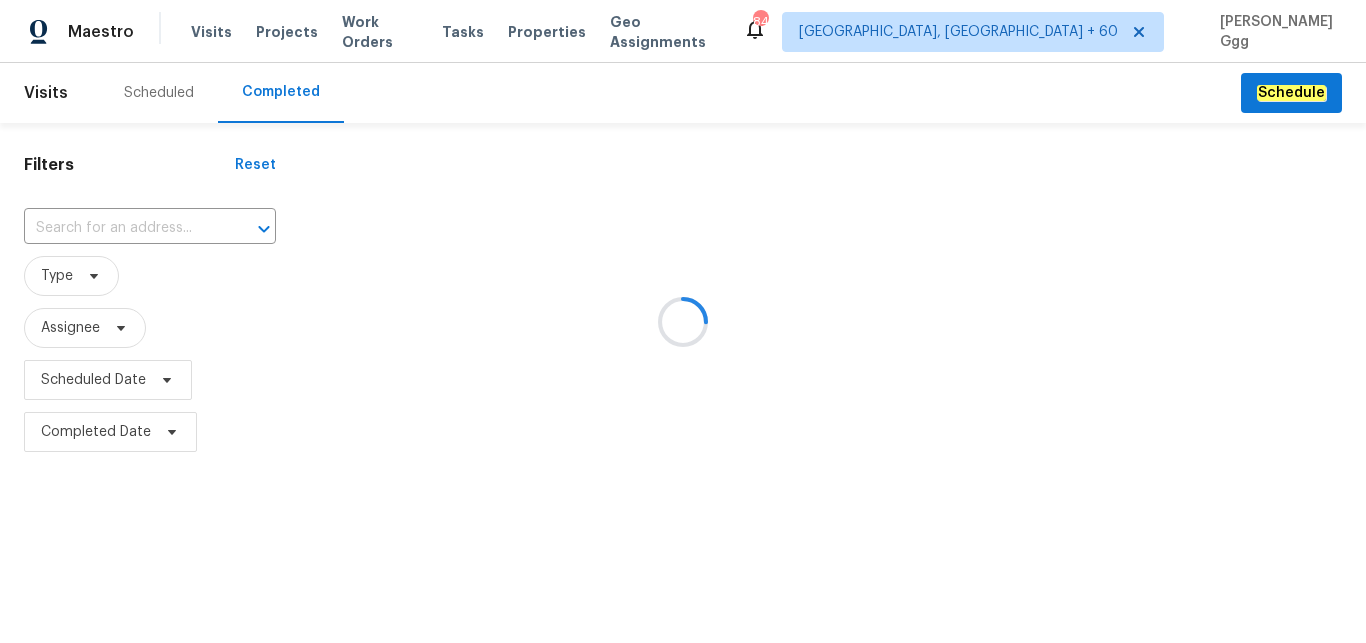 click at bounding box center (683, 321) 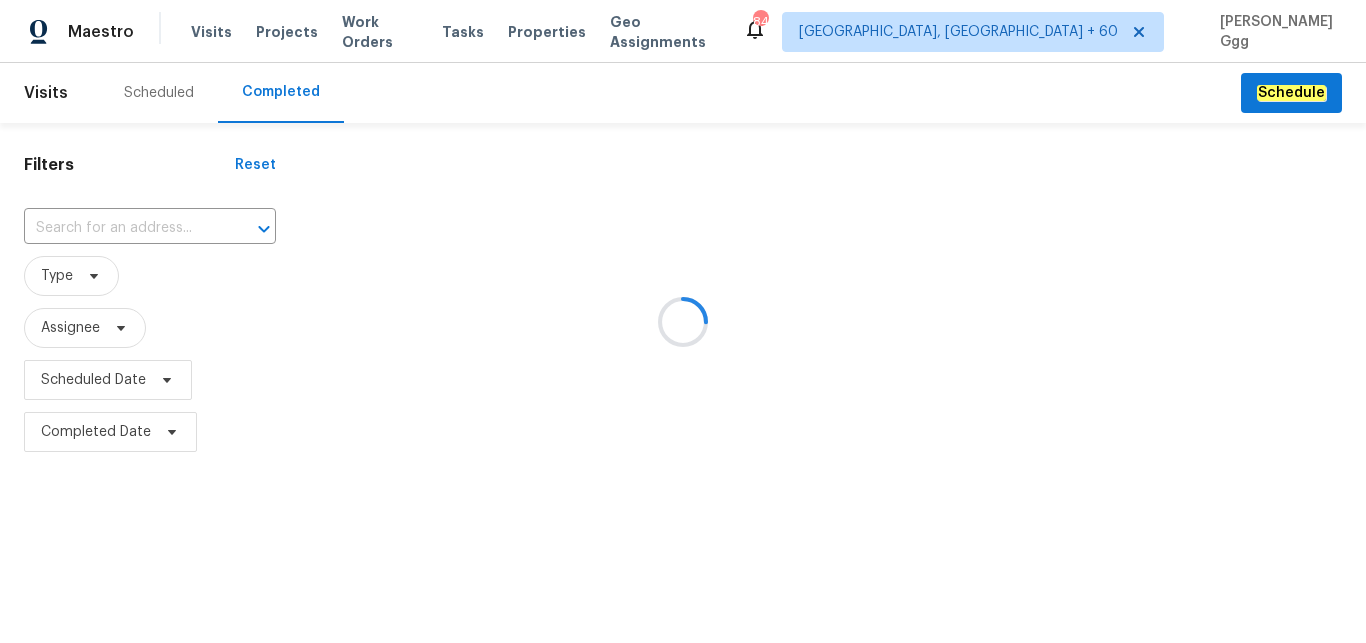 click at bounding box center [683, 321] 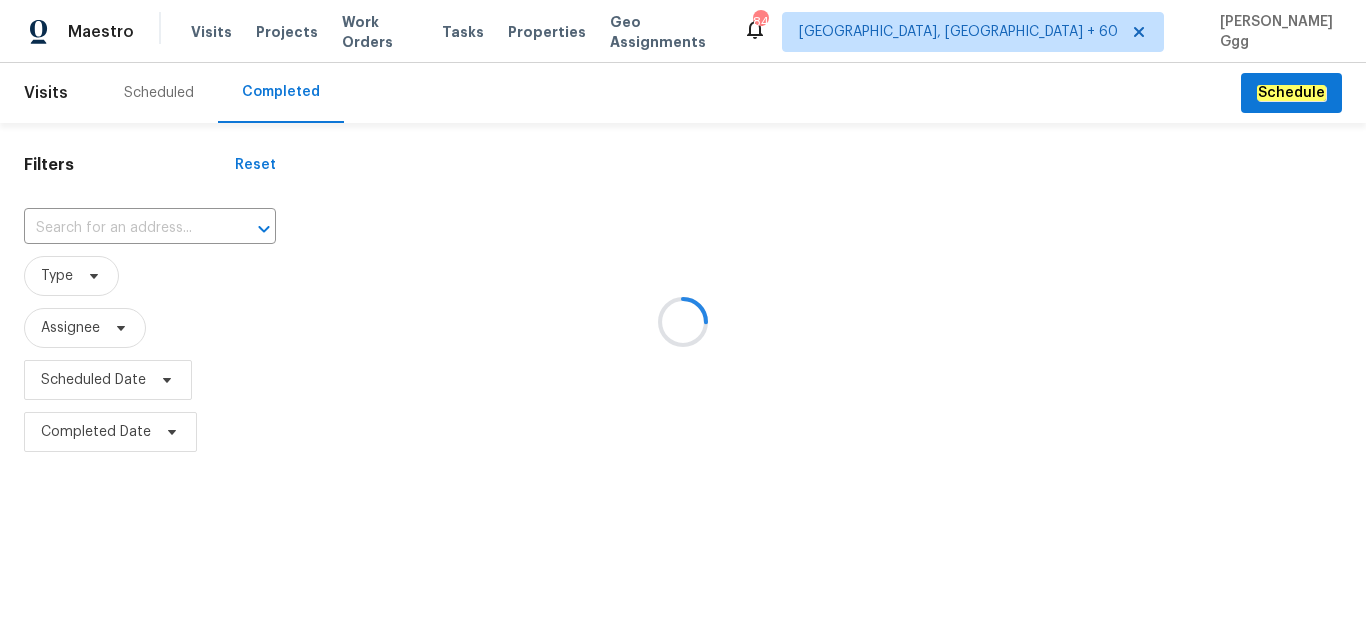 click at bounding box center [683, 321] 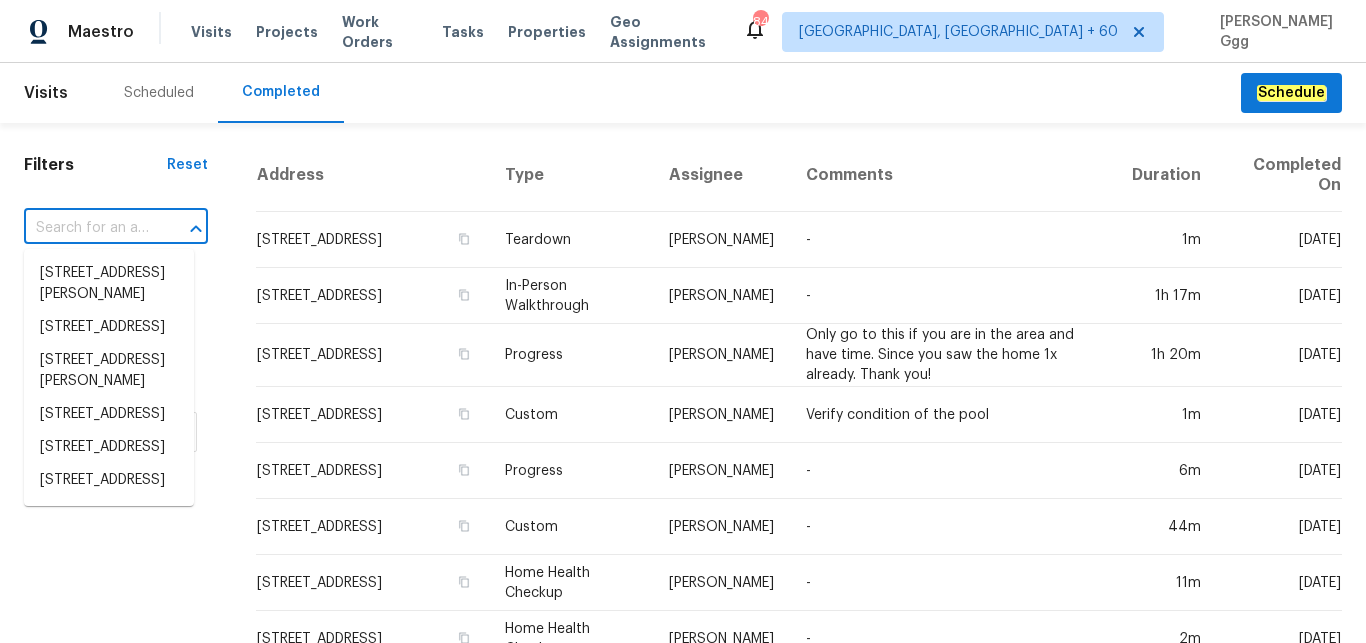 click at bounding box center [88, 228] 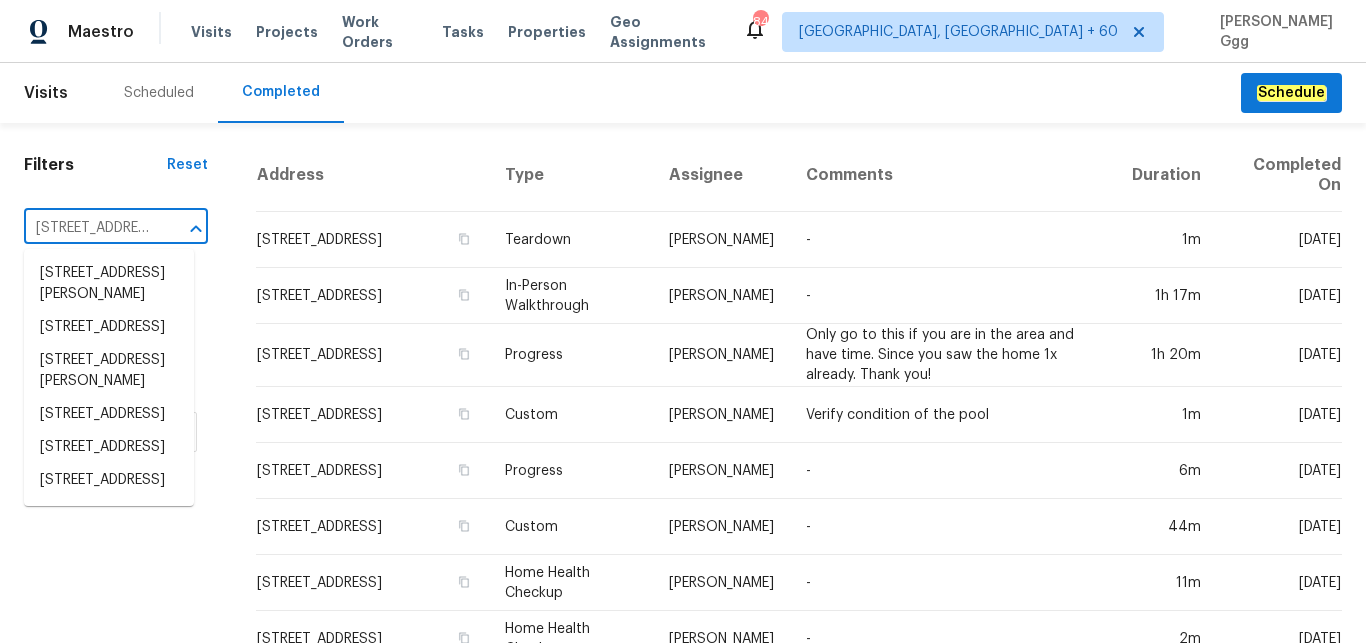 scroll, scrollTop: 0, scrollLeft: 152, axis: horizontal 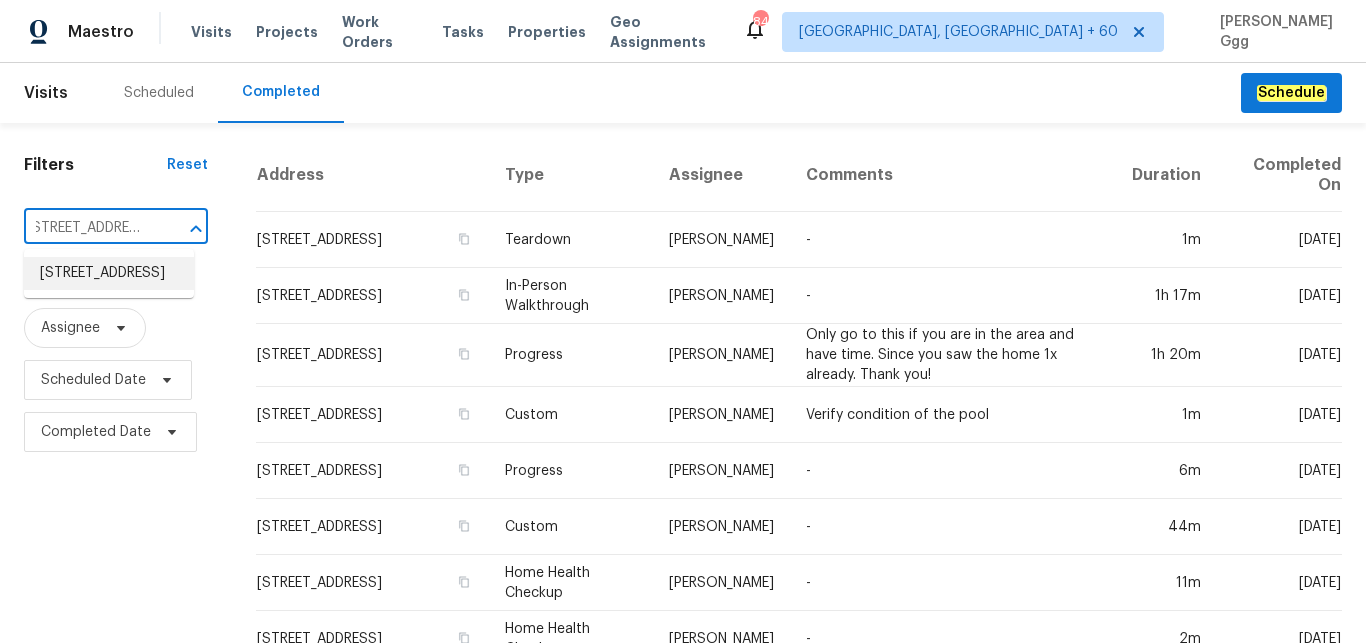 click on "[STREET_ADDRESS]" at bounding box center (109, 273) 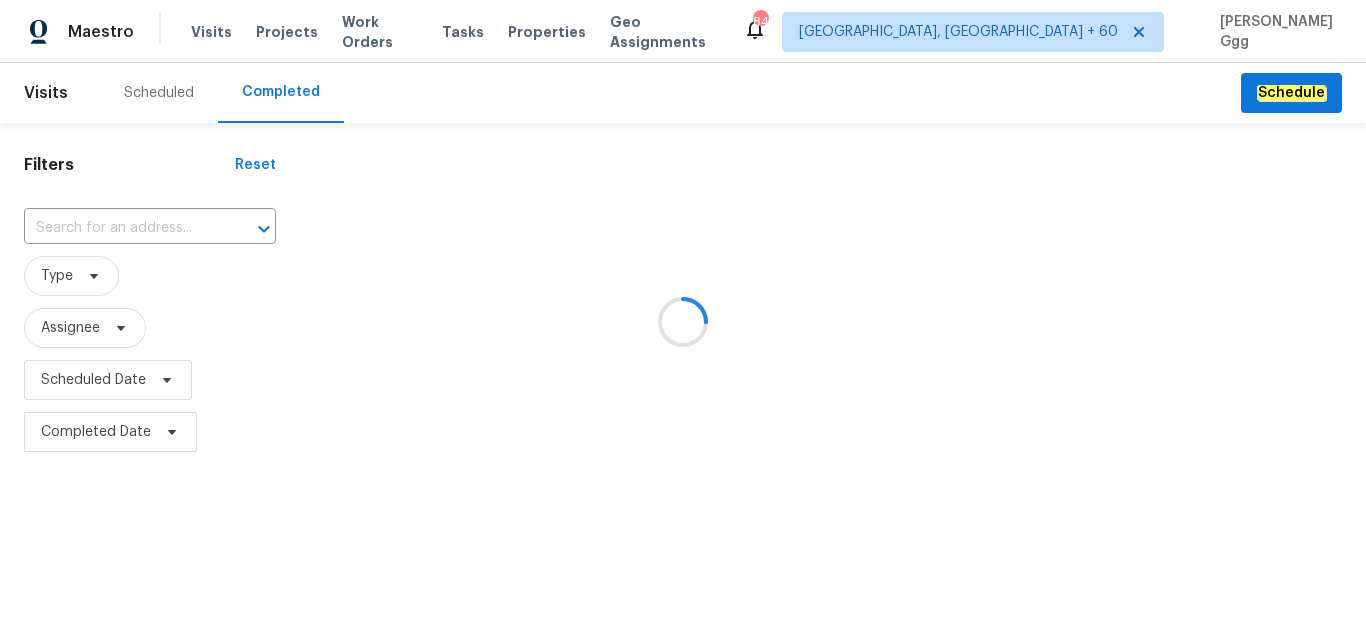 type on "[STREET_ADDRESS]" 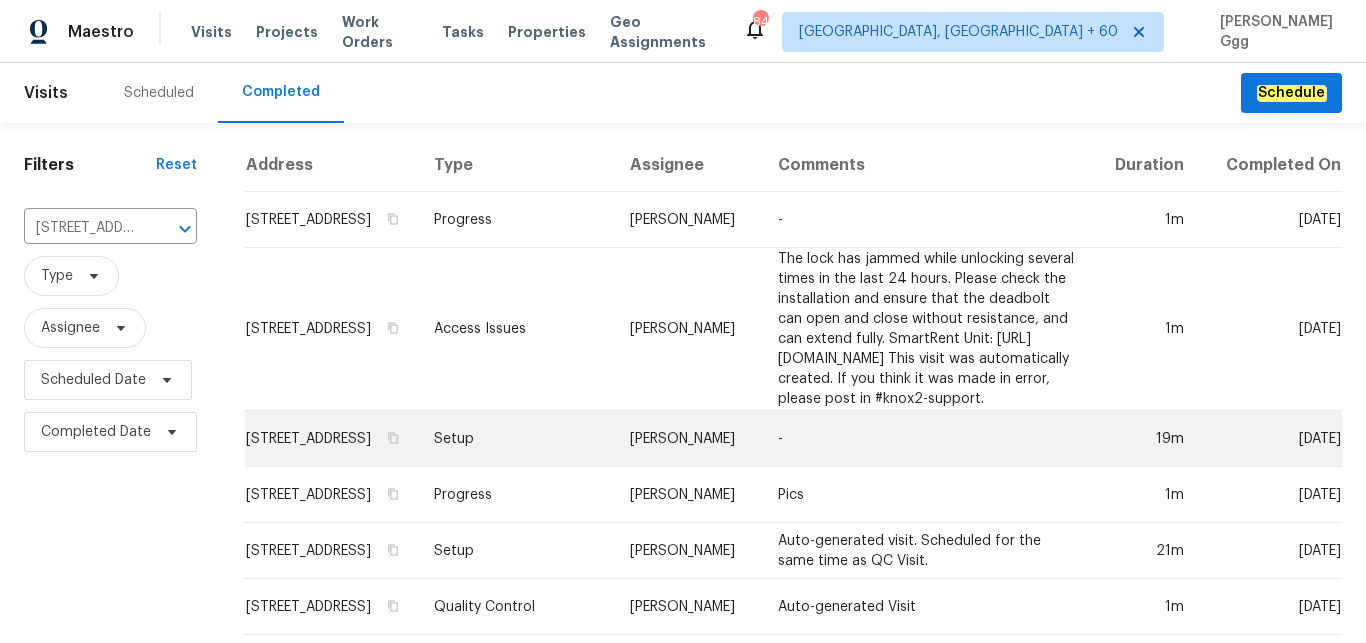 click on "Setup" at bounding box center (516, 439) 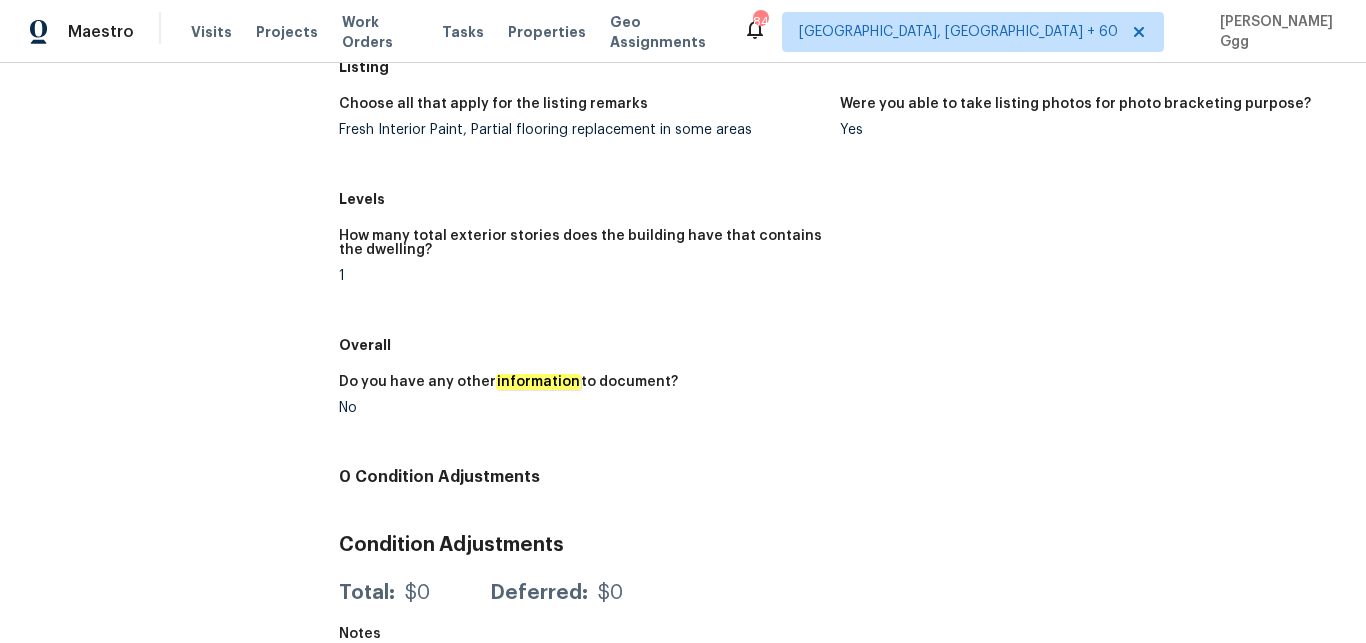 scroll, scrollTop: 963, scrollLeft: 0, axis: vertical 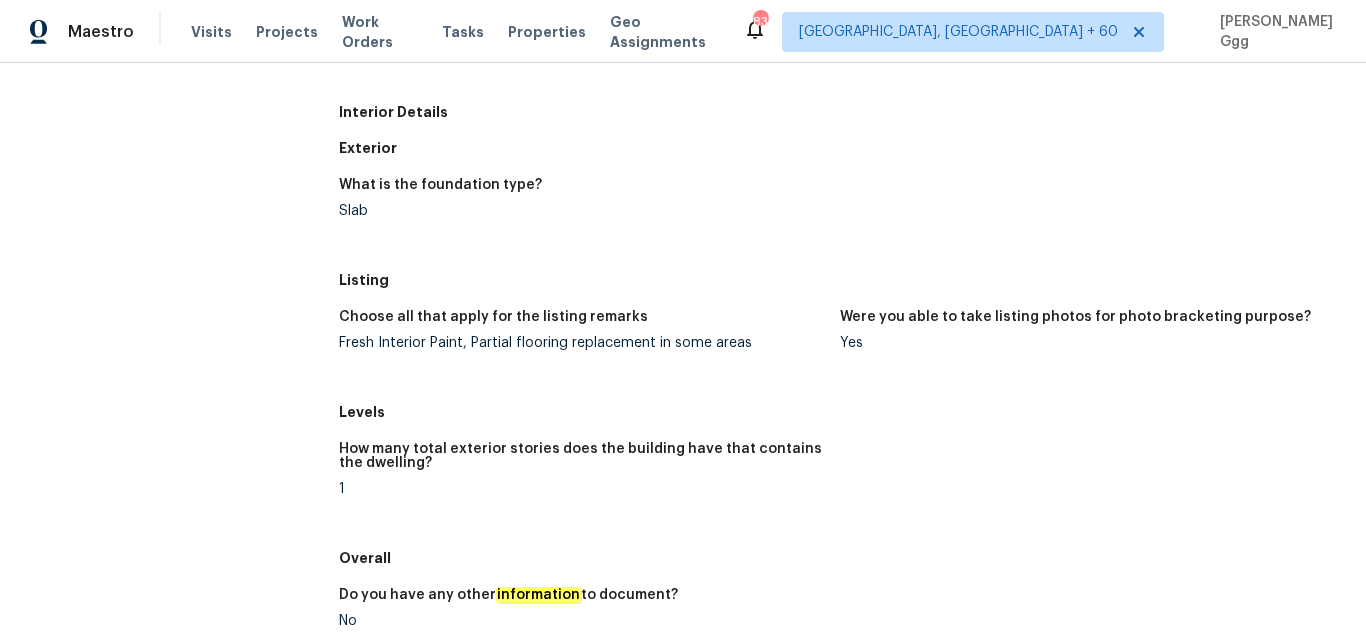 click on "Choose all that apply for the listing remarks Fresh Interior Paint, Partial flooring replacement in some areas" at bounding box center (590, 346) 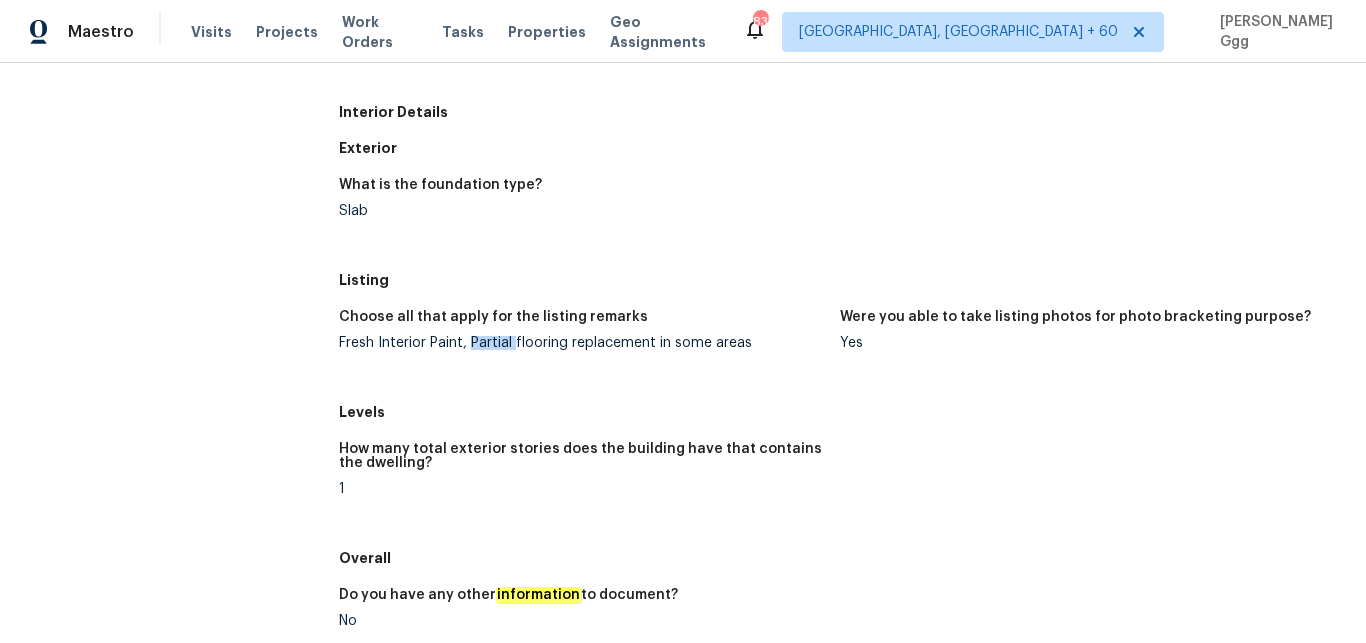 click on "Fresh Interior Paint, Partial flooring replacement in some areas" at bounding box center [582, 343] 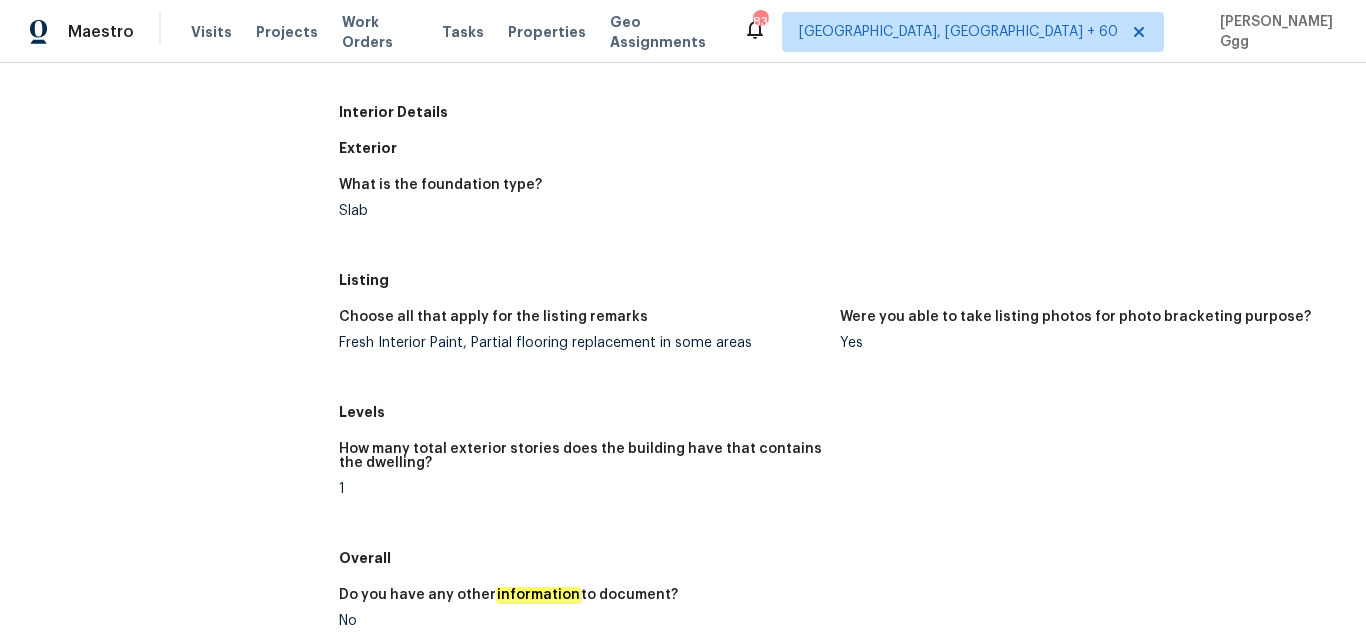 click on "Fresh Interior Paint, Partial flooring replacement in some areas" at bounding box center (582, 343) 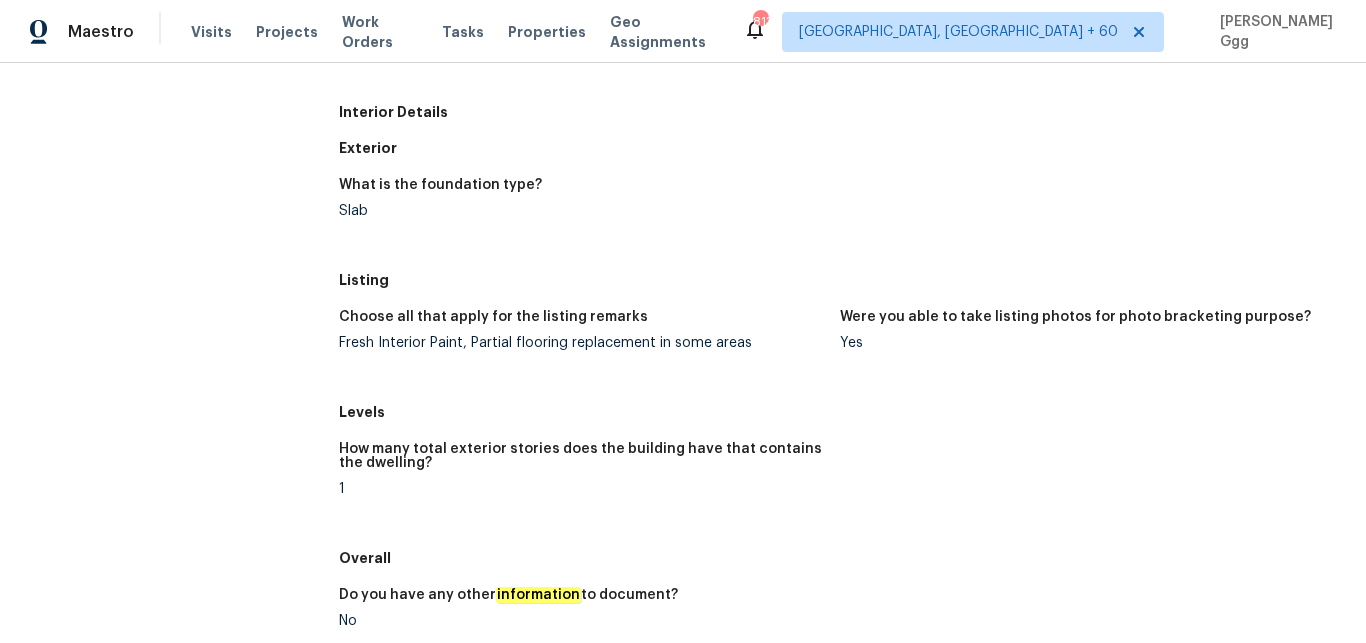 scroll, scrollTop: 963, scrollLeft: 0, axis: vertical 